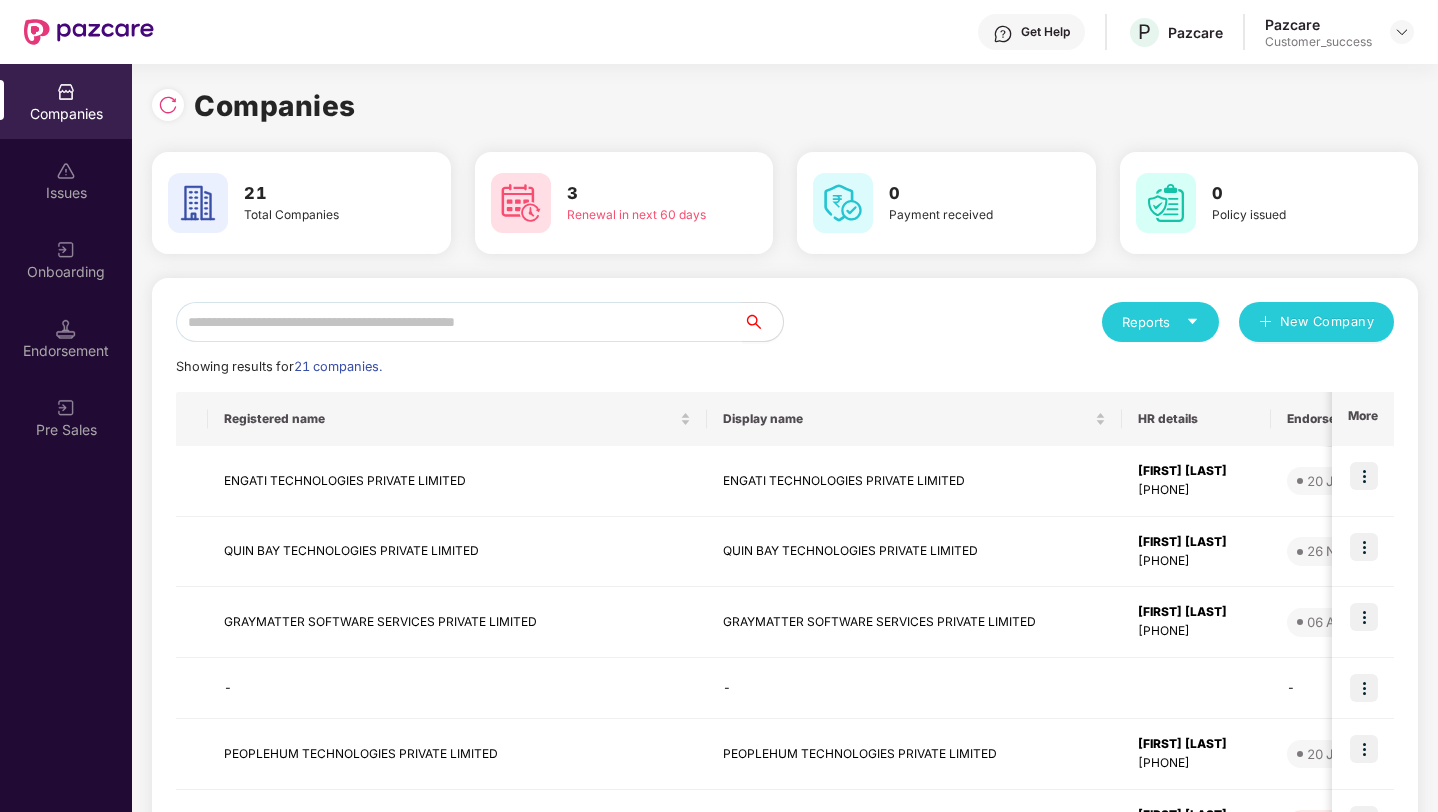 scroll, scrollTop: 0, scrollLeft: 0, axis: both 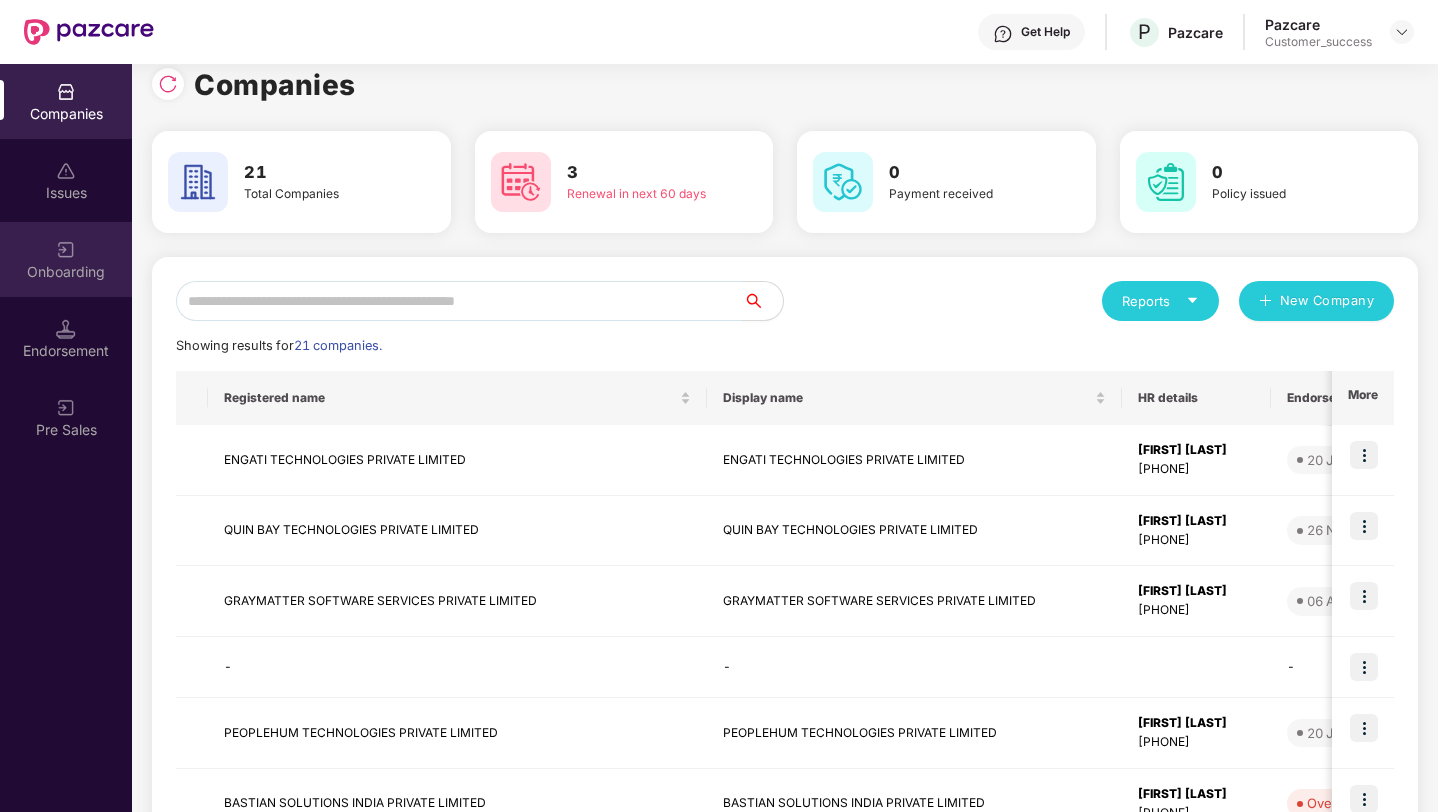 click on "Onboarding" at bounding box center (66, 272) 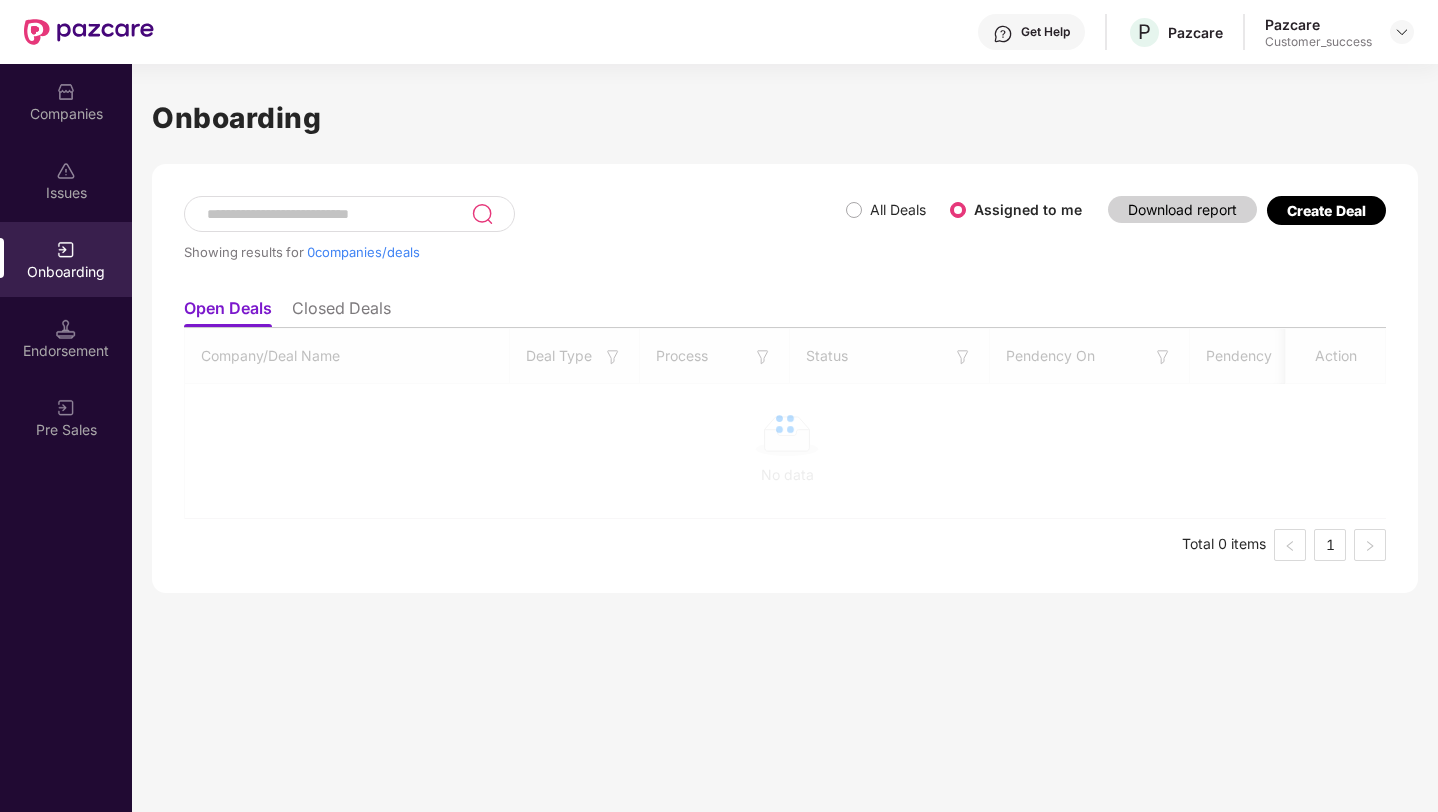 scroll, scrollTop: 0, scrollLeft: 0, axis: both 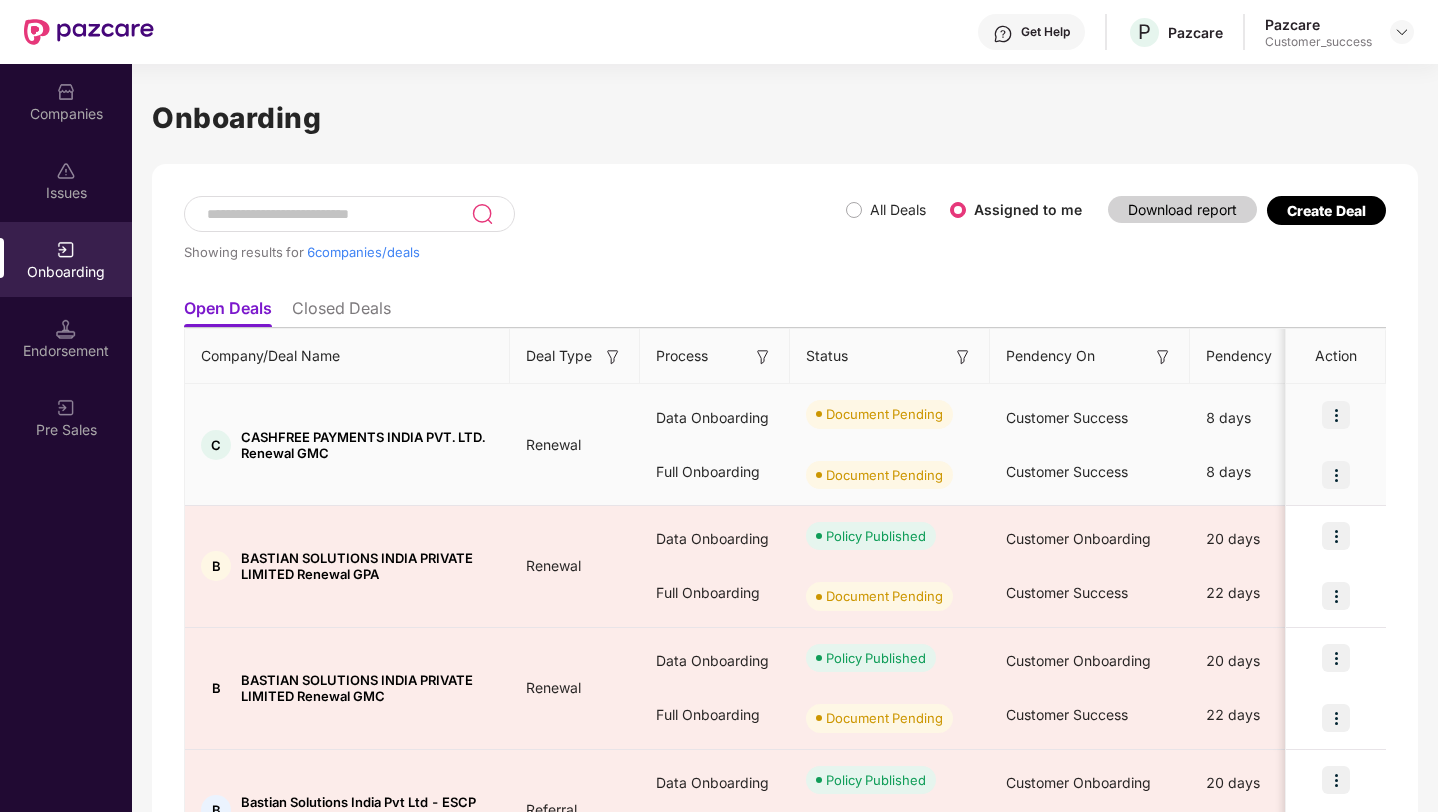 click at bounding box center (1336, 415) 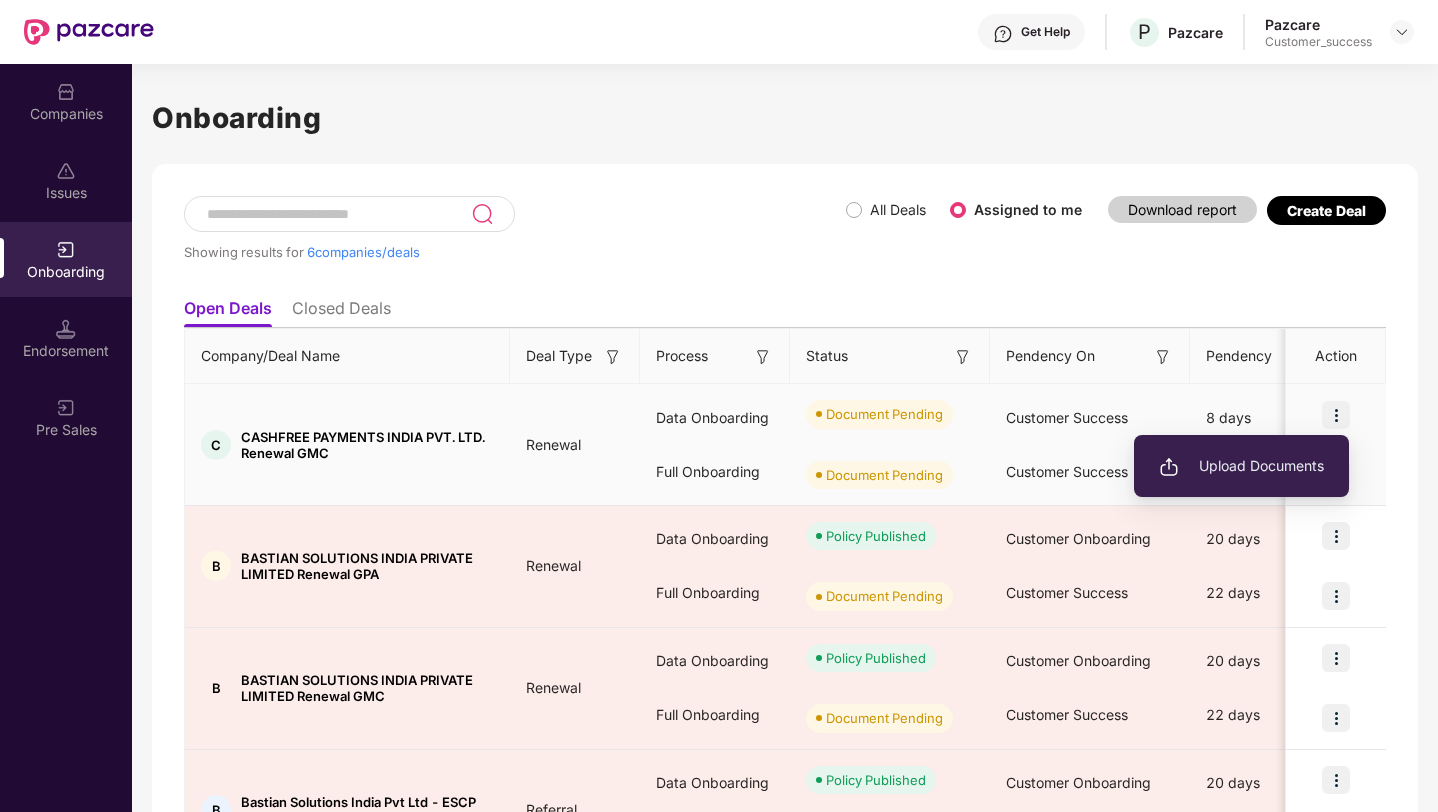 click on "Upload Documents" at bounding box center [1241, 466] 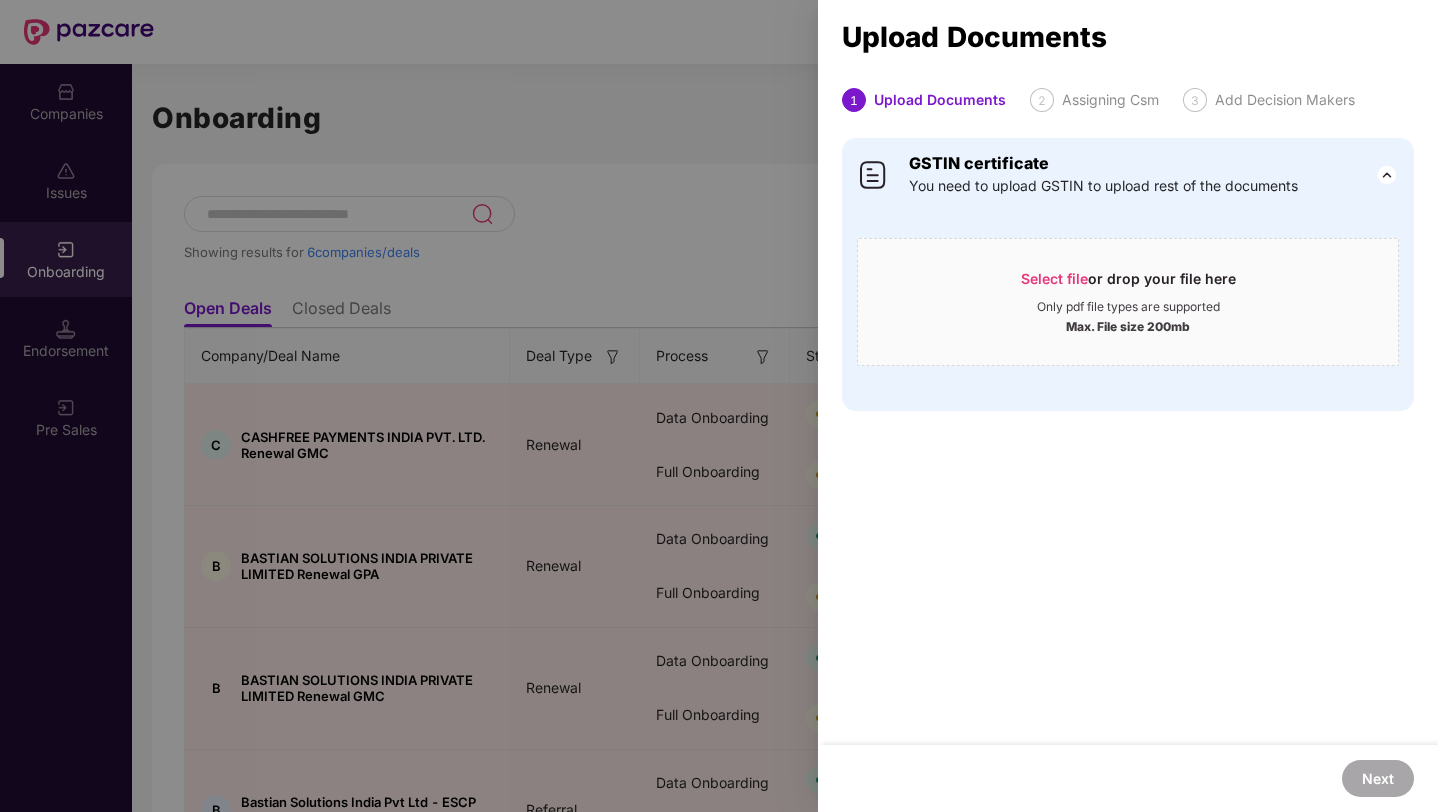 click on "1 Upload Documents 2 Assigning Csm 3 Add Decision Makers GSTIN certificate You need to upload GSTIN to upload rest of the documents Select file  or drop your file here Only pdf file types are supported Max. File size 200mb" at bounding box center (1128, 416) 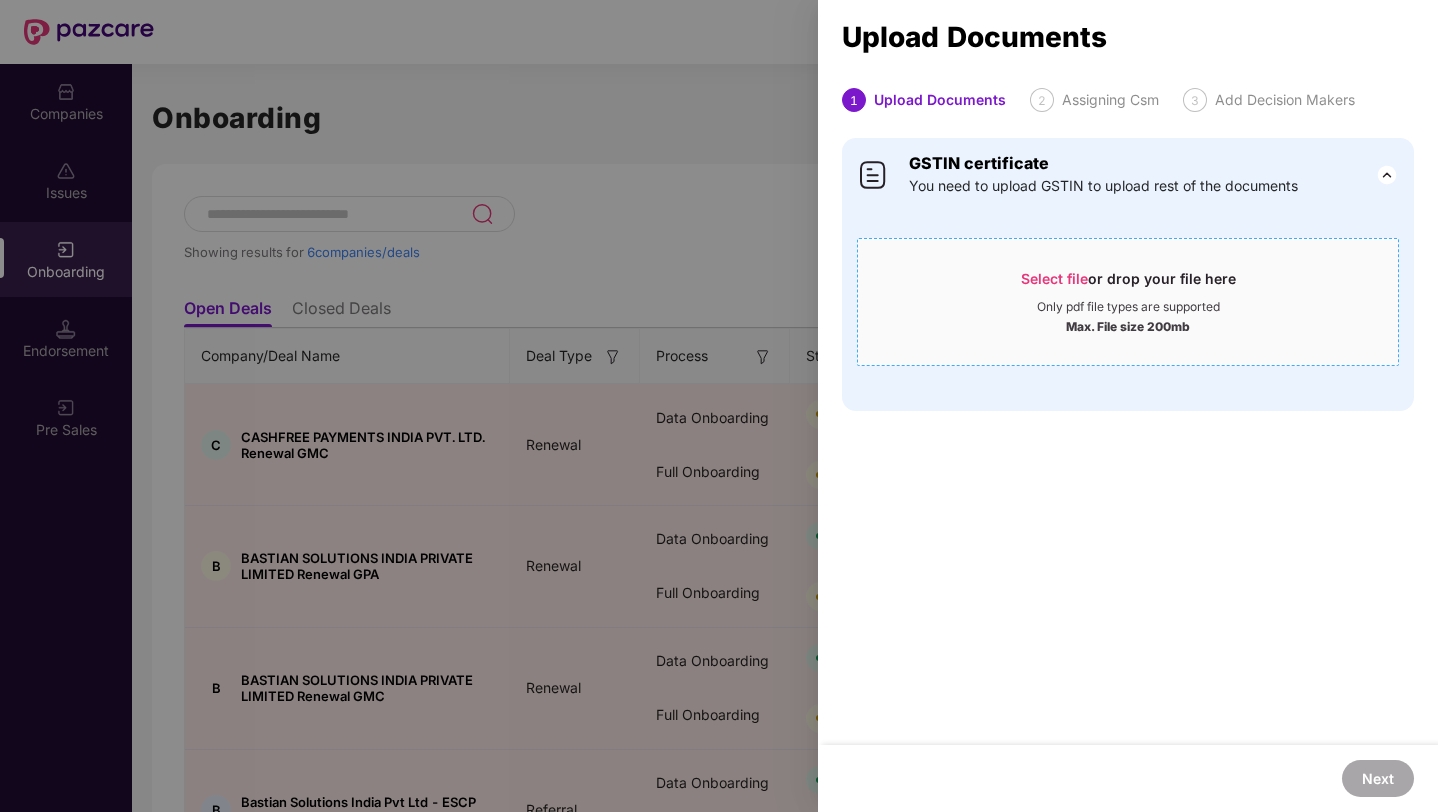 click on "Only pdf file types are supported" at bounding box center (1128, 307) 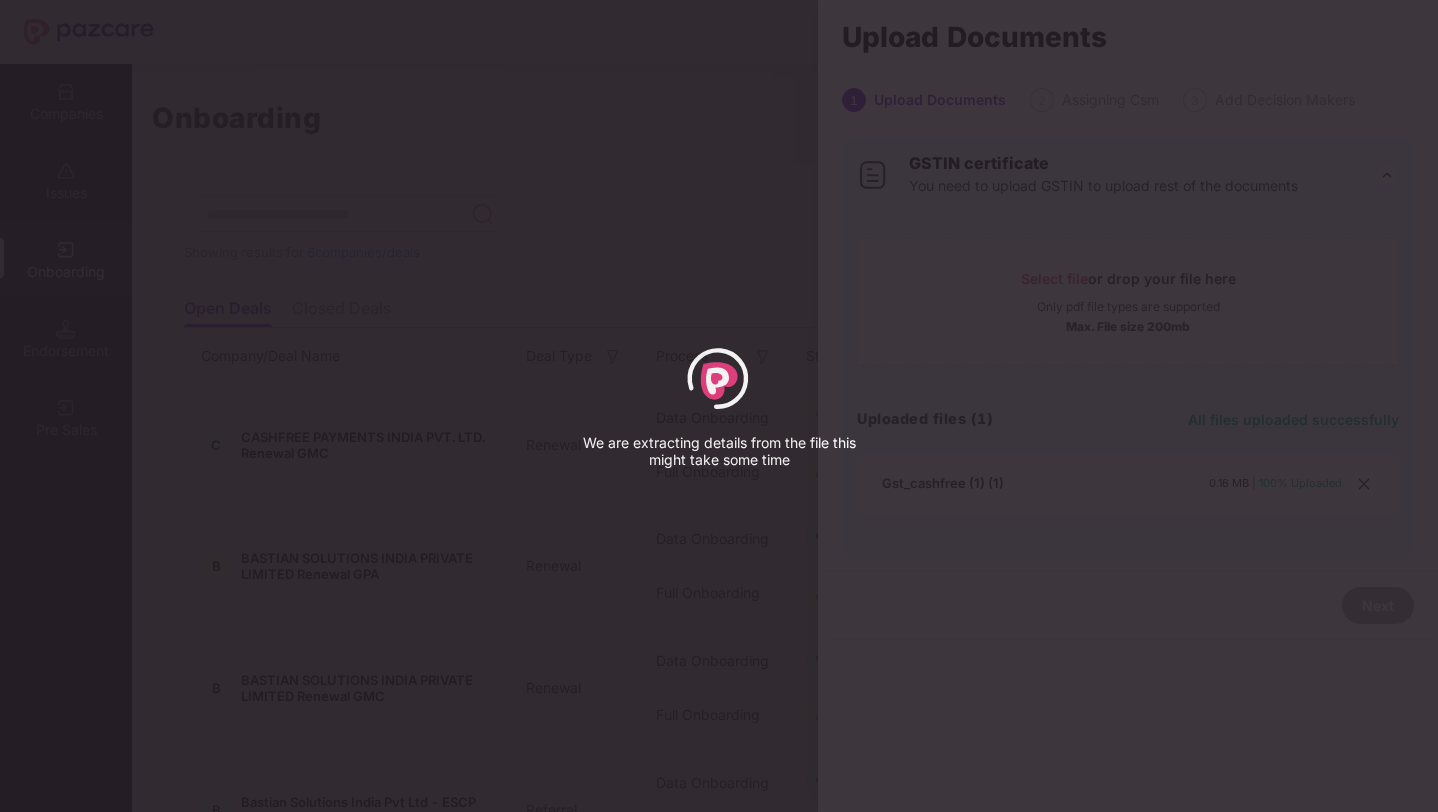 select on "*****" 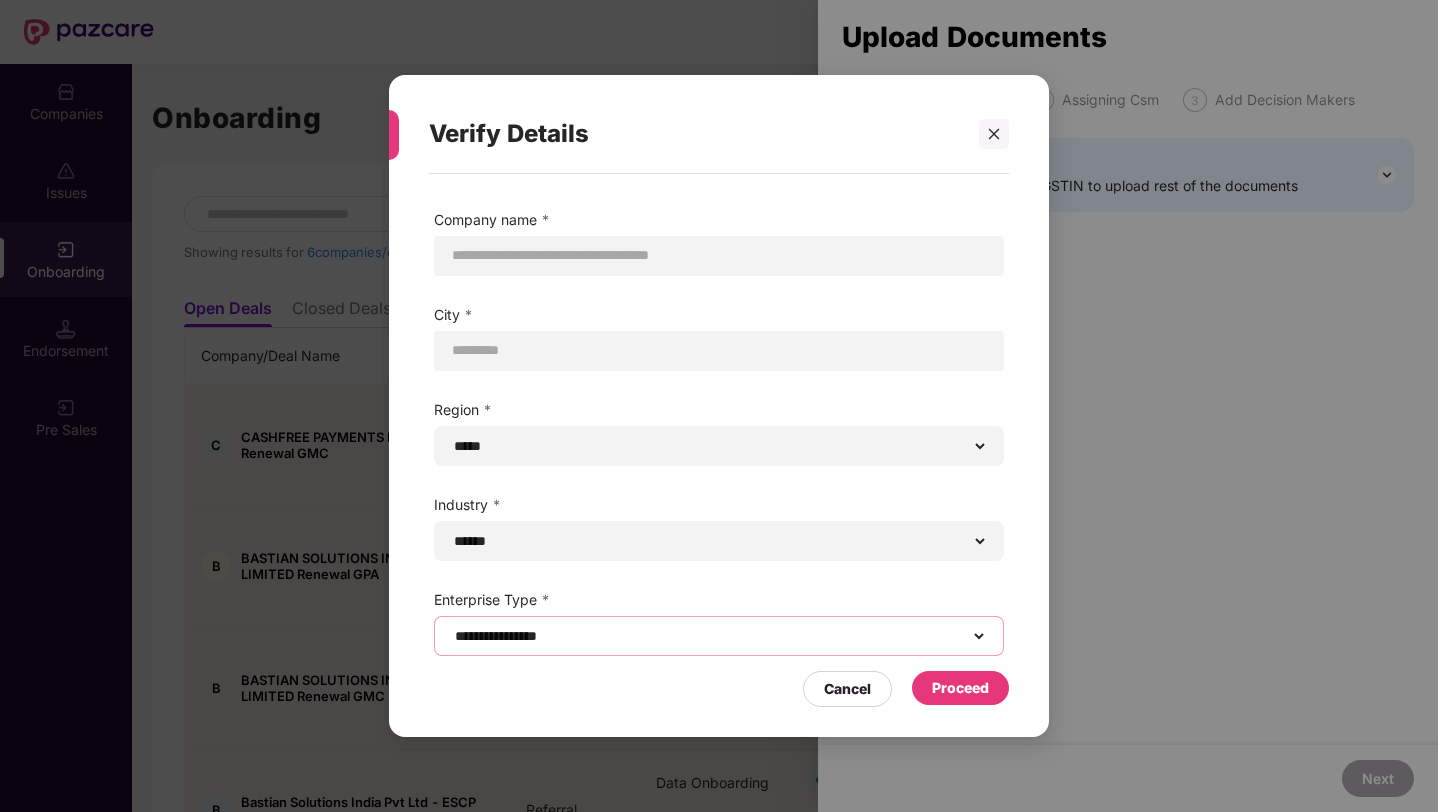 click on "**********" at bounding box center (719, 636) 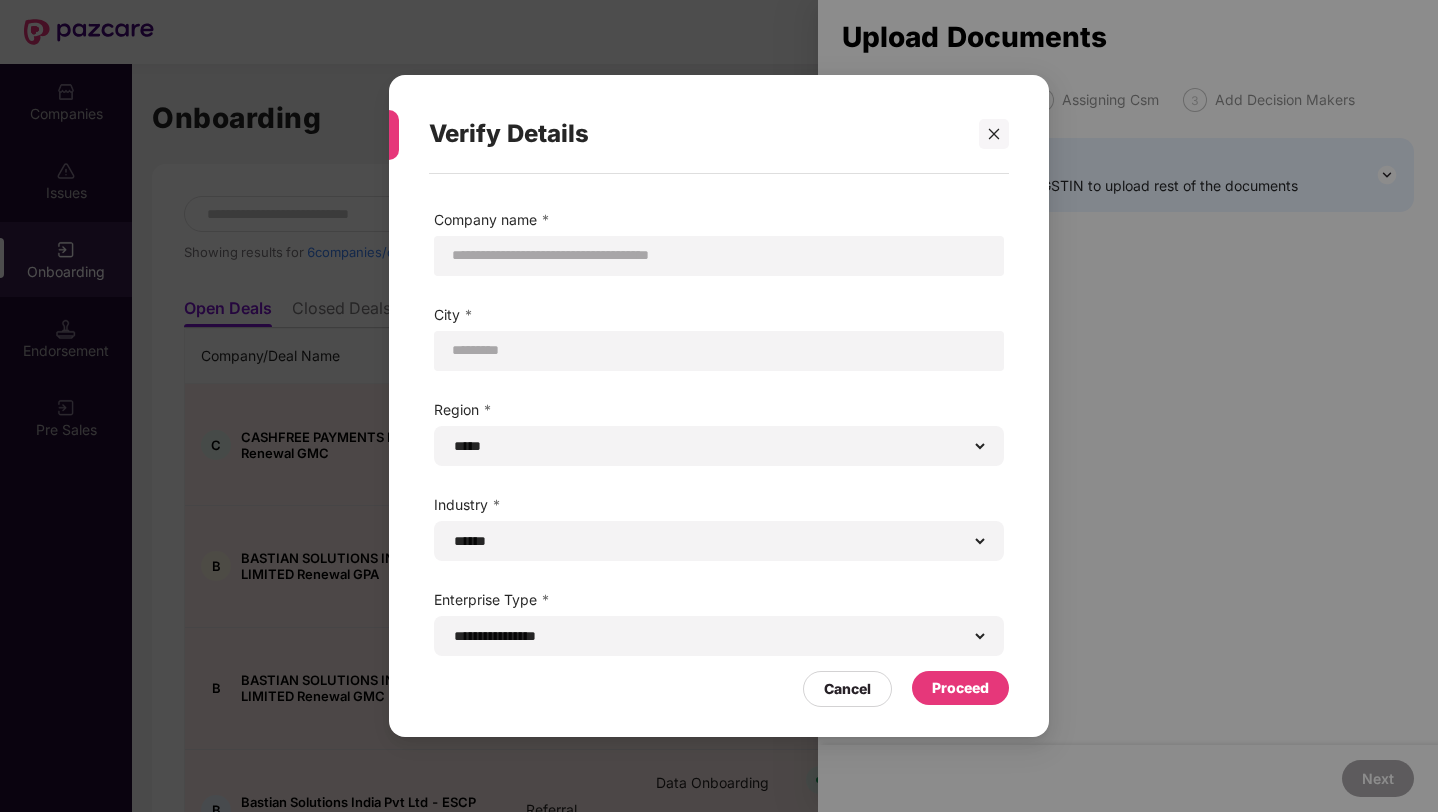 click on "Proceed" at bounding box center [960, 688] 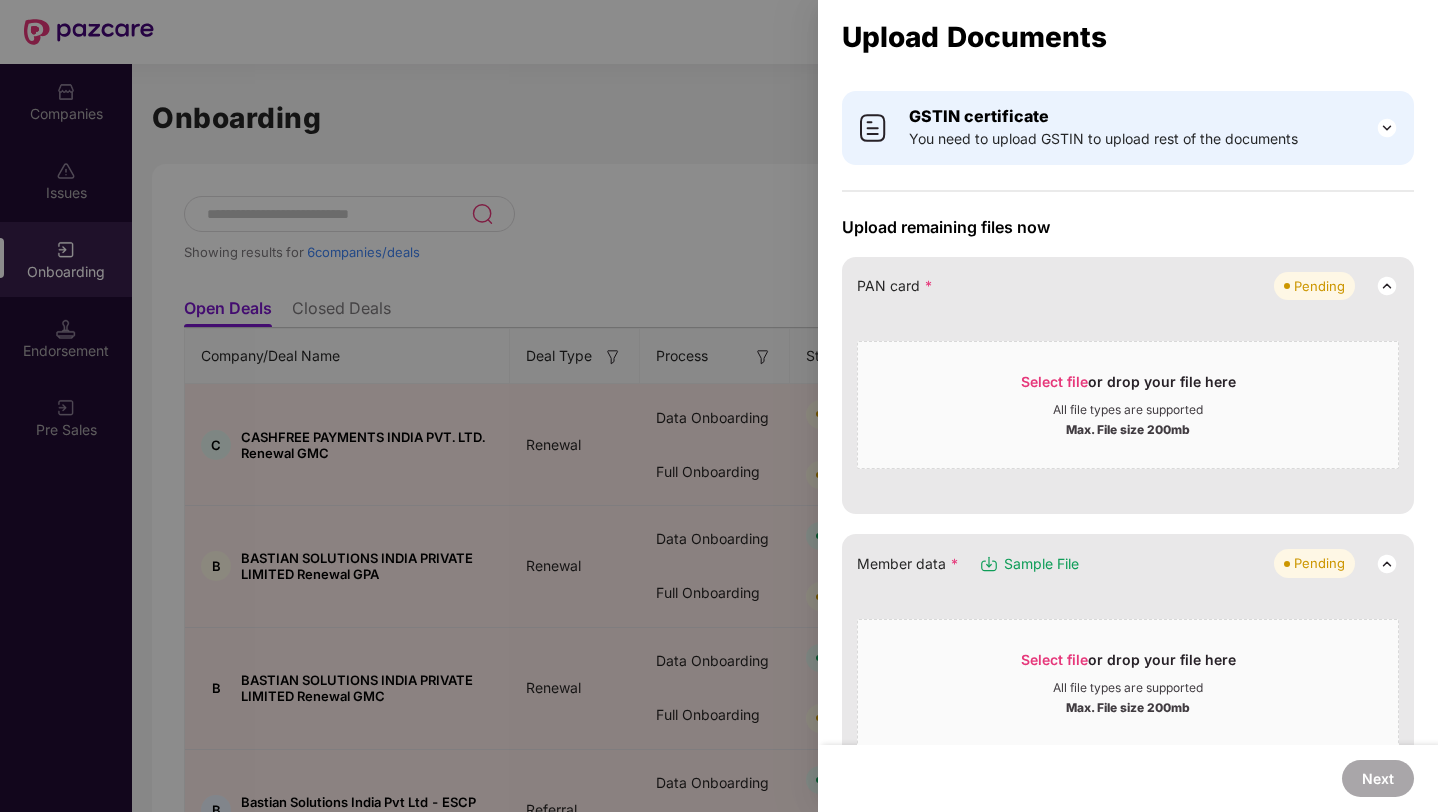 scroll, scrollTop: 0, scrollLeft: 0, axis: both 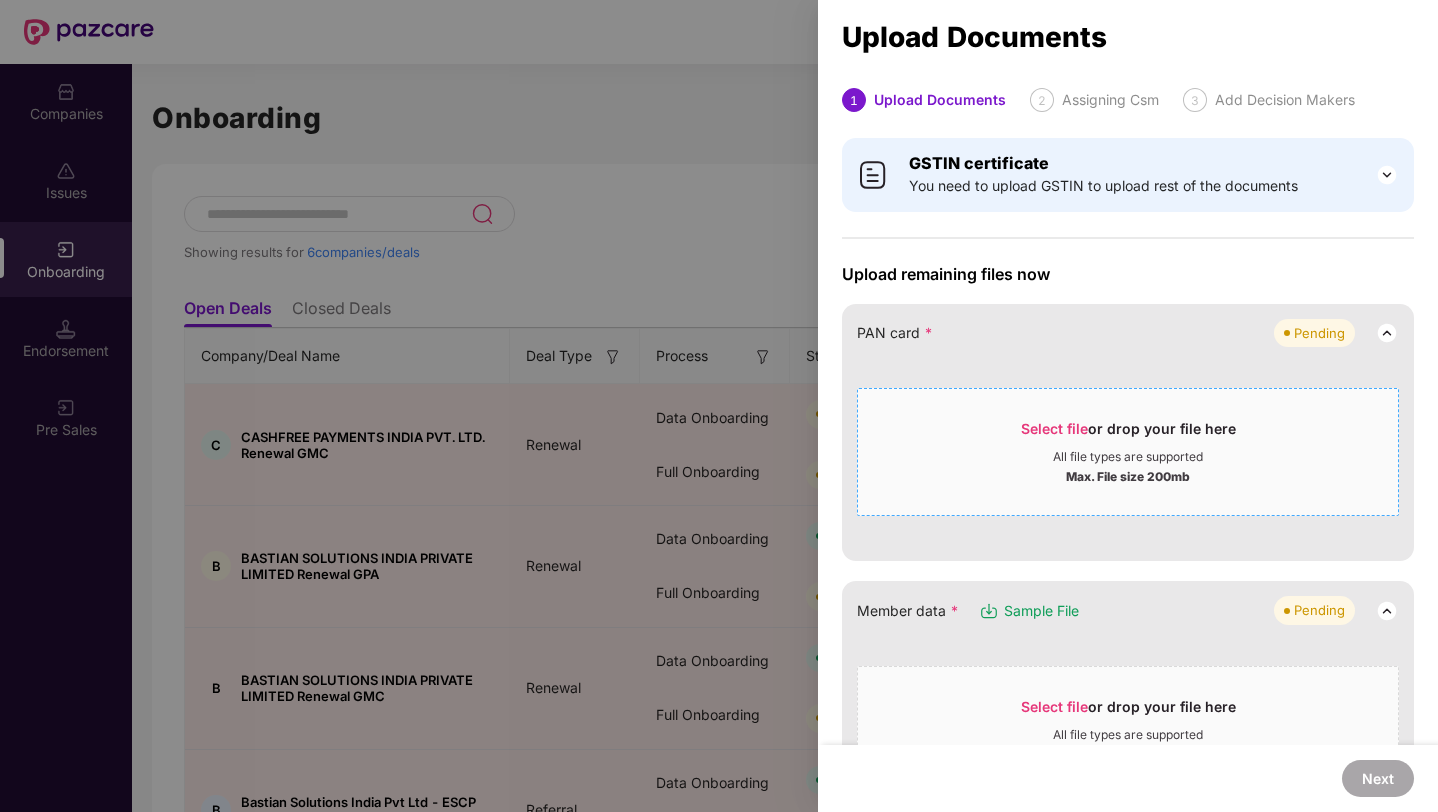 click on "All file types are supported" at bounding box center (1128, 457) 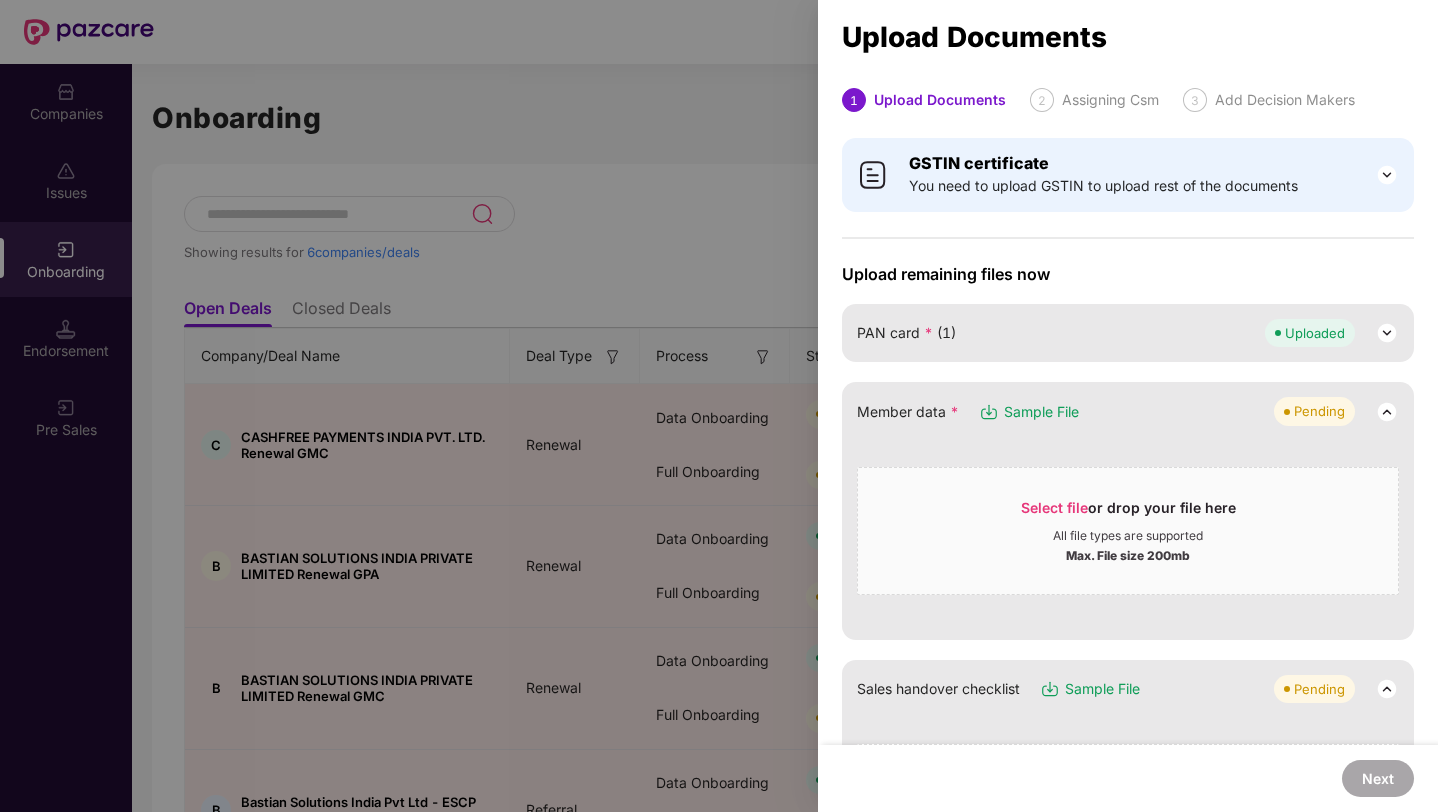click on "Sample File" at bounding box center (1041, 412) 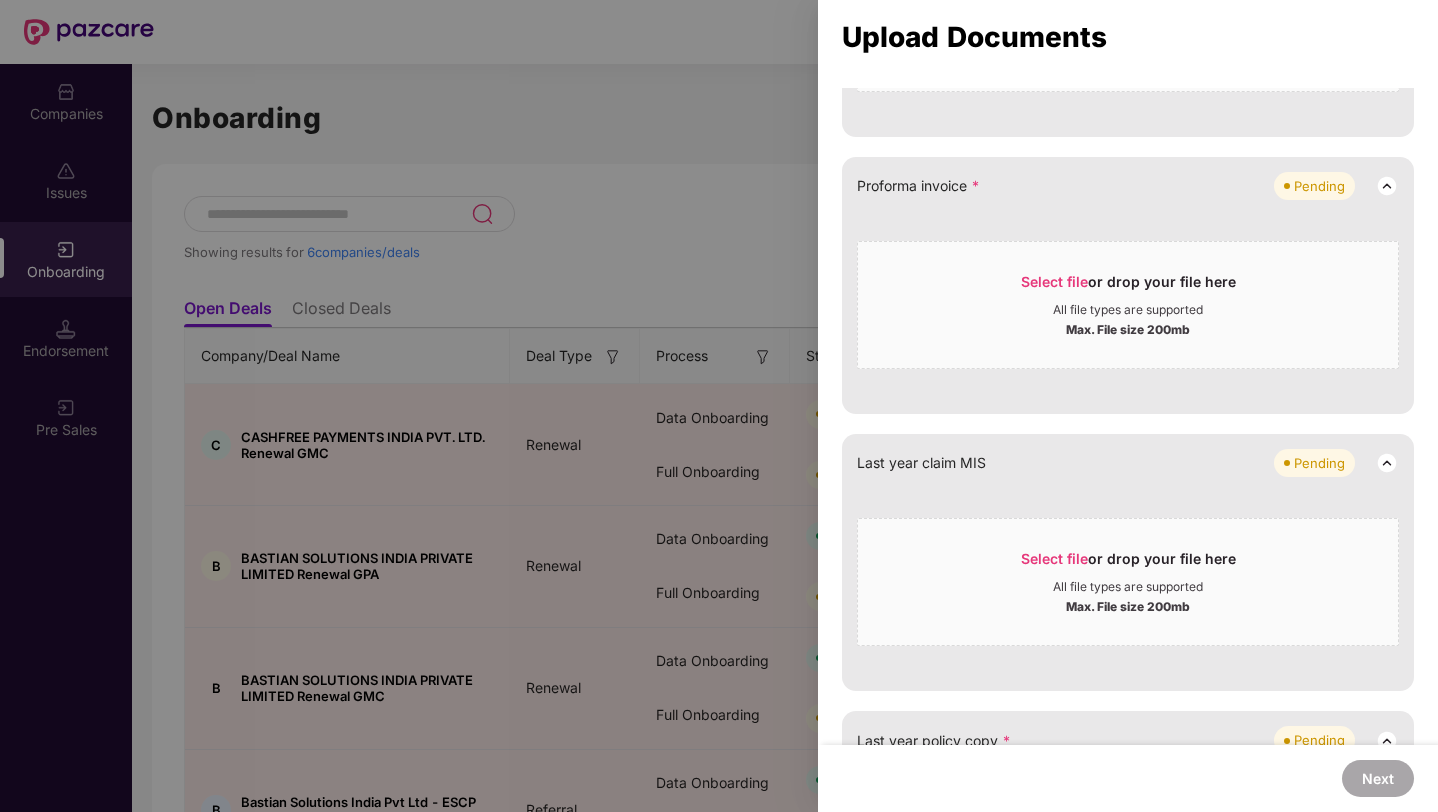 scroll, scrollTop: 1847, scrollLeft: 0, axis: vertical 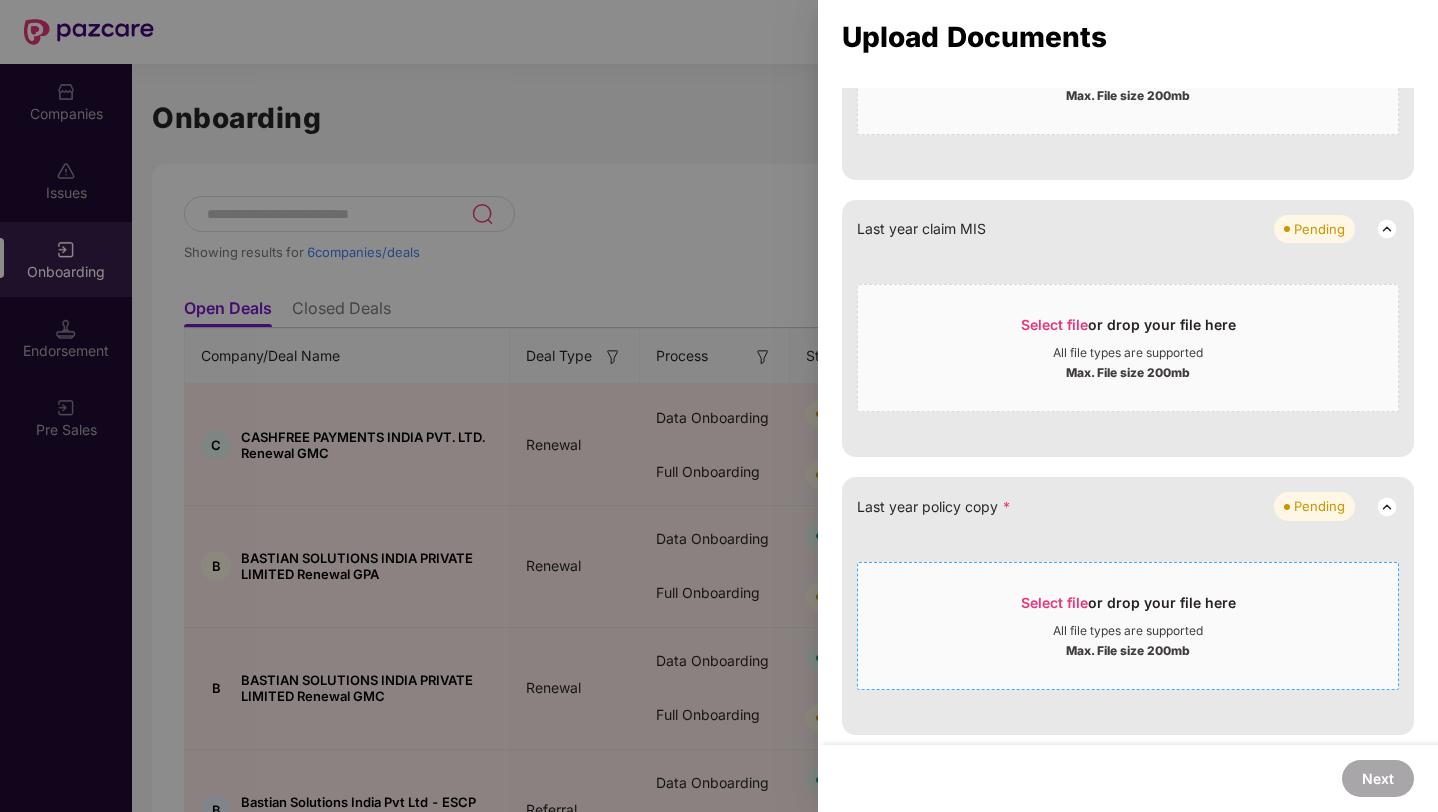 click on "Max. File size 200mb" at bounding box center [1128, 649] 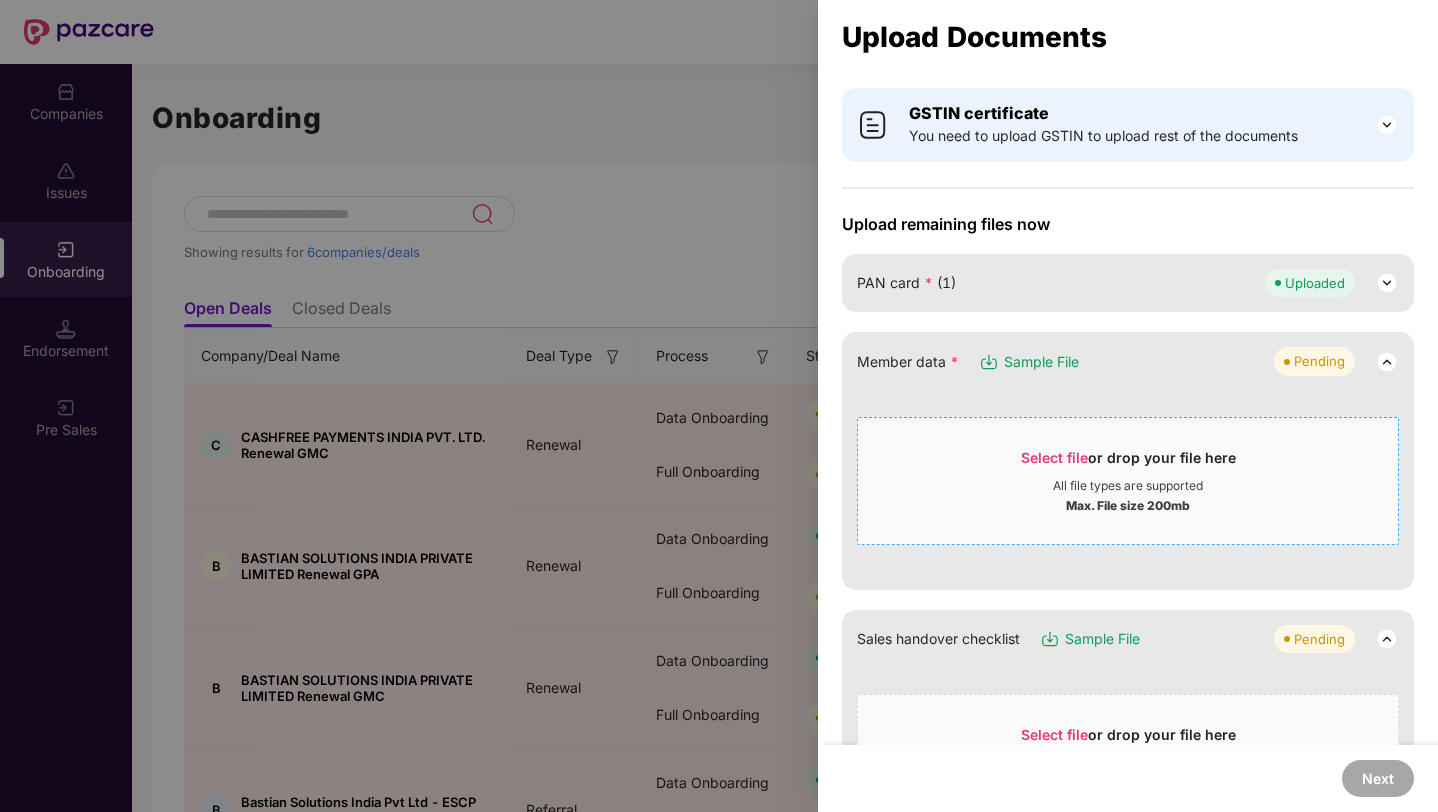 scroll, scrollTop: 44, scrollLeft: 0, axis: vertical 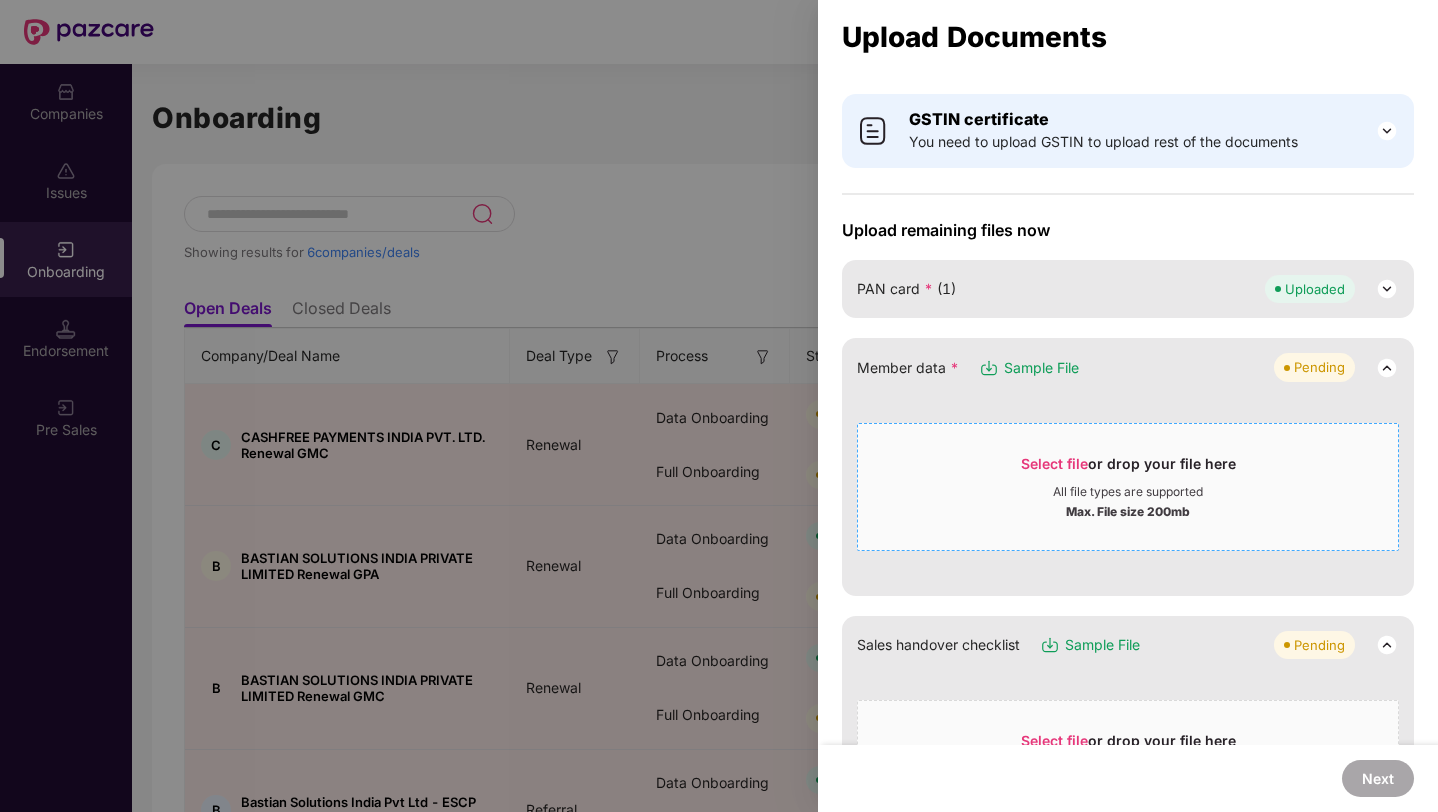 click on "Max. File size 200mb" at bounding box center (1128, 510) 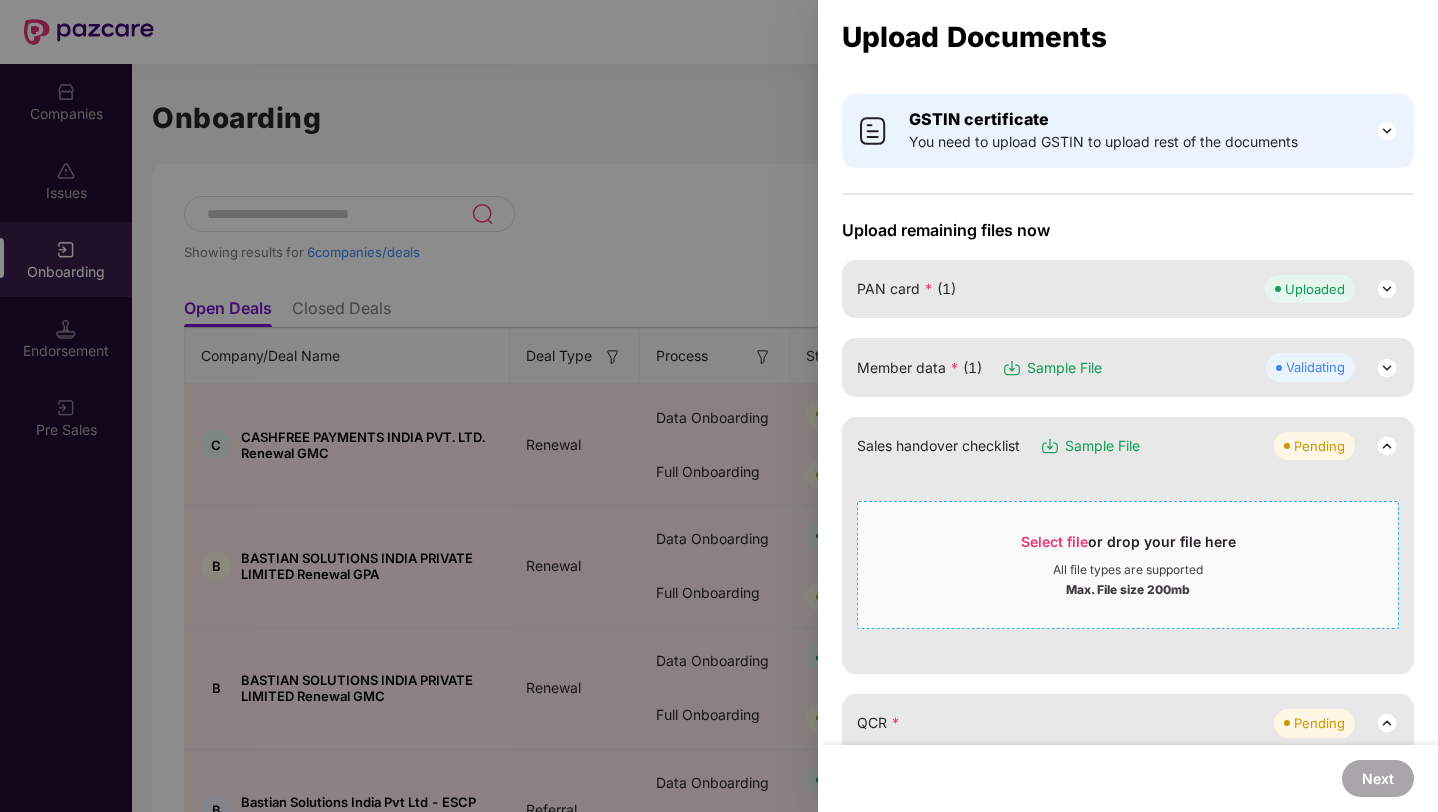 click on "Max. File size 200mb" at bounding box center (1128, 588) 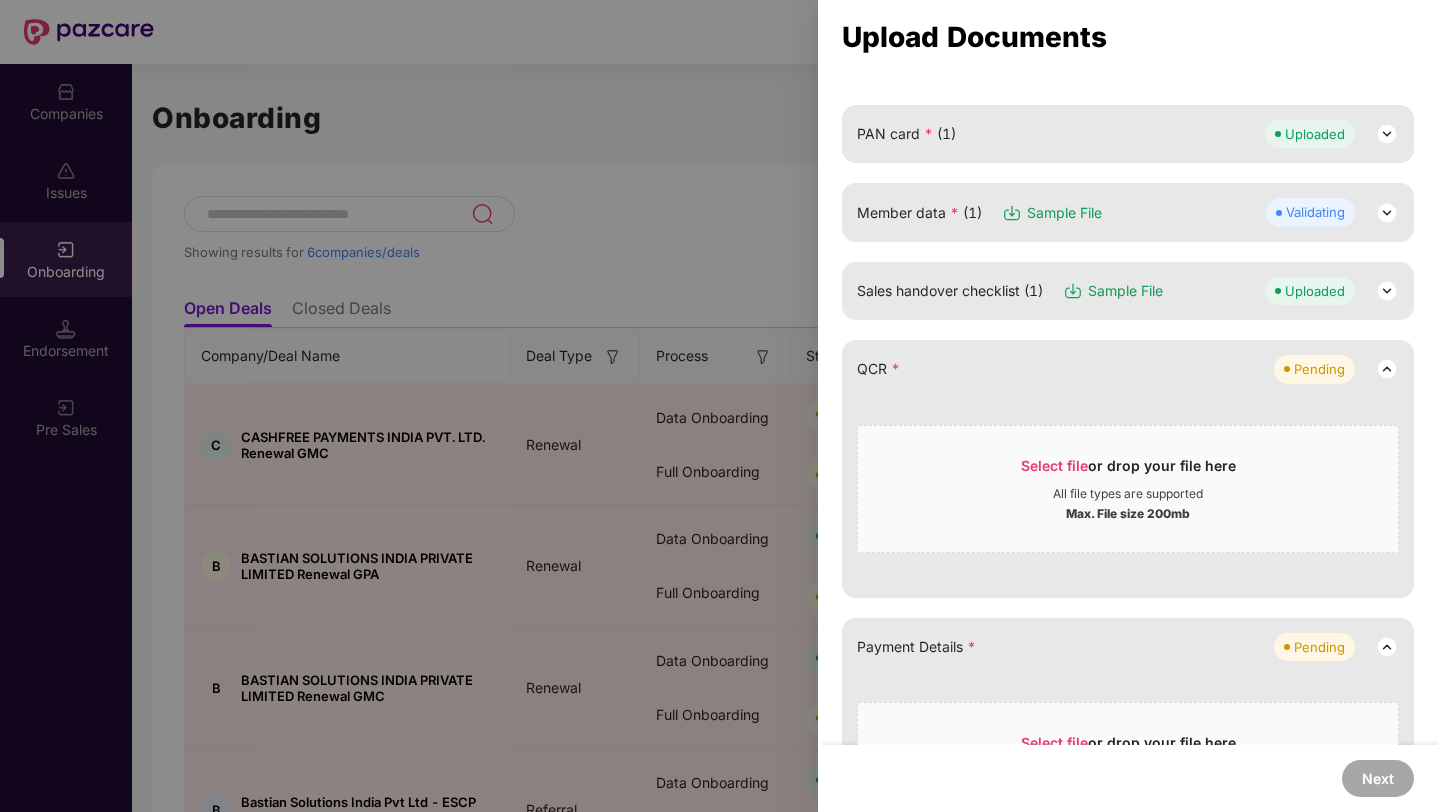 scroll, scrollTop: 204, scrollLeft: 0, axis: vertical 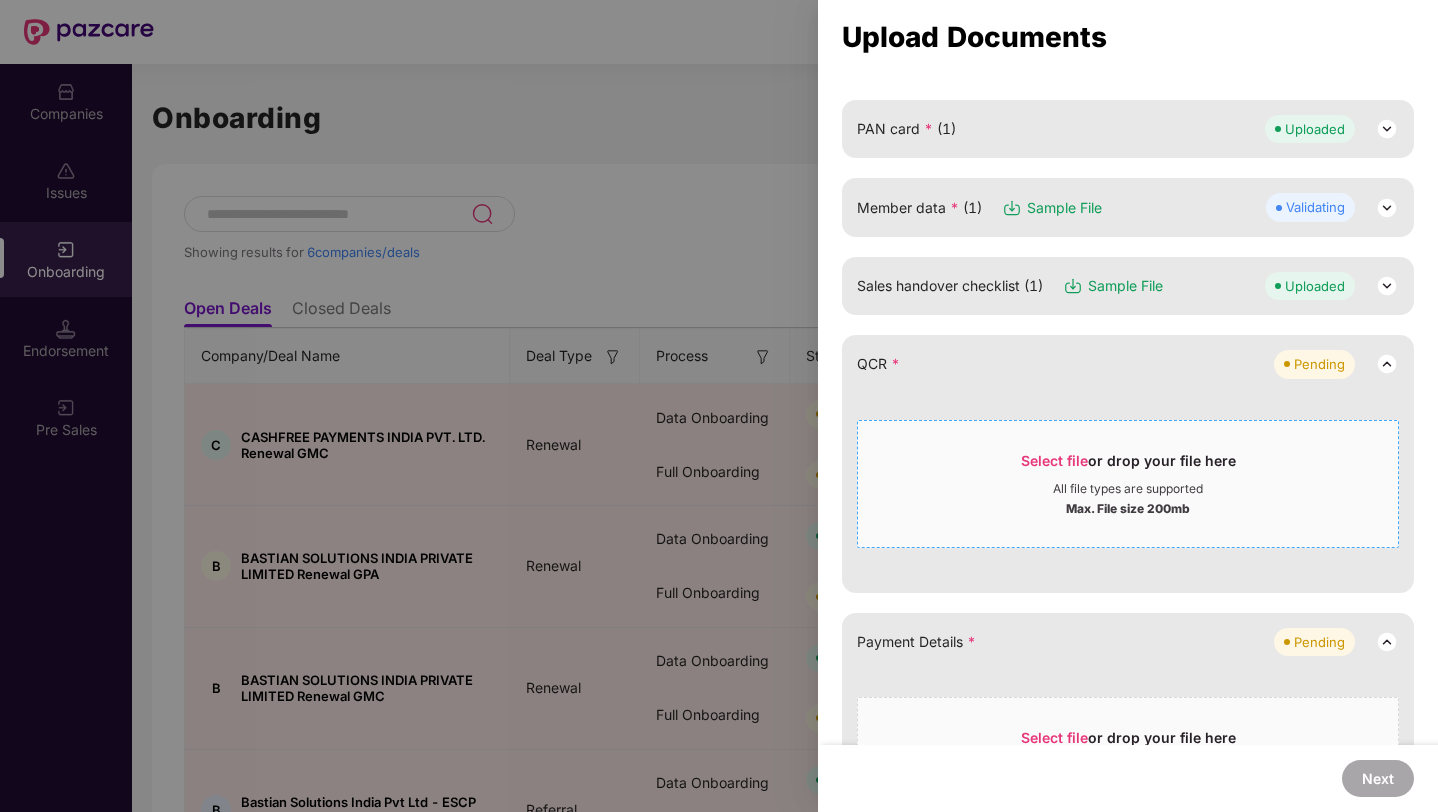 click on "Select file  or drop your file here All file types are supported Max. File size 200mb" at bounding box center (1128, 484) 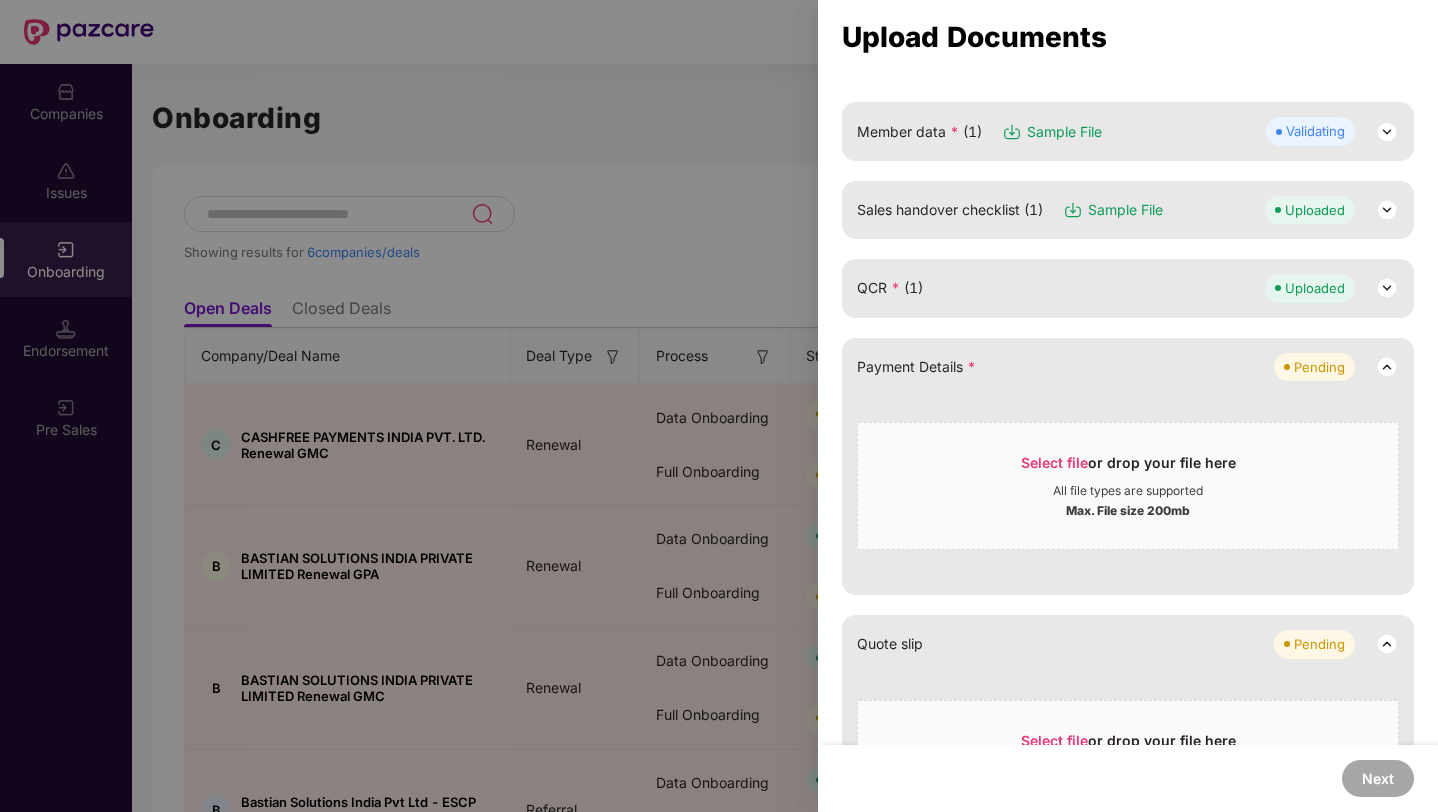 scroll, scrollTop: 283, scrollLeft: 0, axis: vertical 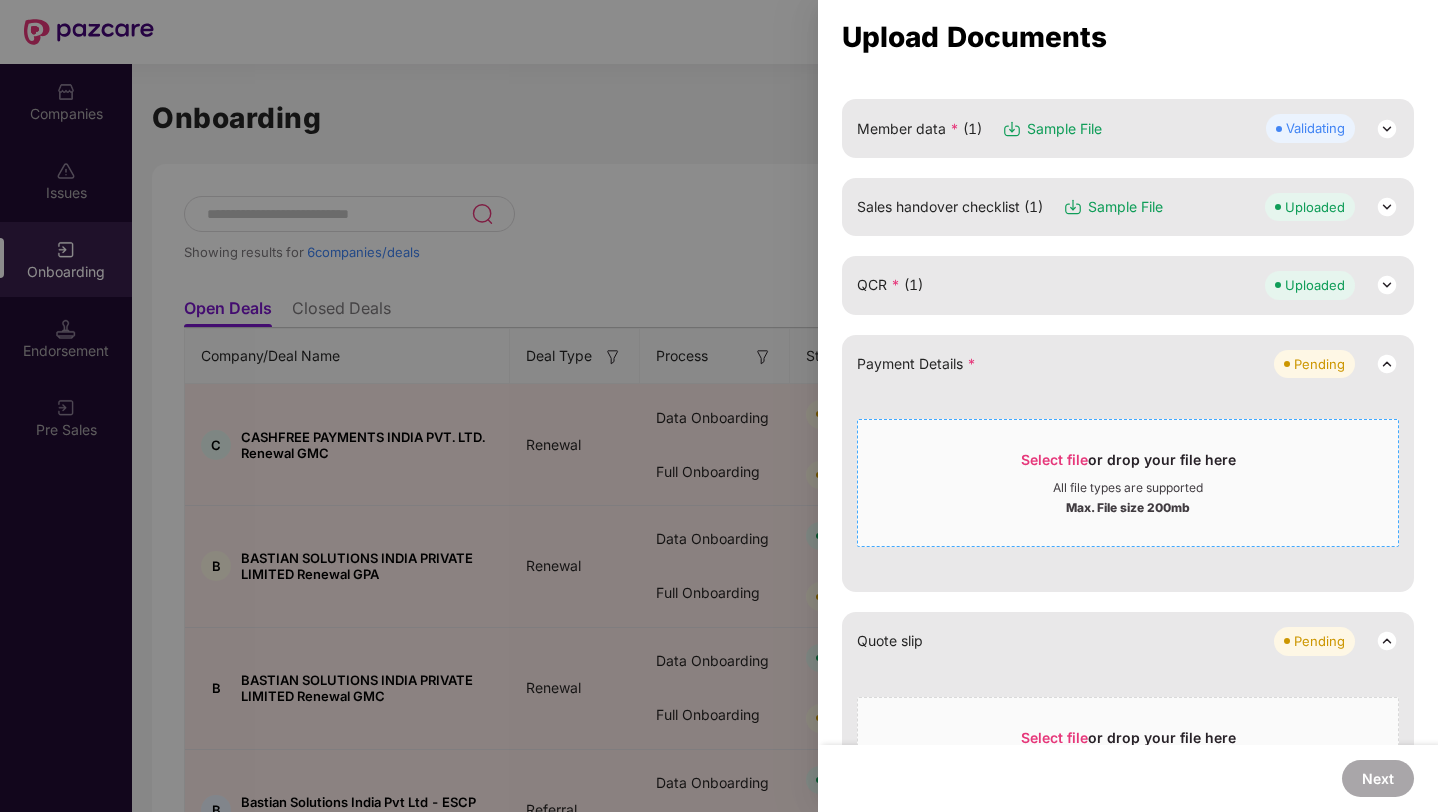 click on "Select file  or drop your file here" at bounding box center [1128, 465] 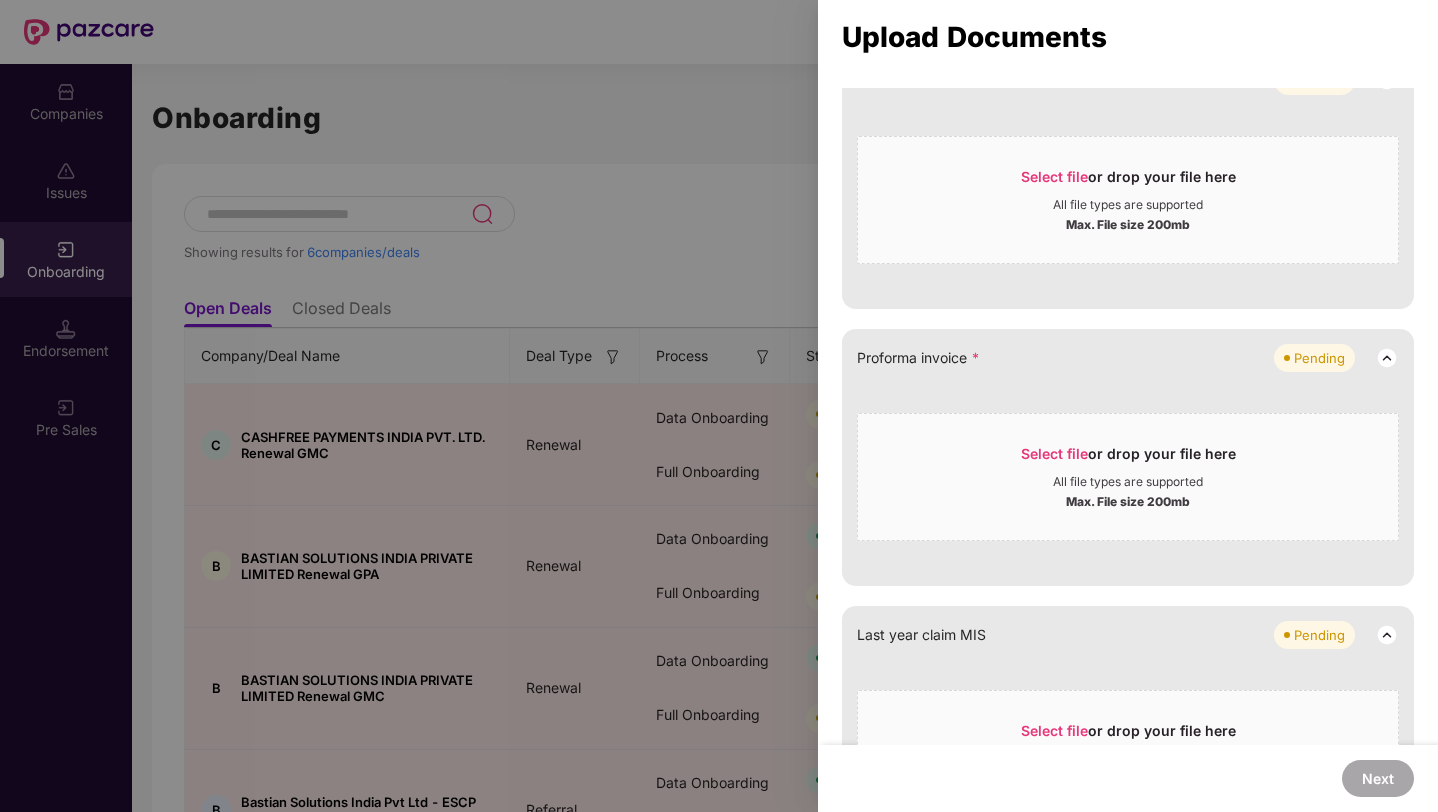 scroll, scrollTop: 648, scrollLeft: 0, axis: vertical 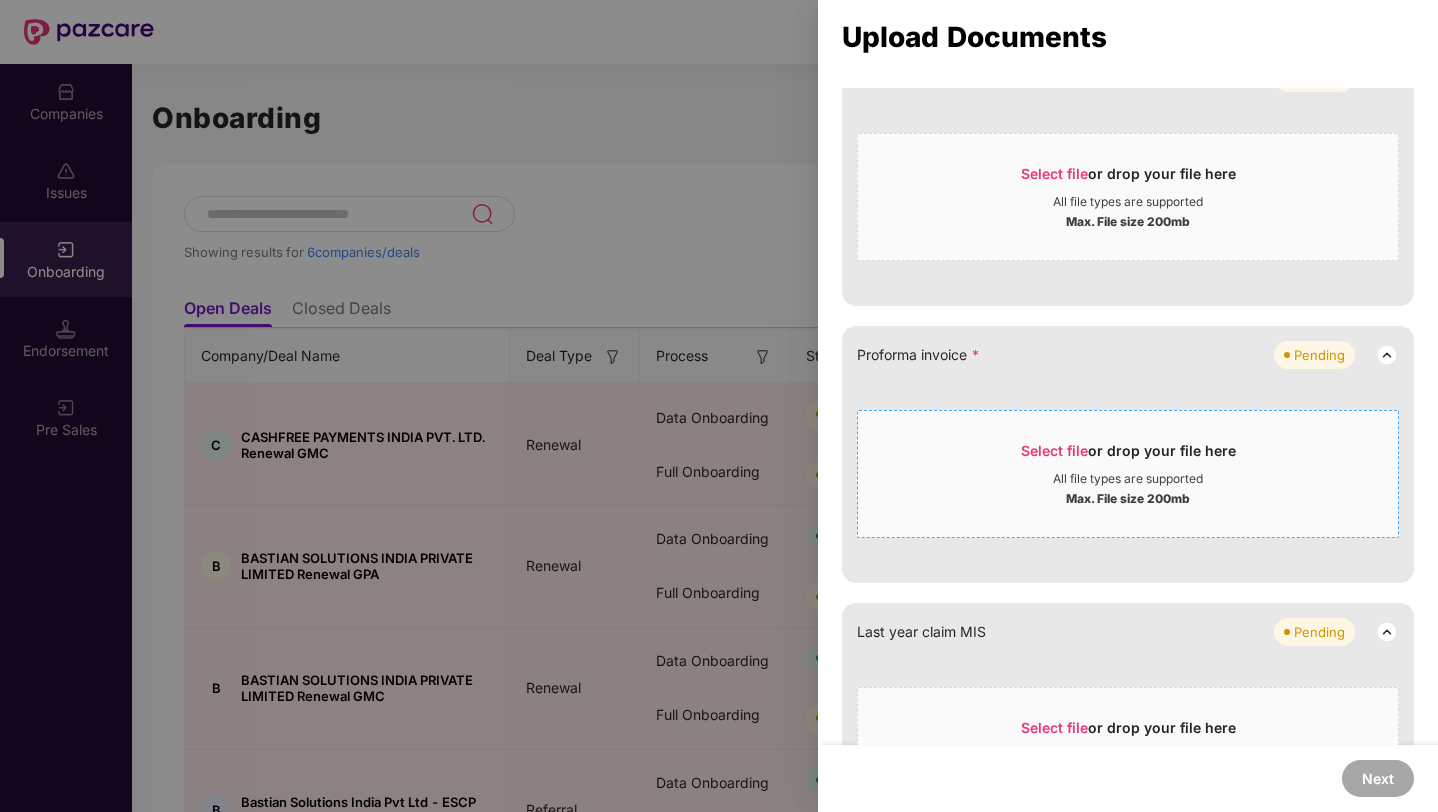 click on "Select file  or drop your file here All file types are supported Max. File size 200mb" at bounding box center [1128, 474] 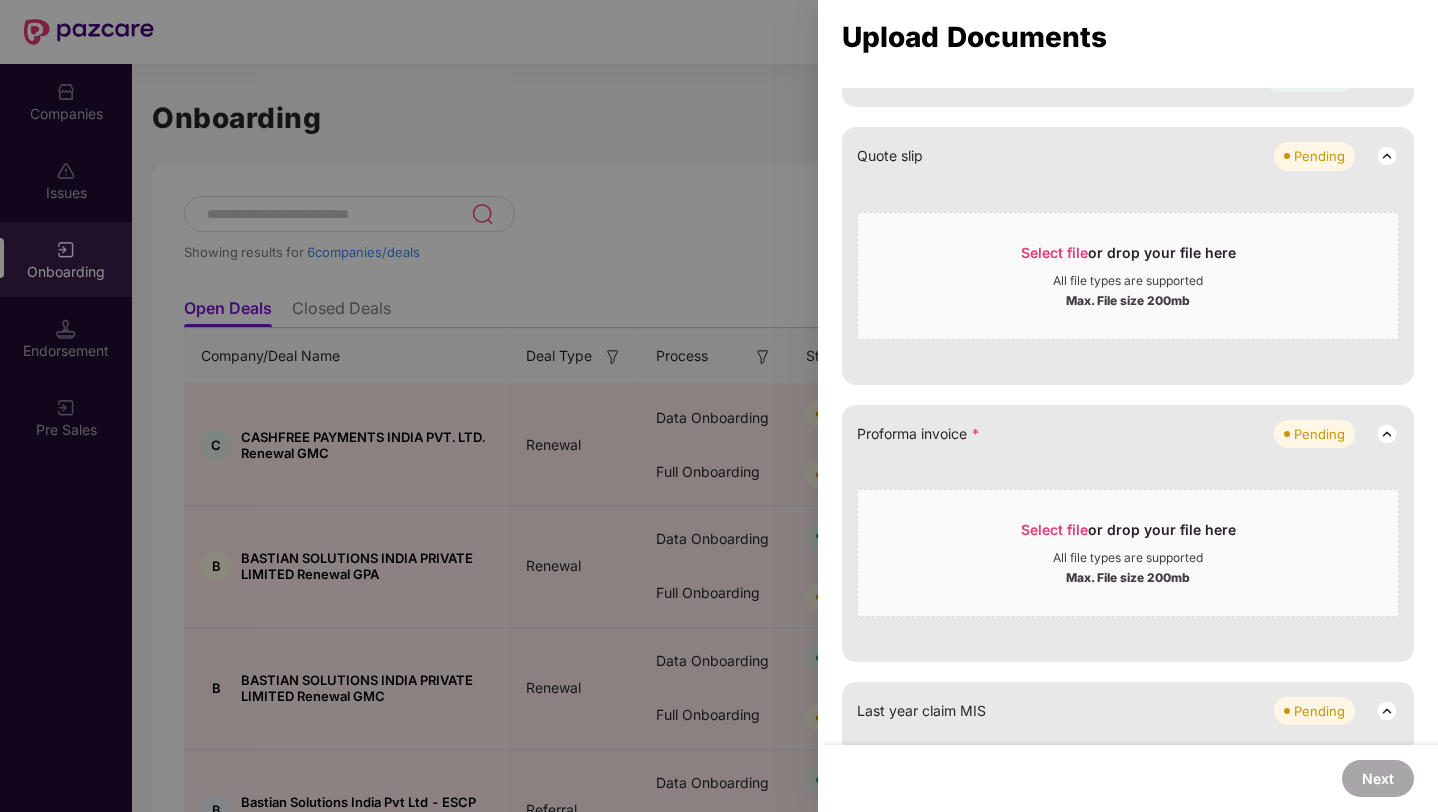 scroll, scrollTop: 635, scrollLeft: 0, axis: vertical 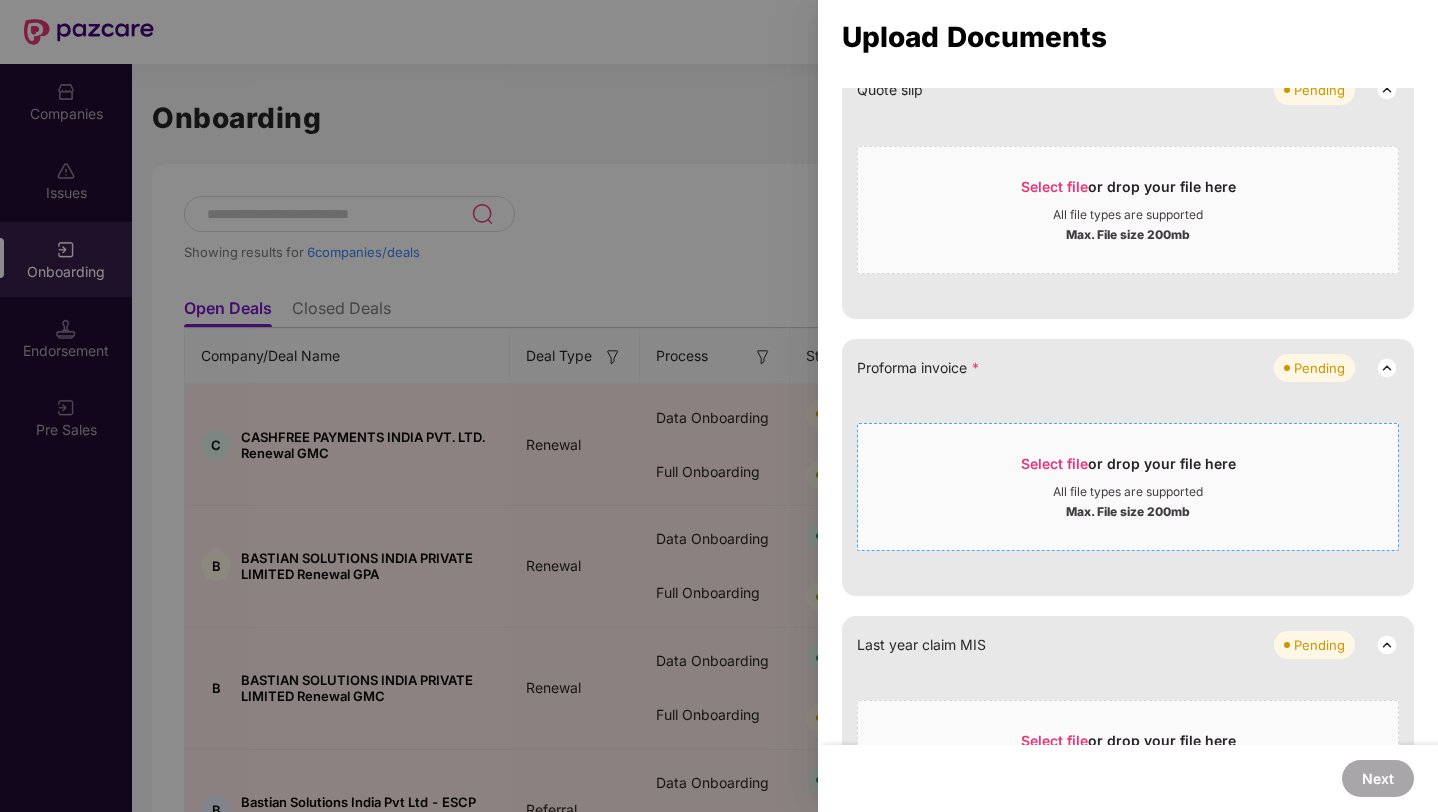 click on "Select file  or drop your file here" at bounding box center [1128, 469] 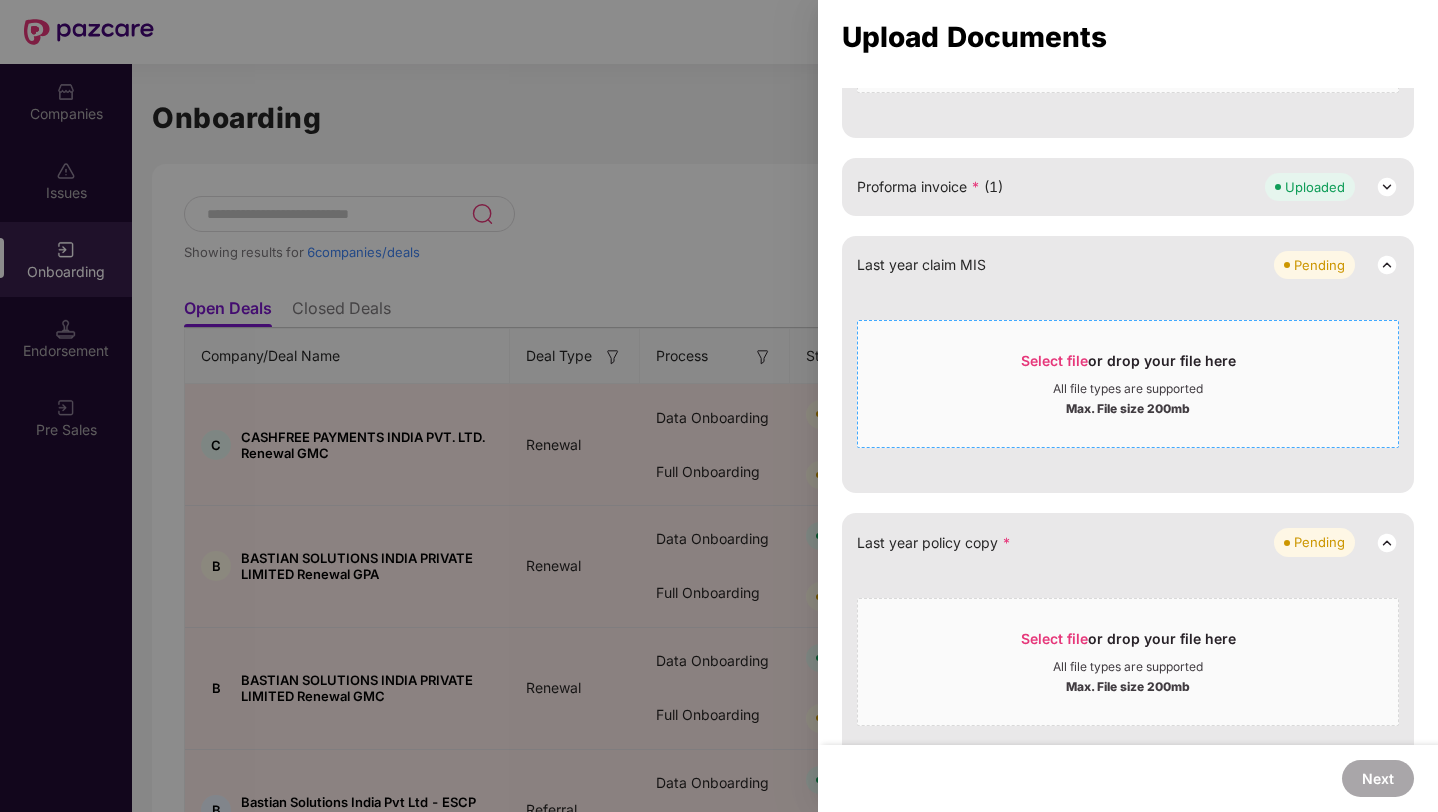 scroll, scrollTop: 852, scrollLeft: 0, axis: vertical 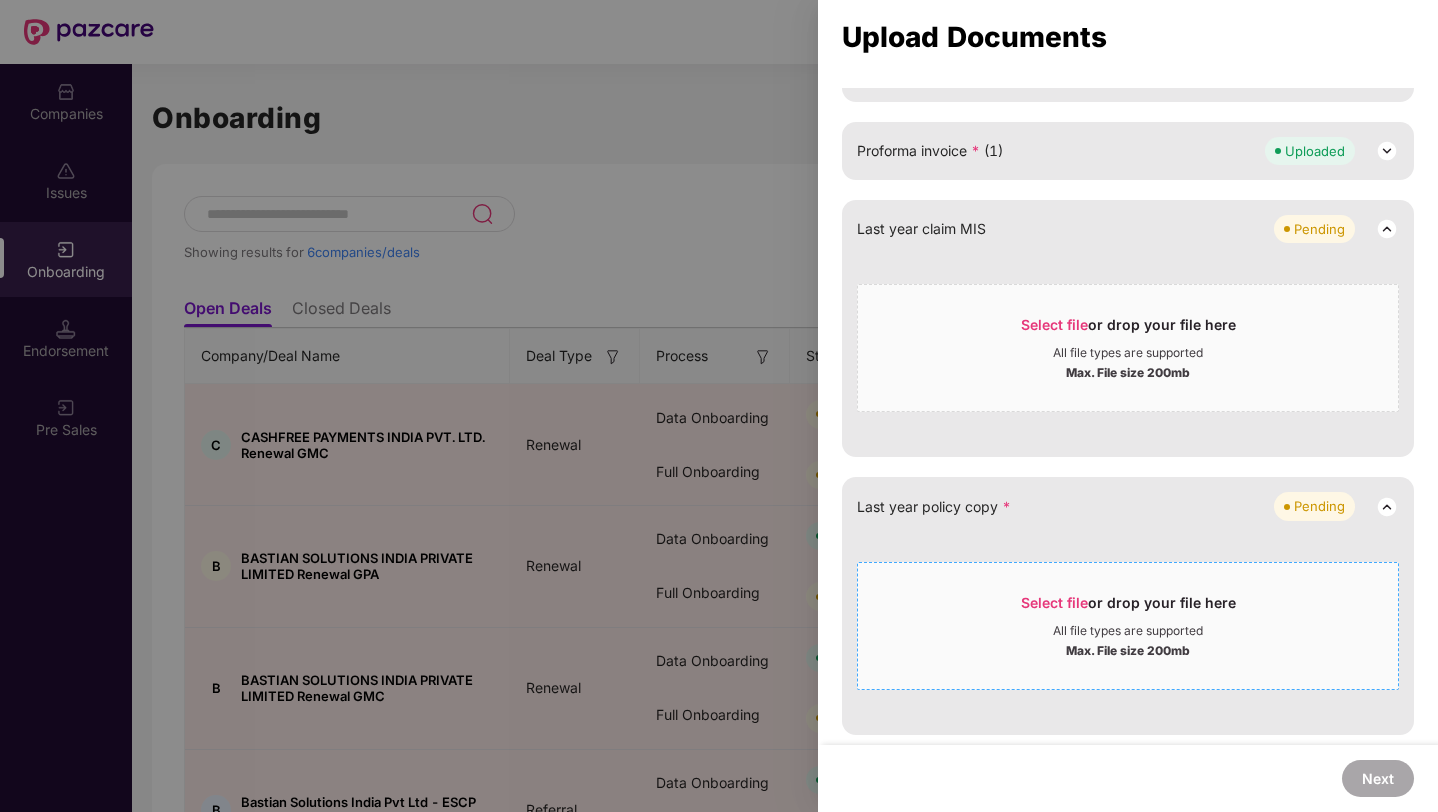 click on "Select file  or drop your file here All file types are supported Max. File size 200mb" at bounding box center (1128, 626) 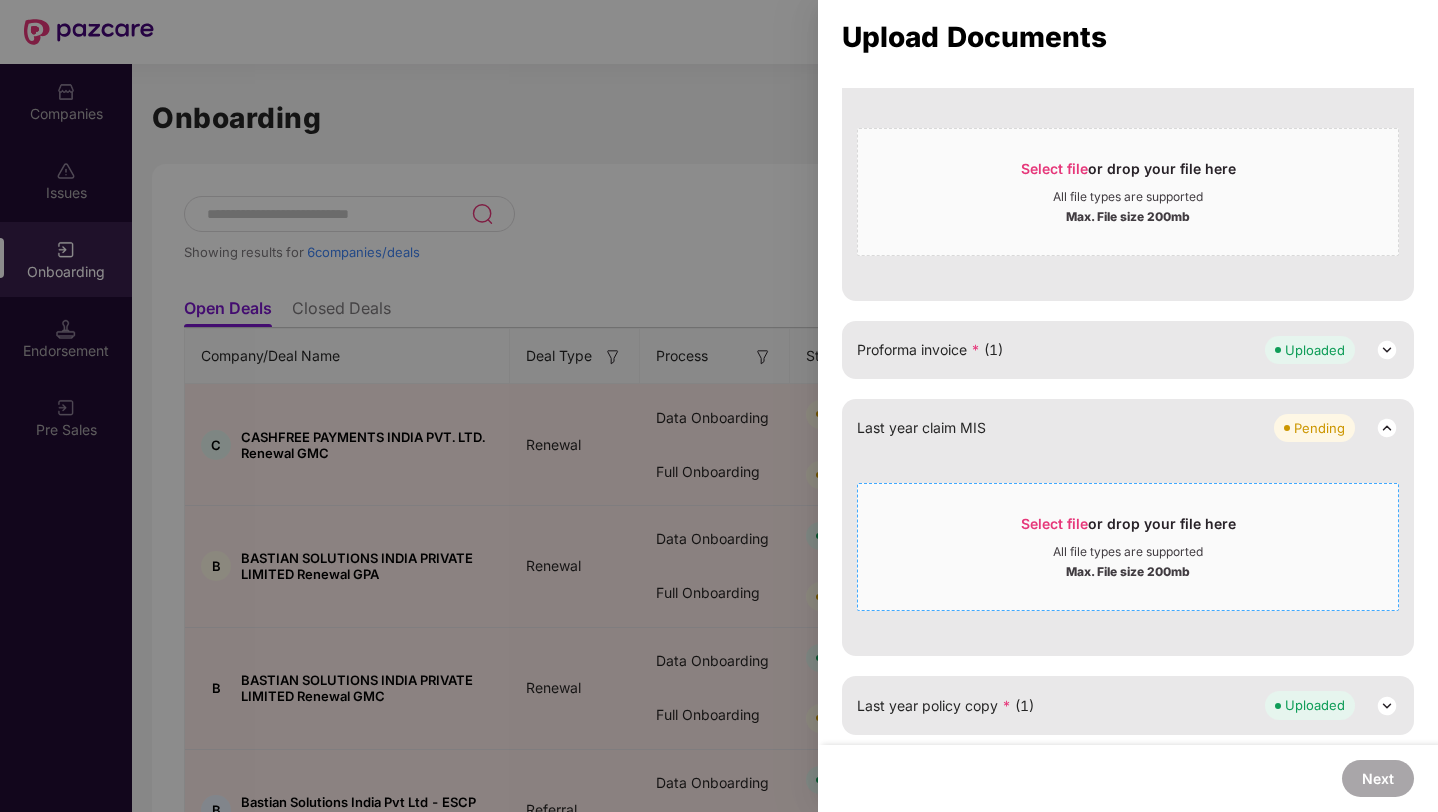 scroll, scrollTop: 0, scrollLeft: 0, axis: both 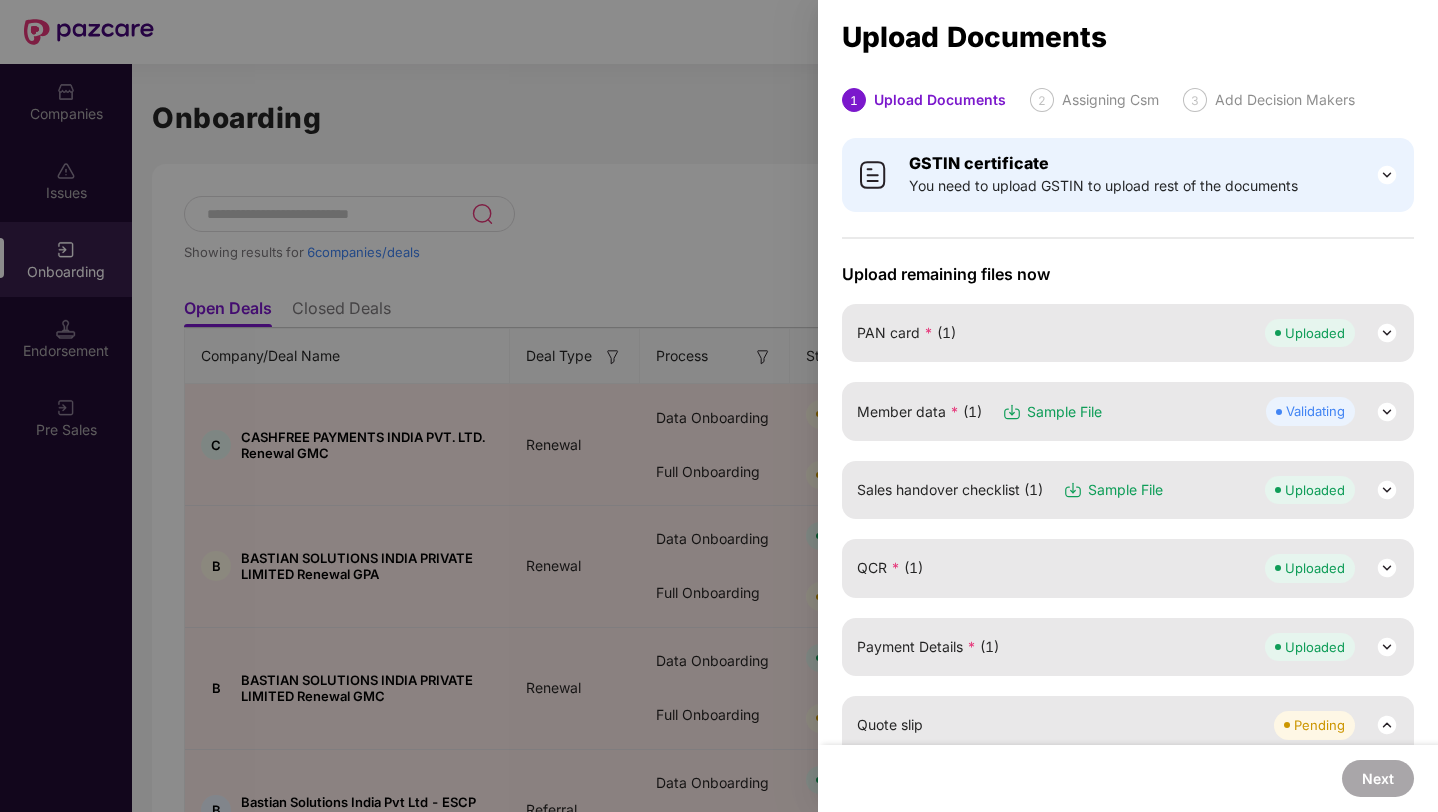 click on "Member data   *   (1) Sample File Validating" at bounding box center [1128, 411] 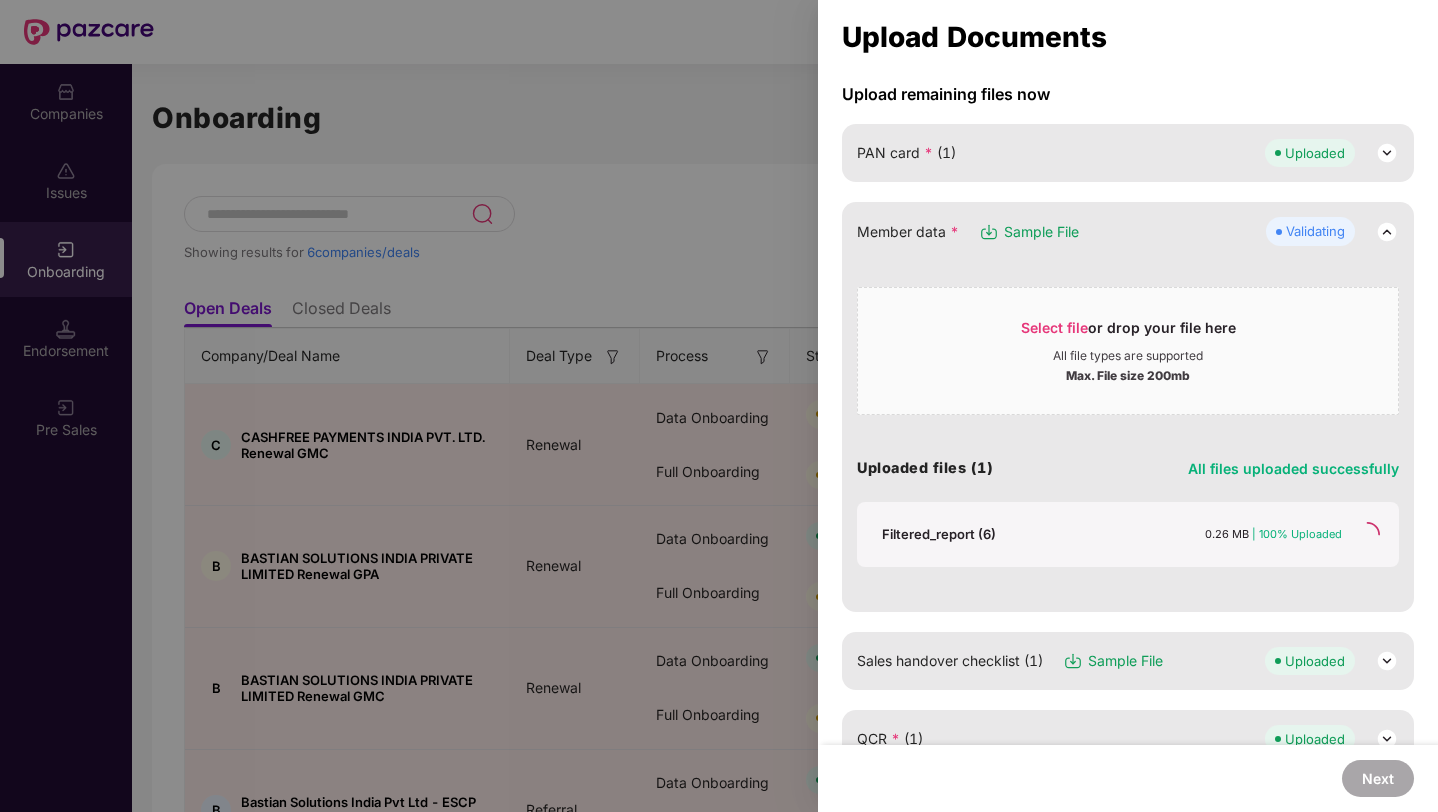 scroll, scrollTop: 191, scrollLeft: 0, axis: vertical 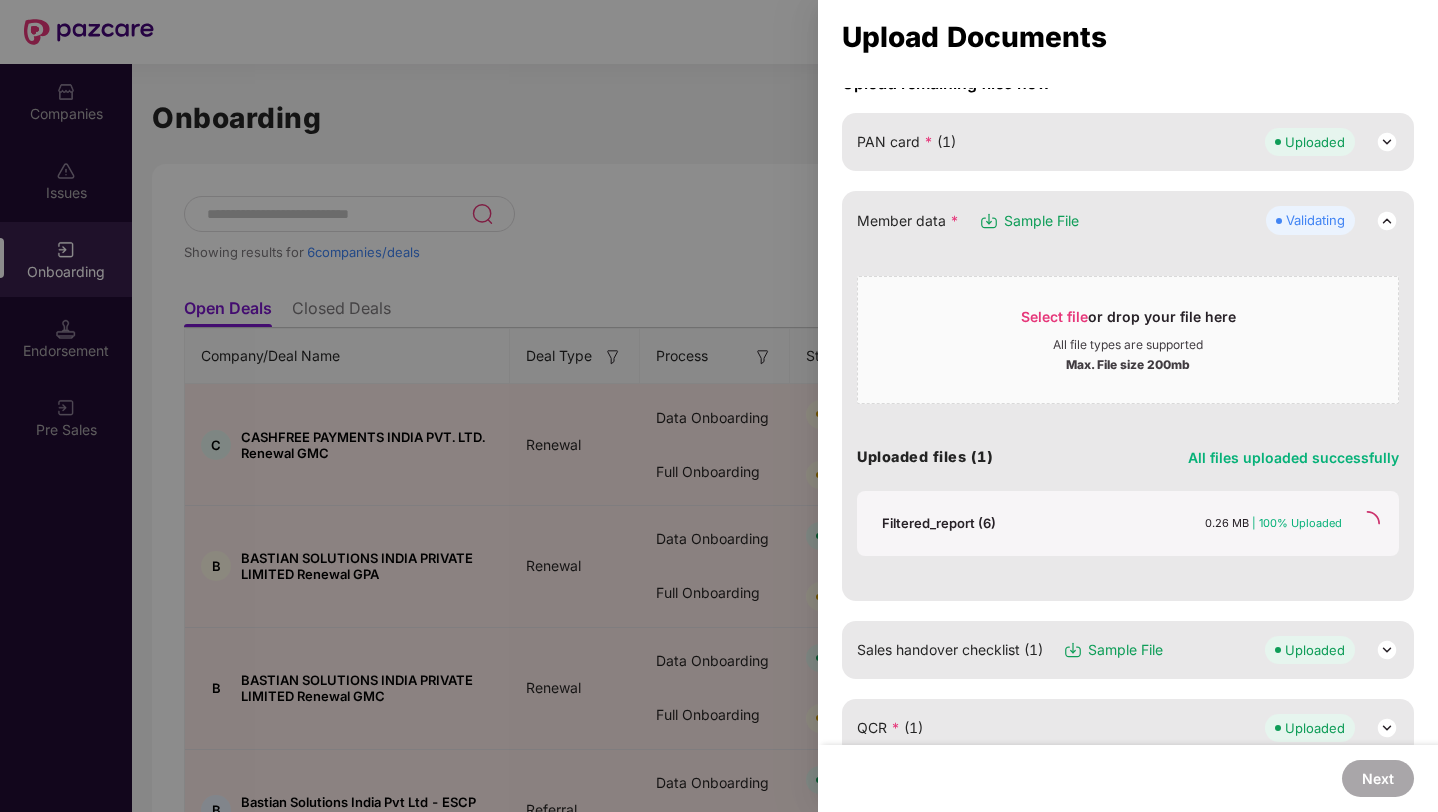 click 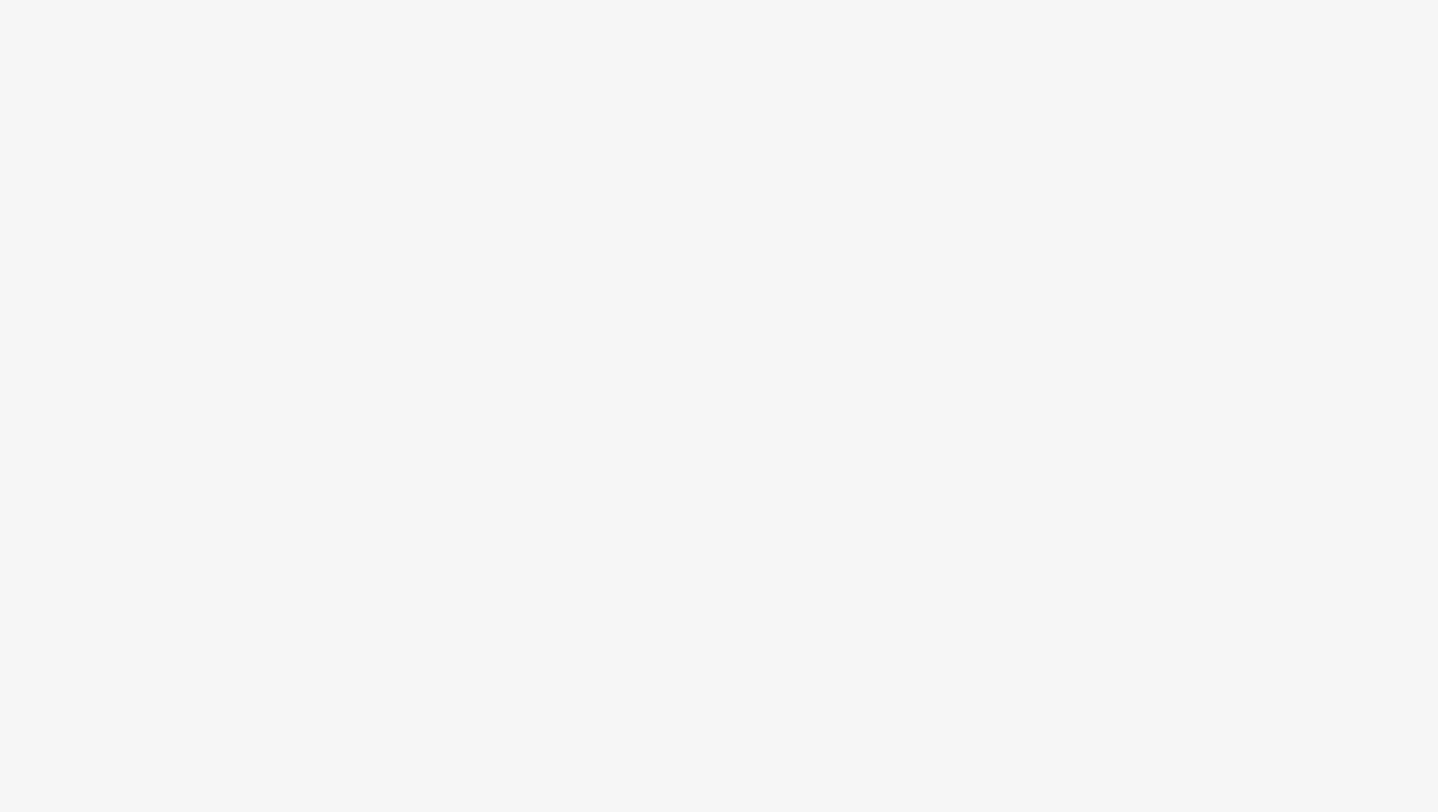 scroll, scrollTop: 0, scrollLeft: 2, axis: horizontal 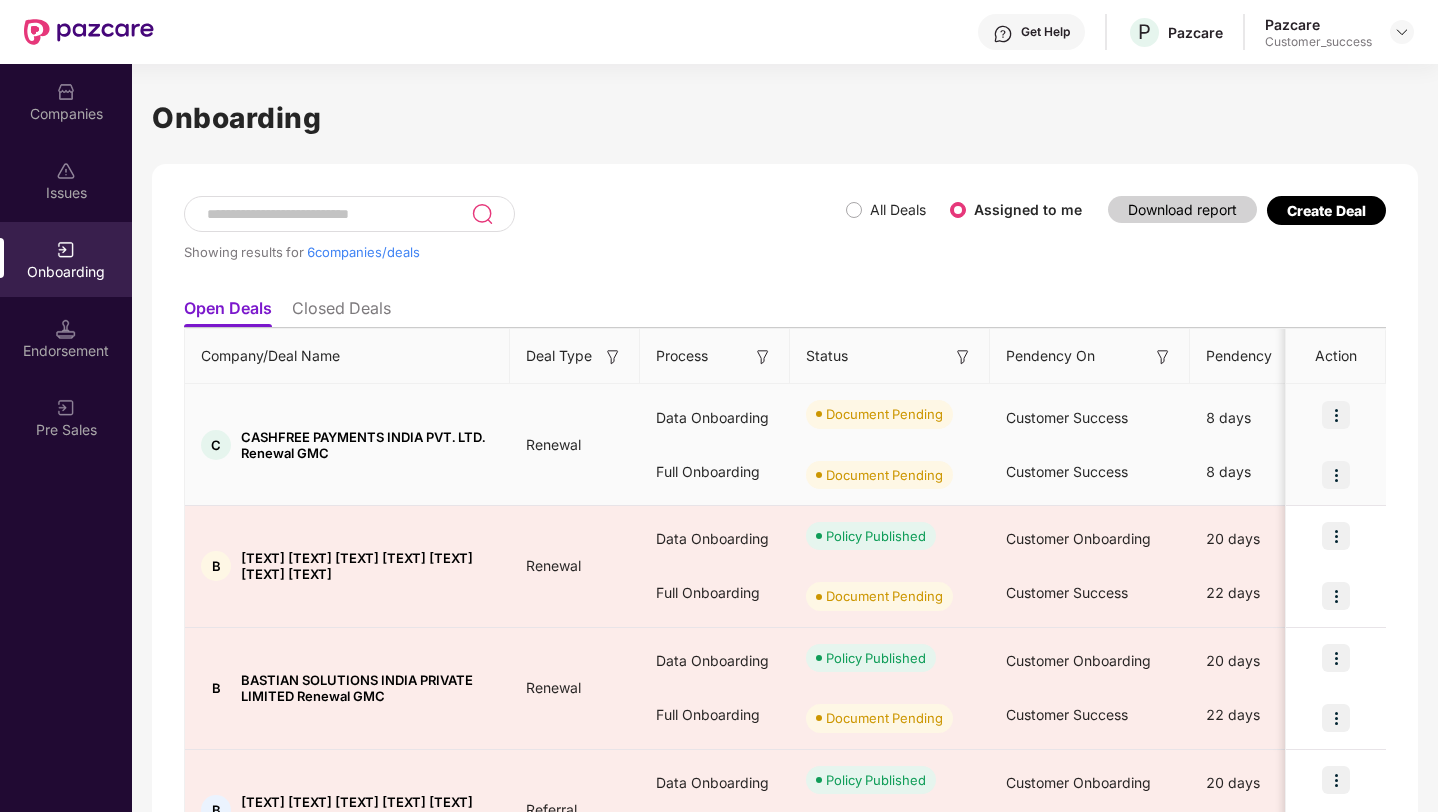 click at bounding box center [1336, 415] 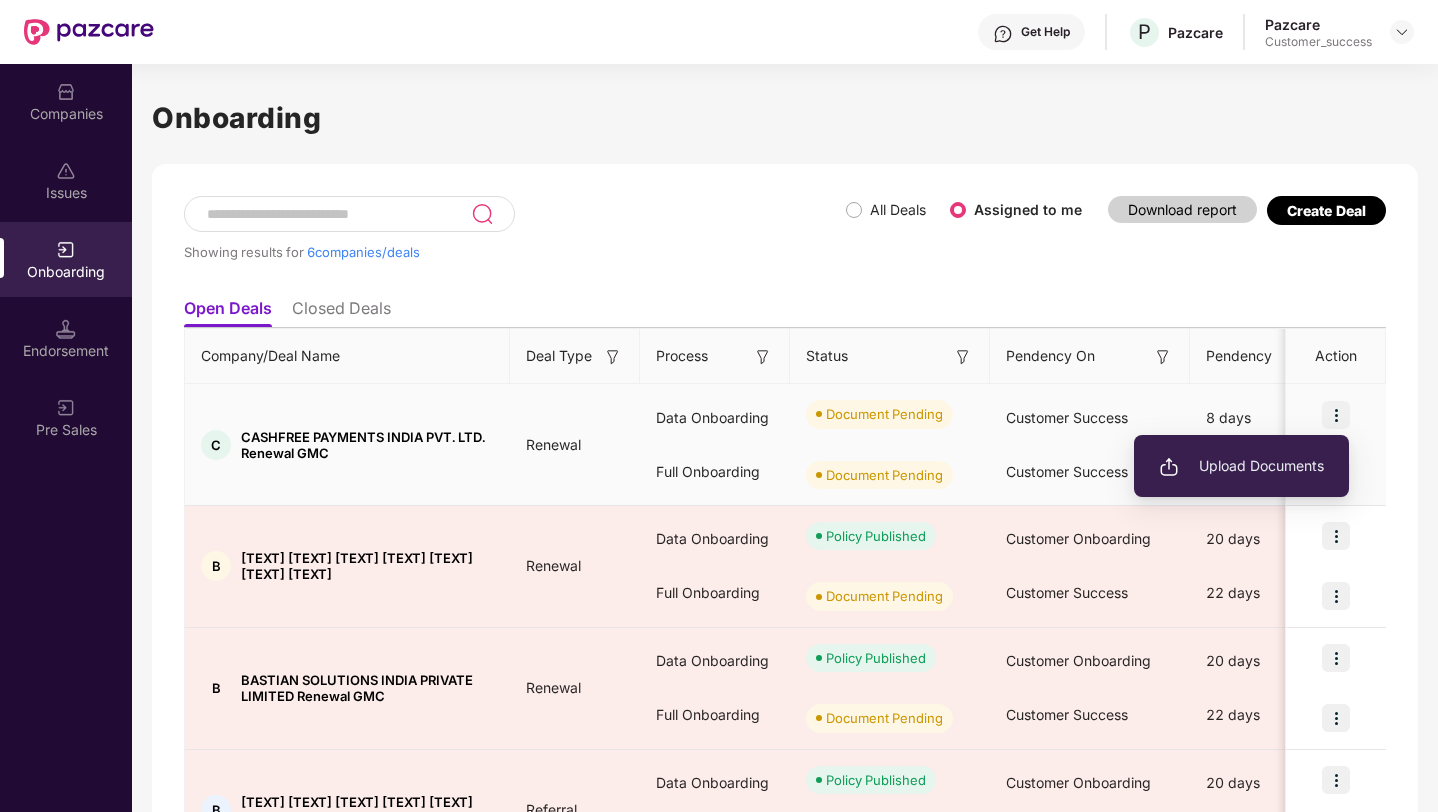 click on "Upload Documents" at bounding box center [1241, 466] 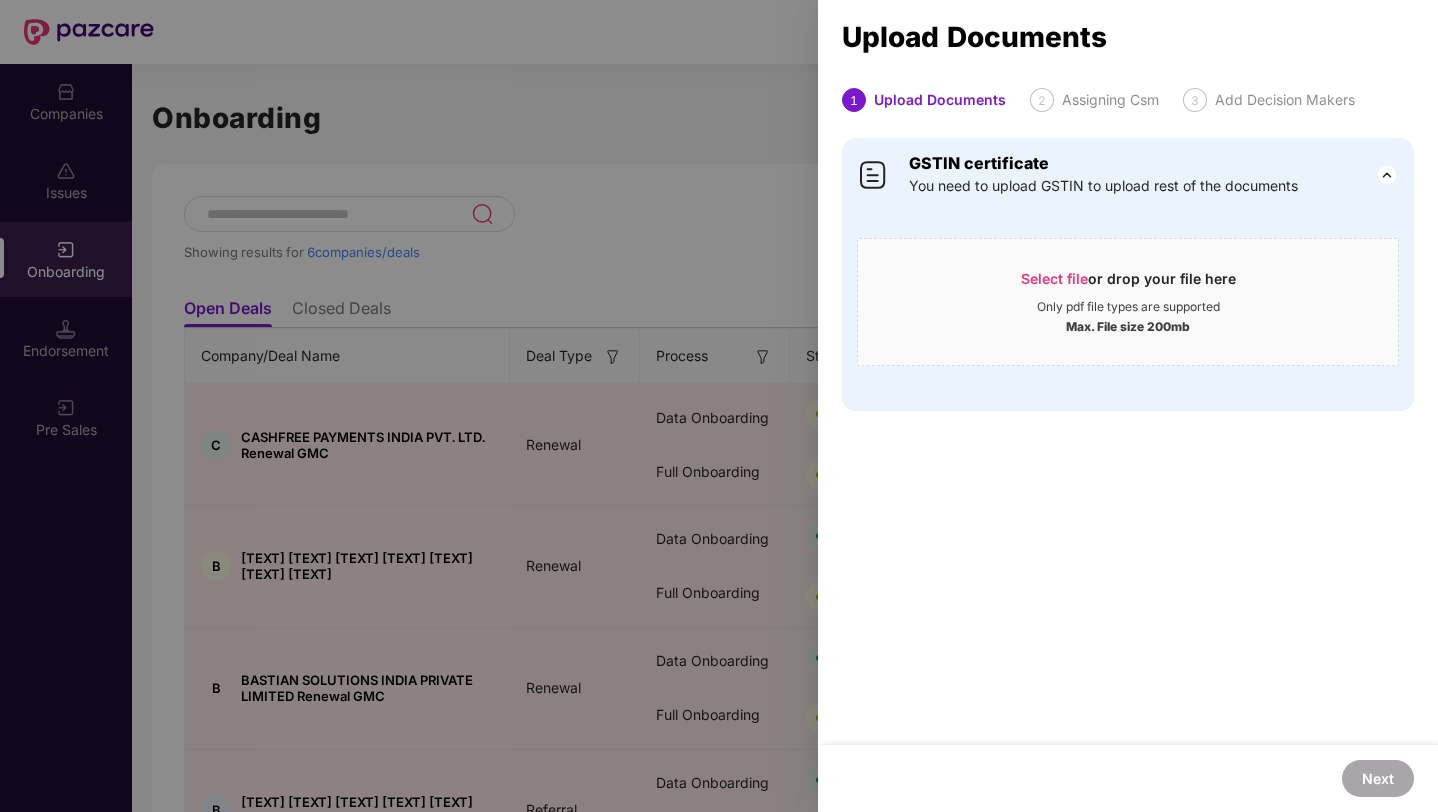 click at bounding box center [719, 406] 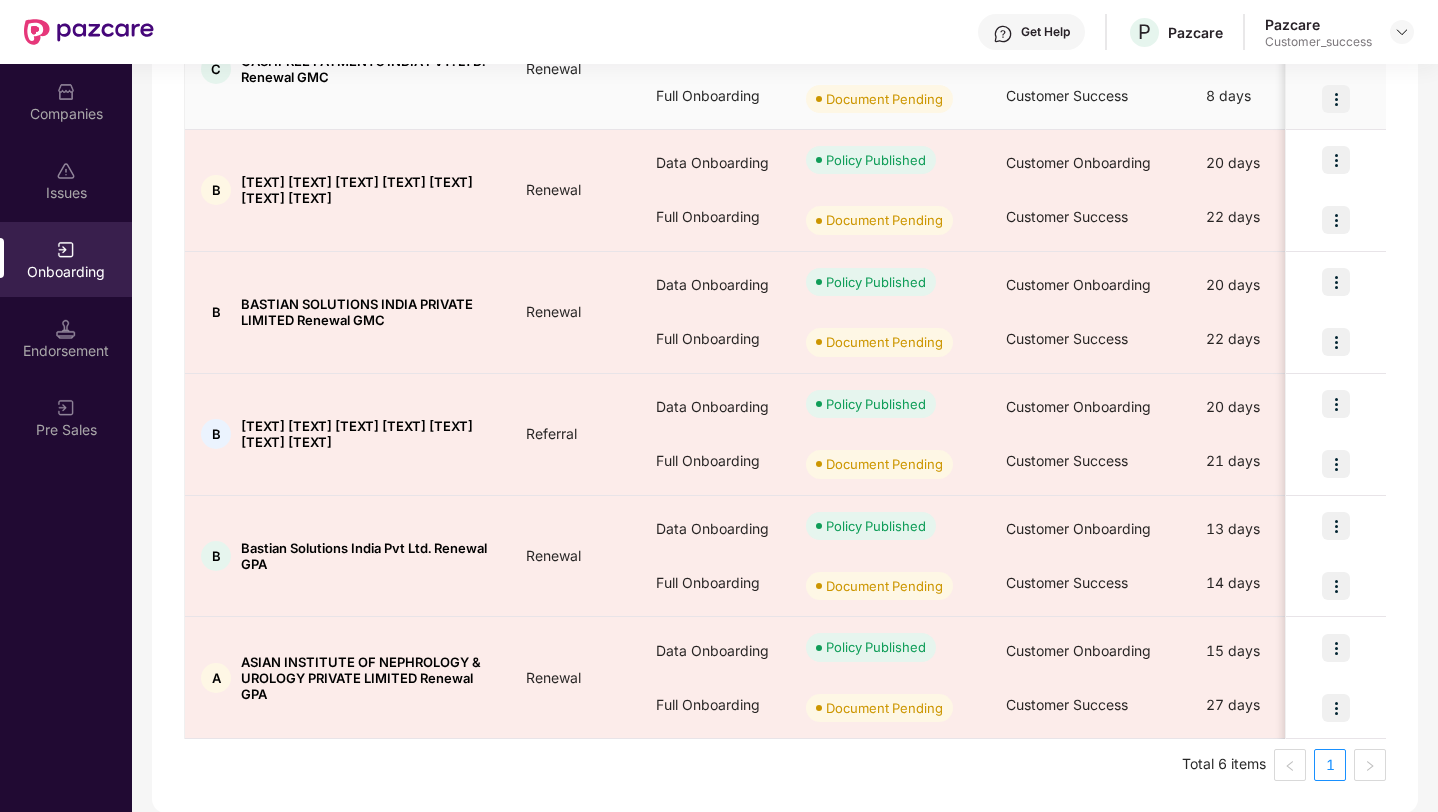 scroll, scrollTop: 0, scrollLeft: 0, axis: both 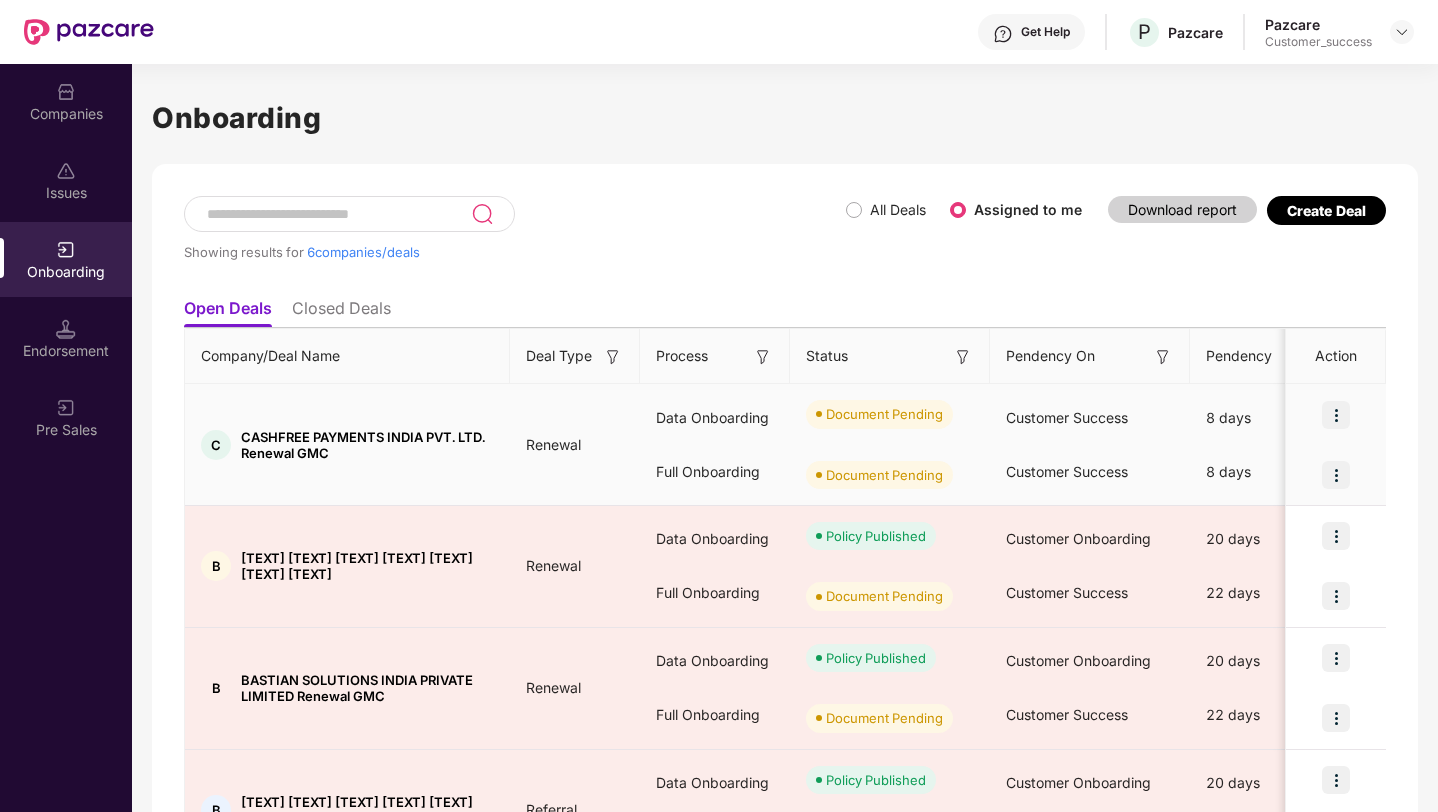click at bounding box center [1336, 415] 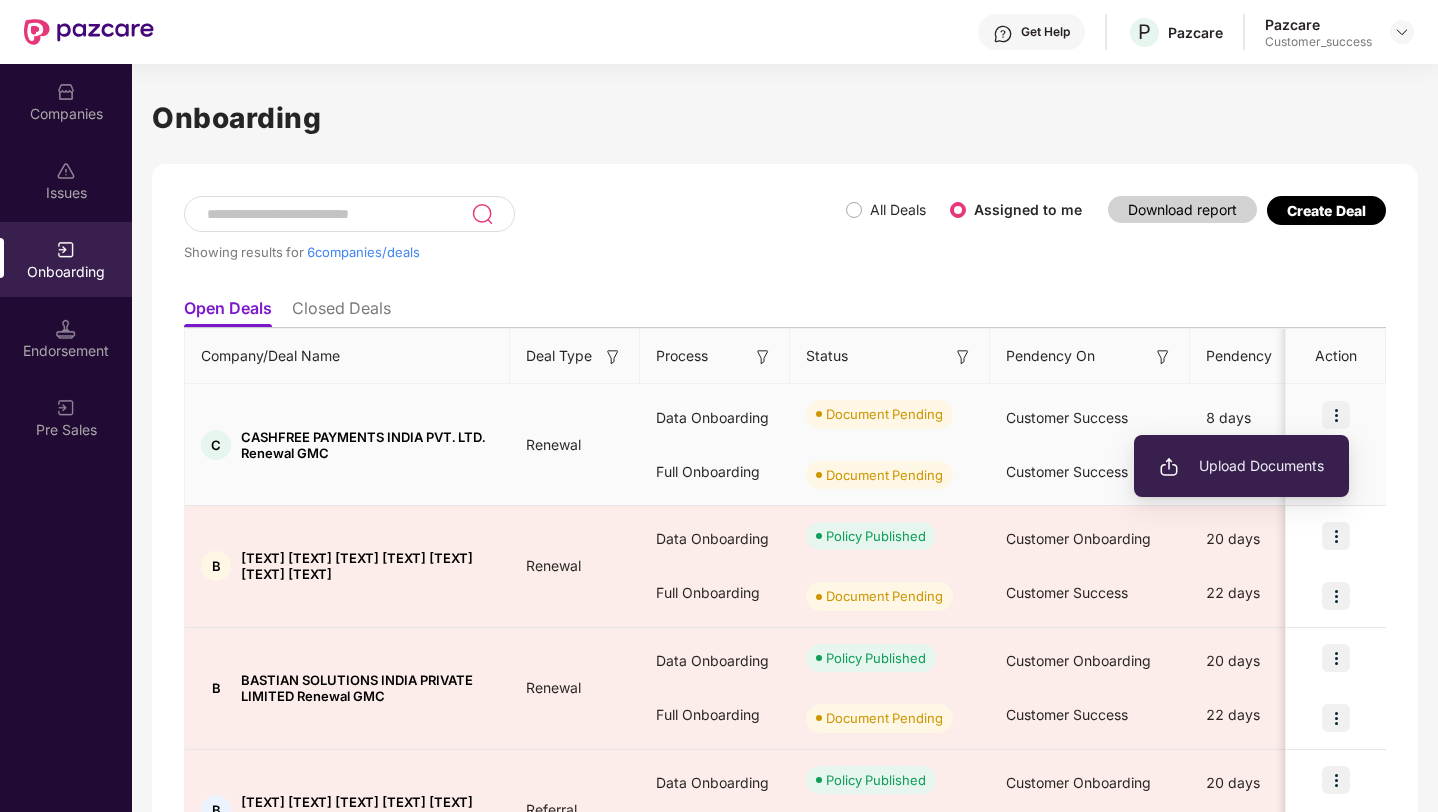 click on "Upload Documents" at bounding box center [1241, 466] 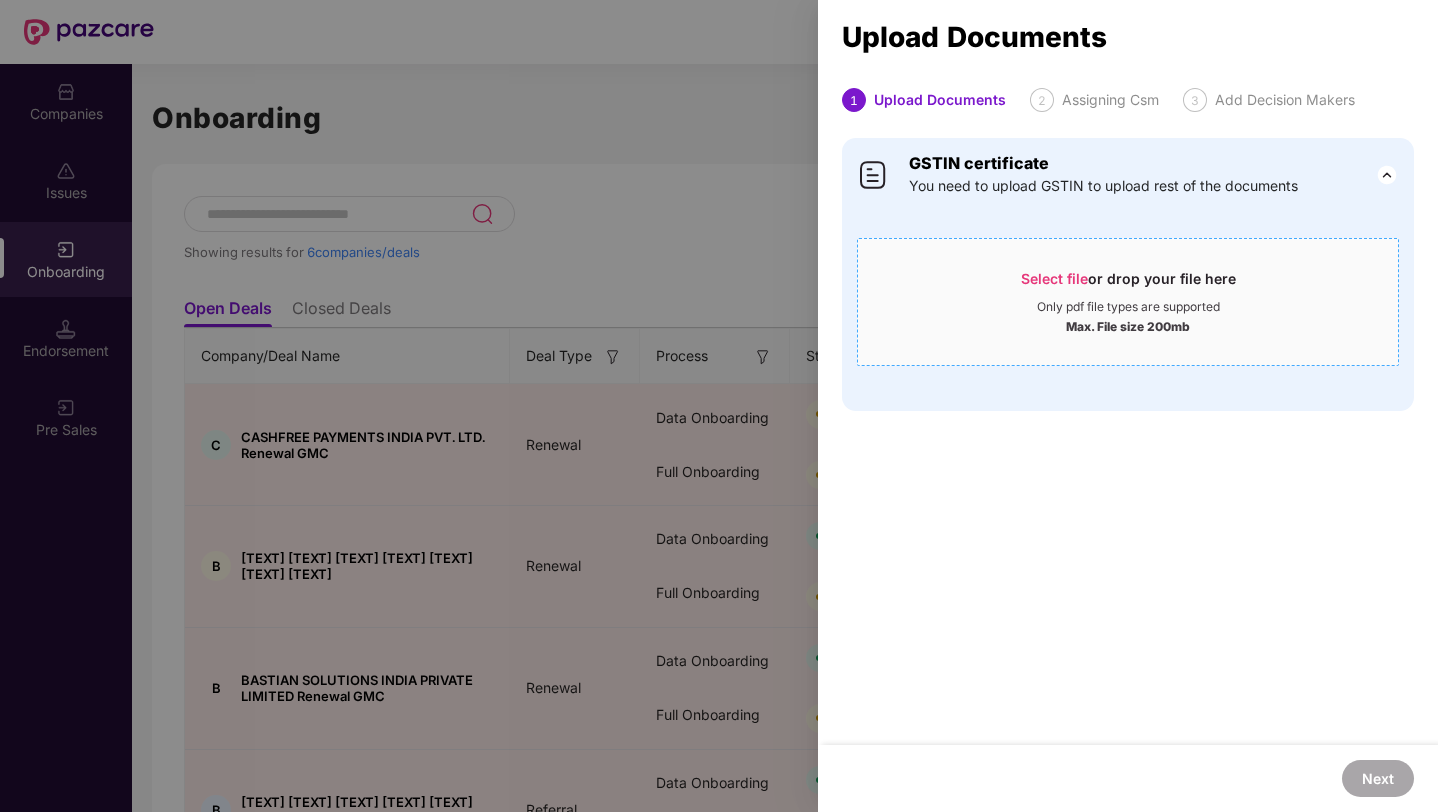 click on "Max. File size 200mb" at bounding box center (1128, 325) 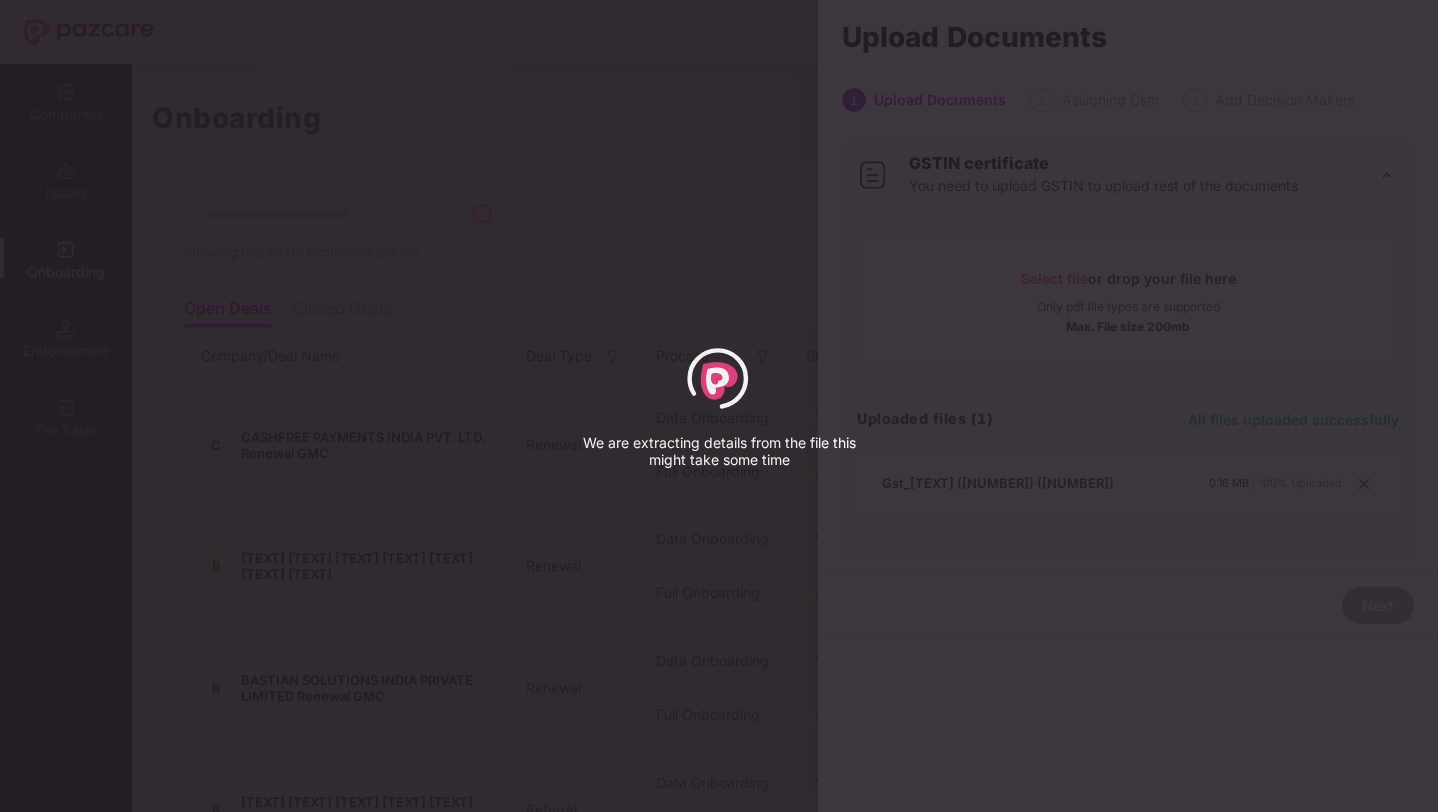 select on "*****" 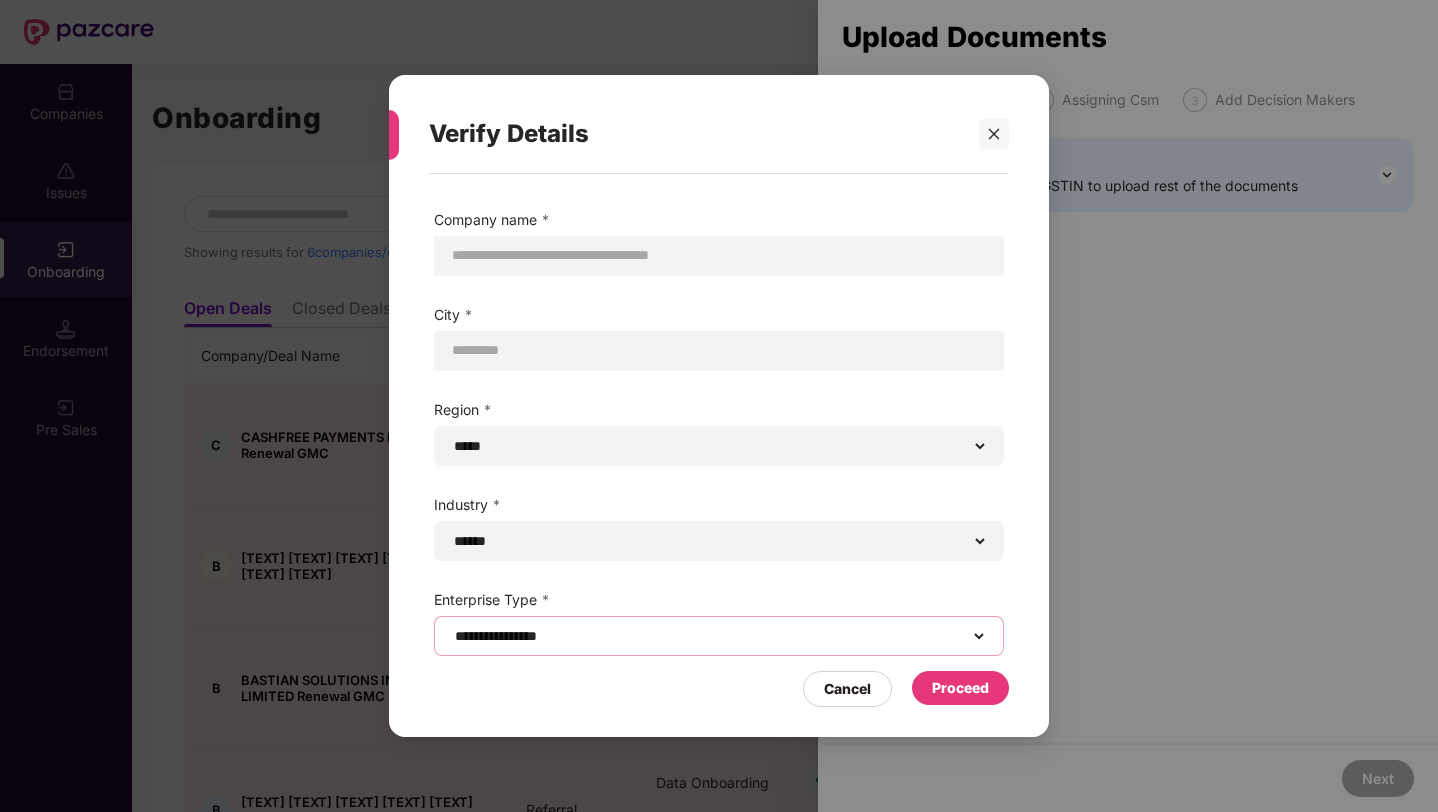 click on "**********" at bounding box center (719, 636) 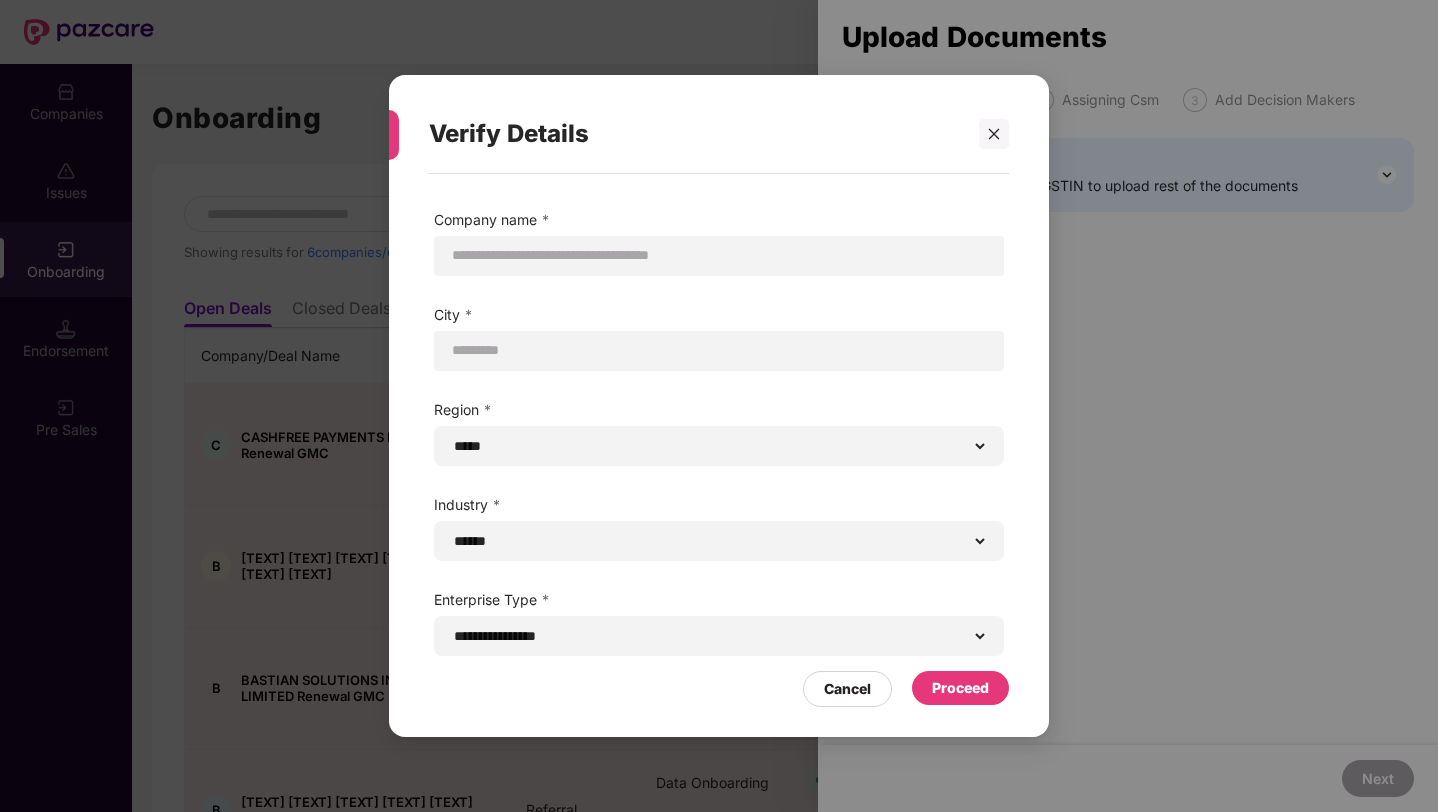 click on "Proceed" at bounding box center [960, 688] 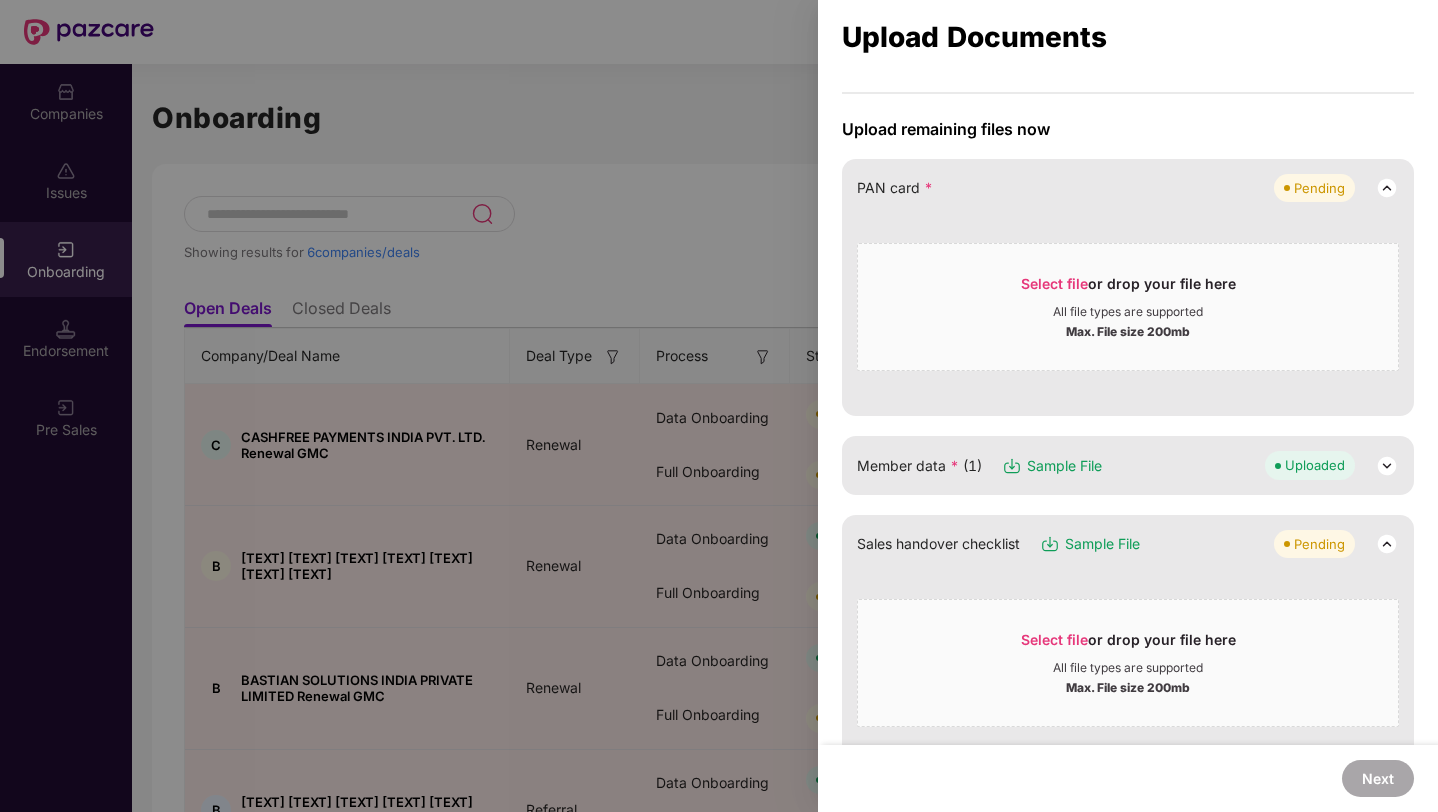 scroll, scrollTop: 0, scrollLeft: 0, axis: both 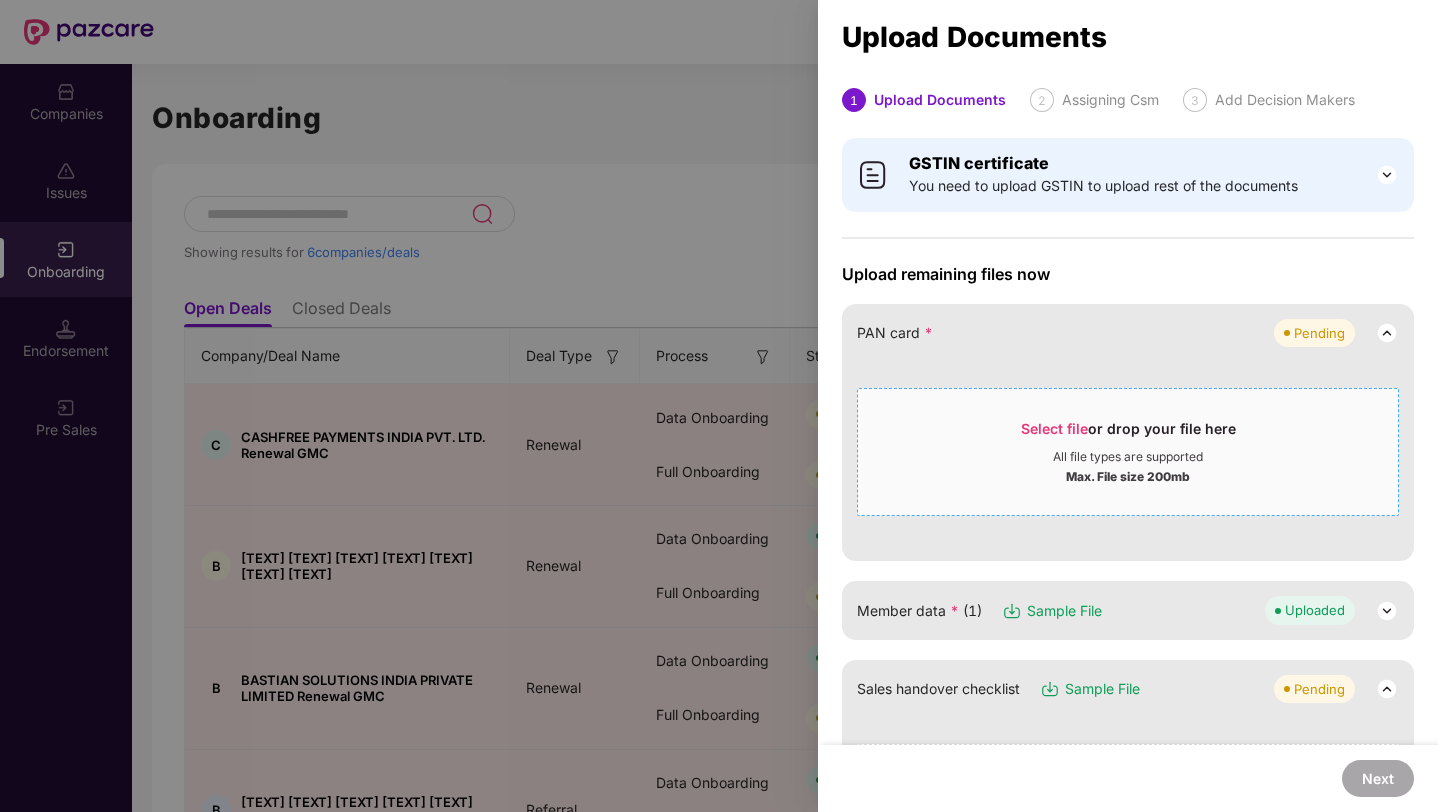 click on "Max. File size 200mb" at bounding box center (1128, 475) 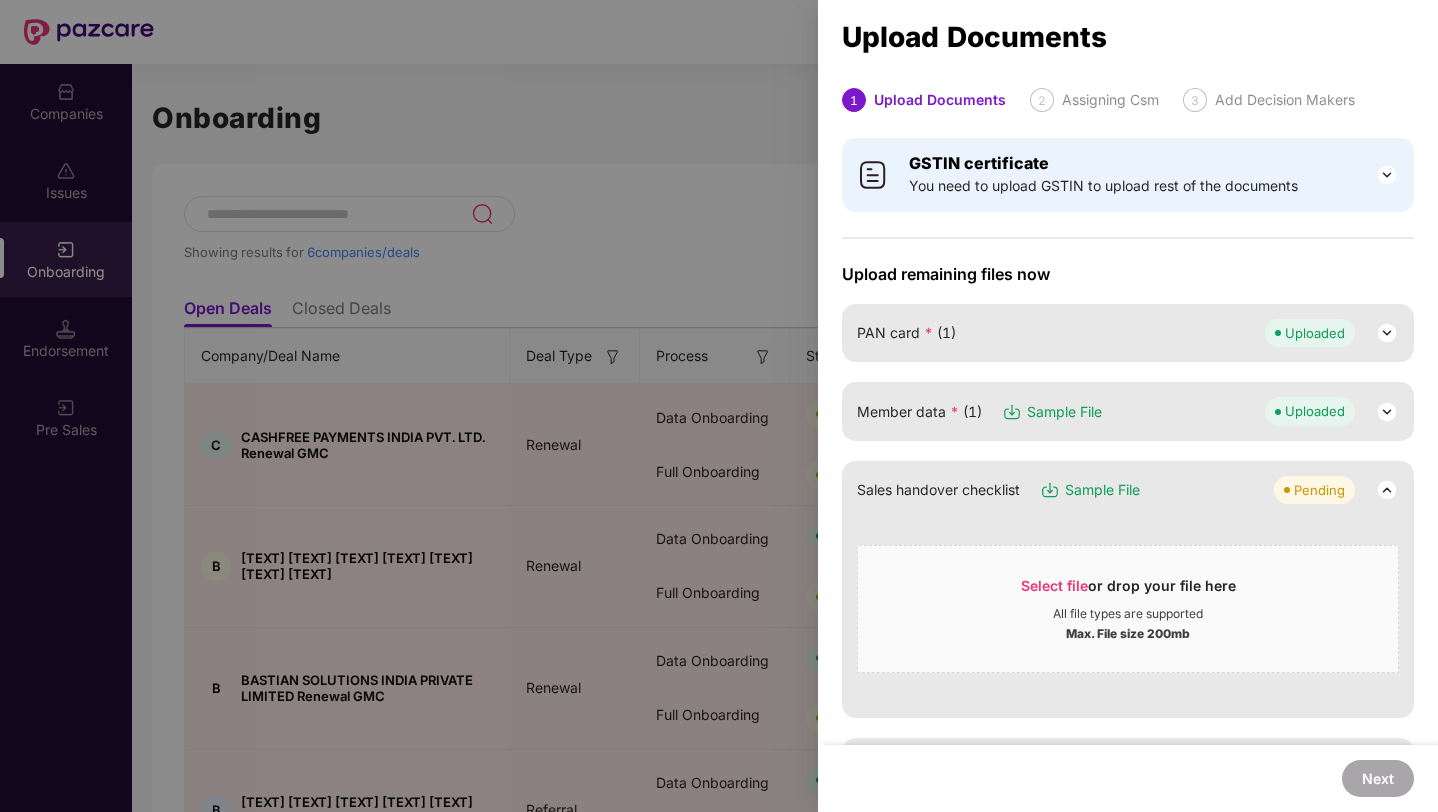 click at bounding box center (1387, 412) 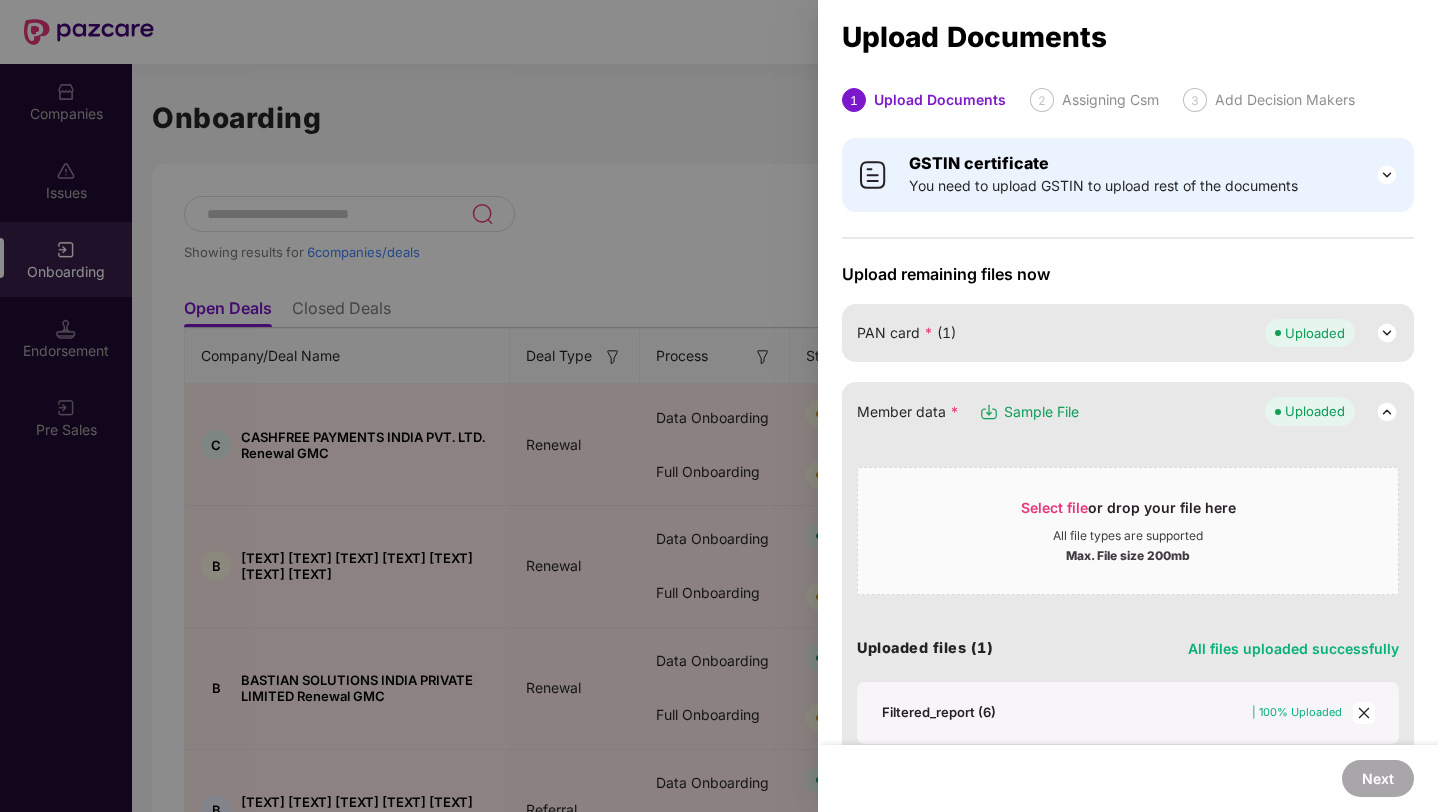 click at bounding box center (1387, 412) 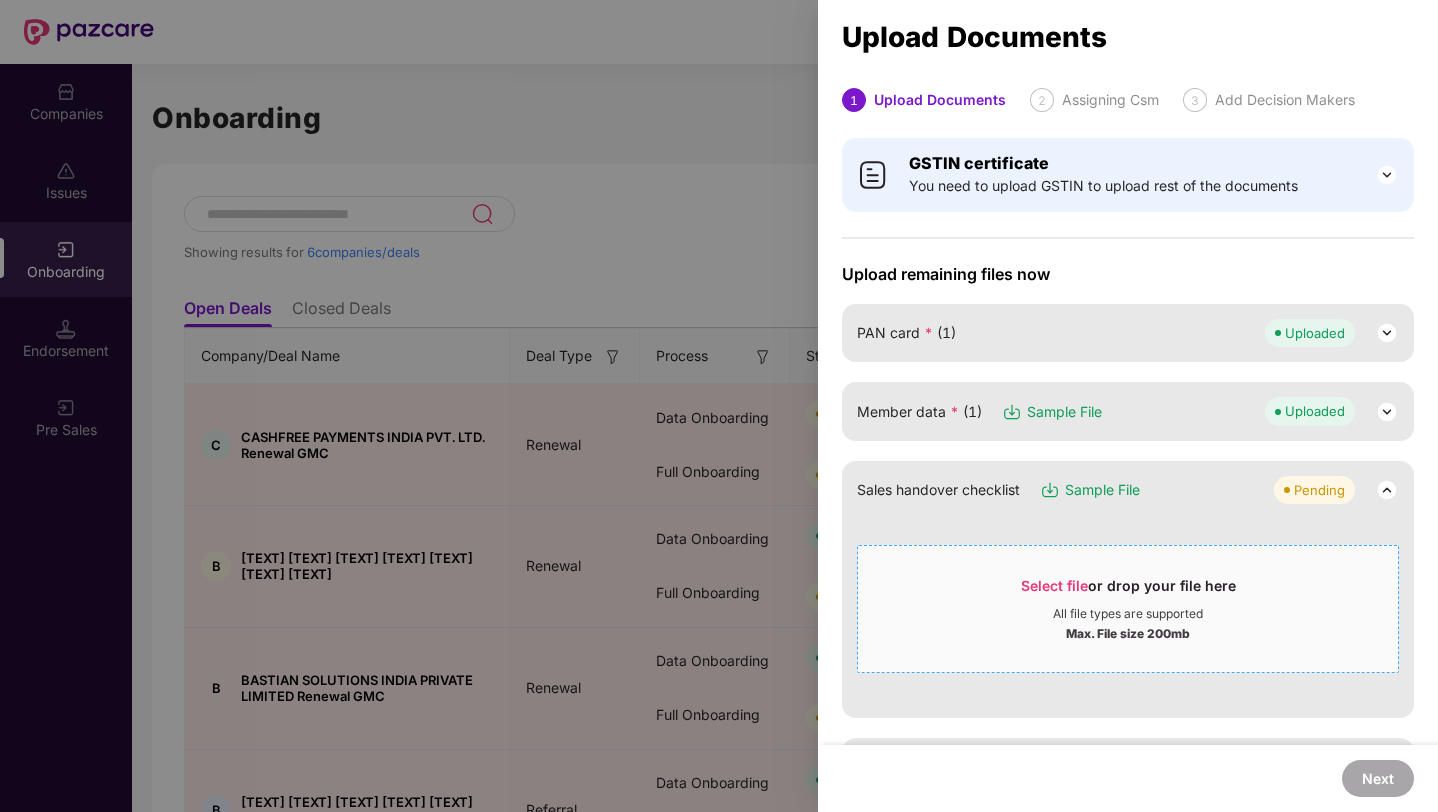 click on "Max. File size 200mb" at bounding box center (1128, 632) 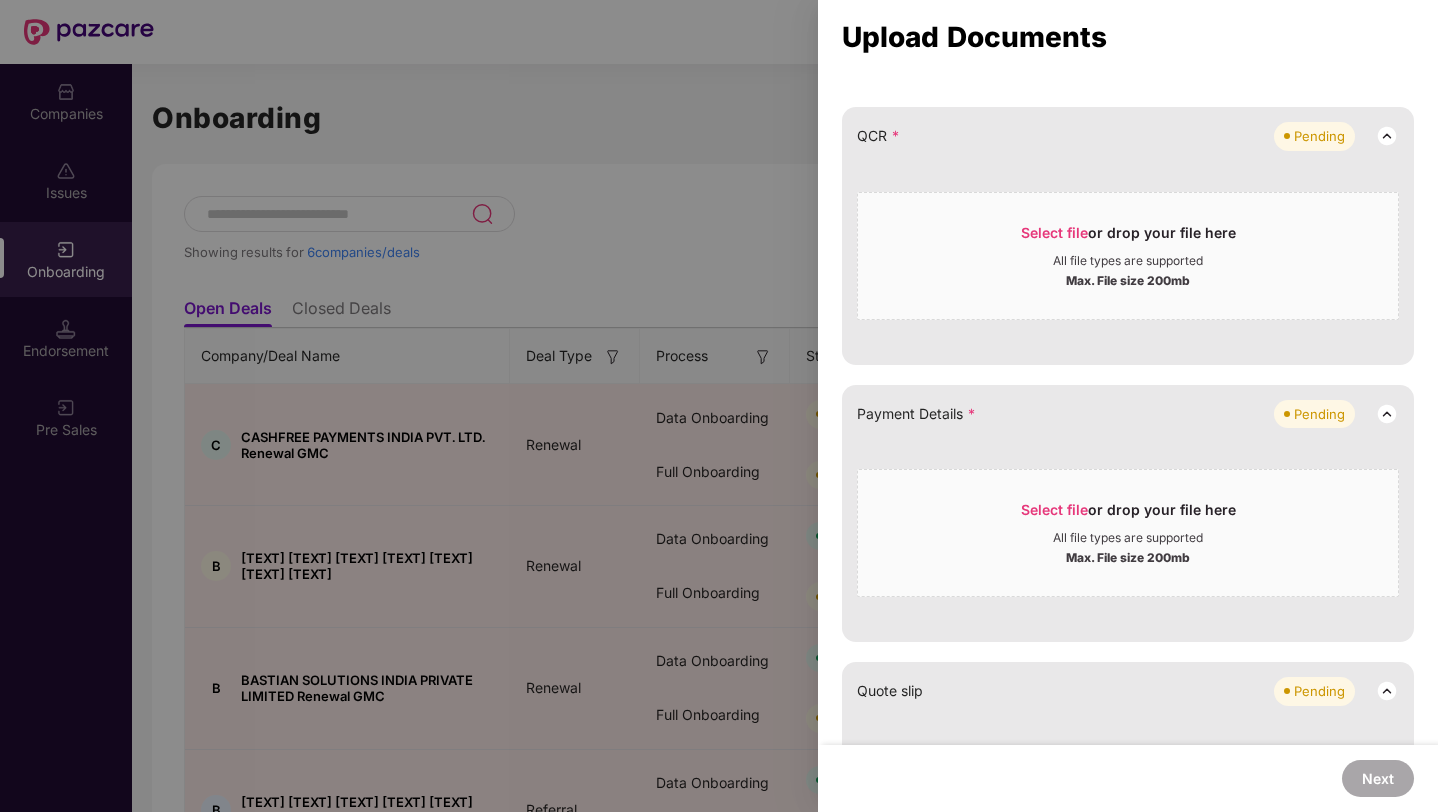 scroll, scrollTop: 463, scrollLeft: 0, axis: vertical 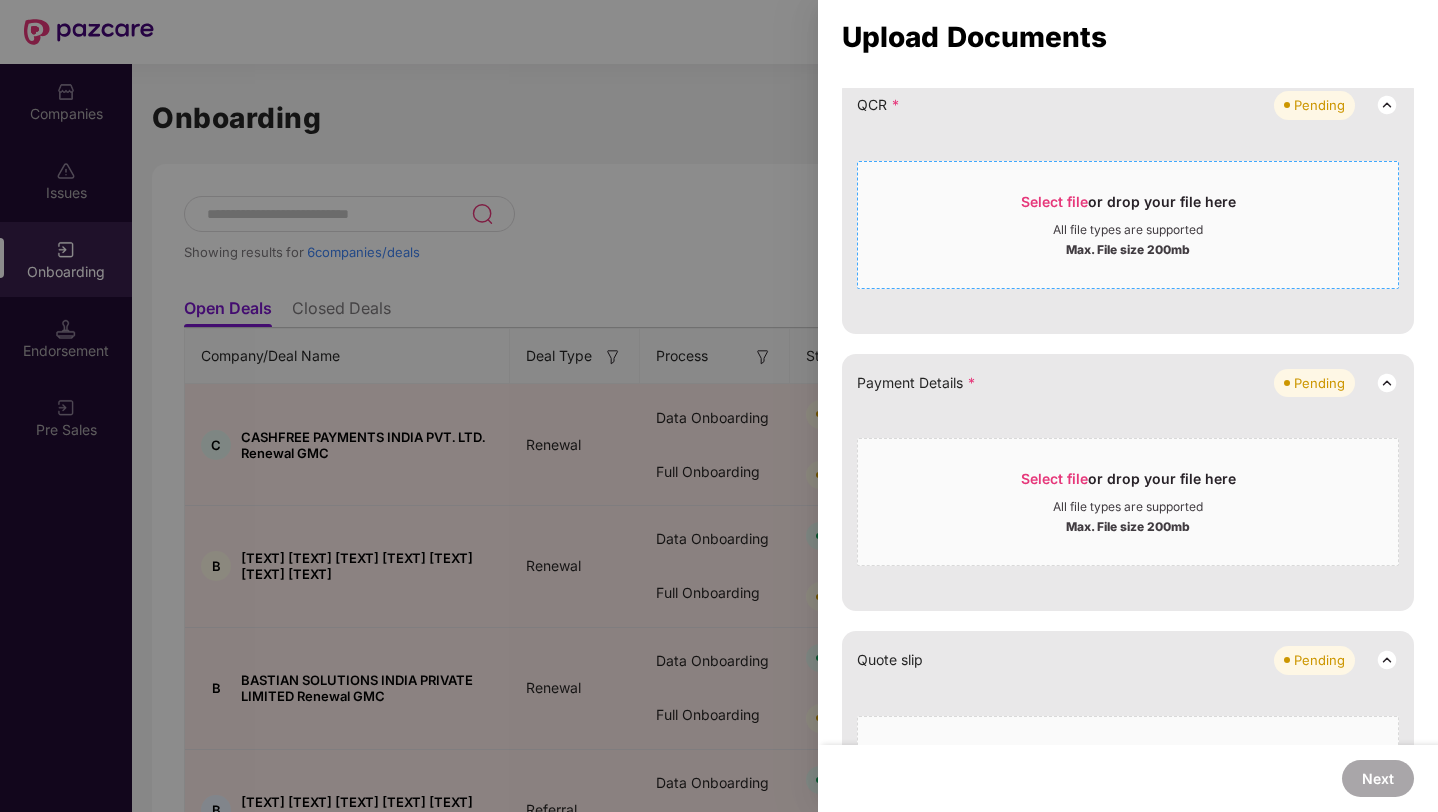click on "Max. File size 200mb" at bounding box center [1128, 248] 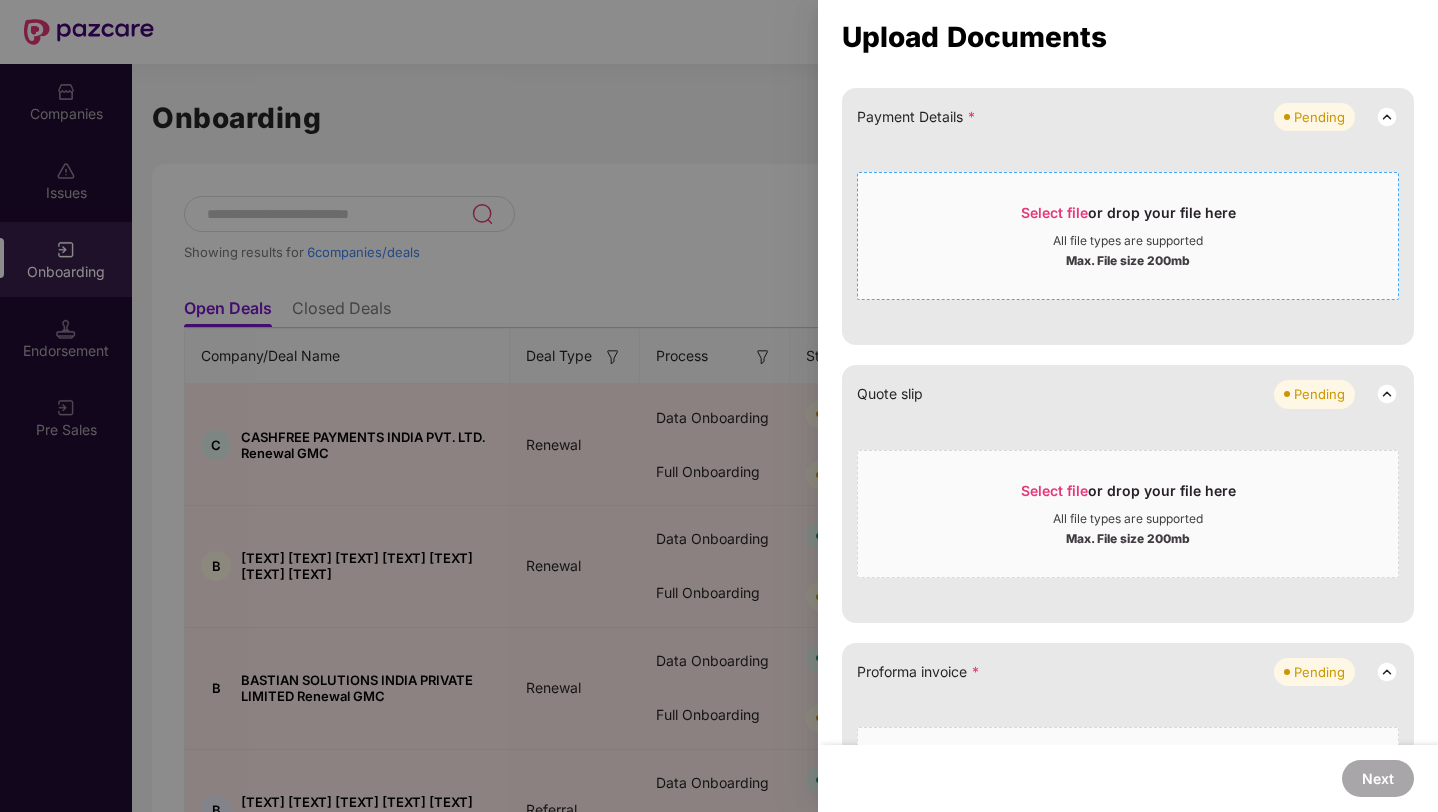 scroll, scrollTop: 540, scrollLeft: 0, axis: vertical 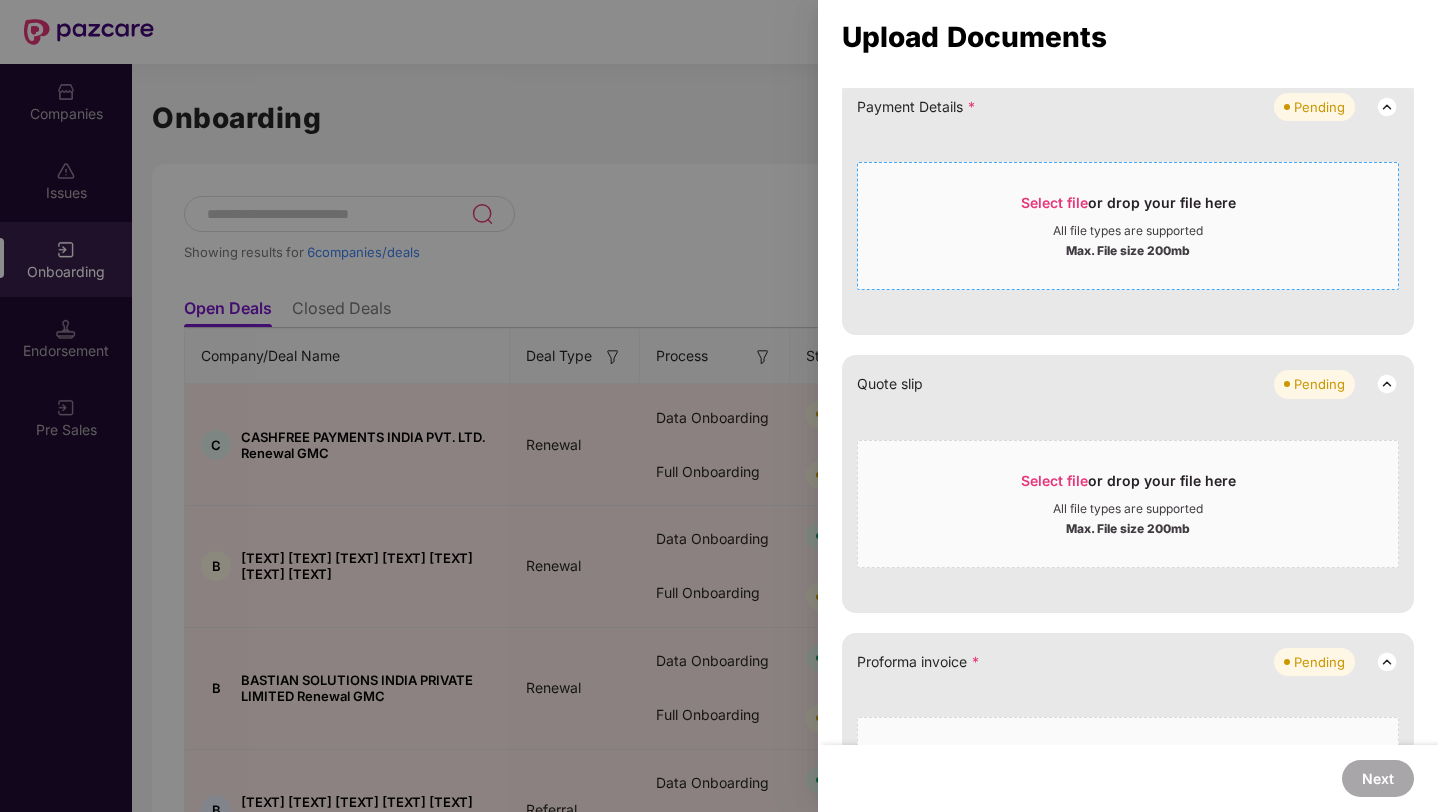 click on "Select file  or drop your file here All file types are supported Max. File size 200mb" at bounding box center [1128, 226] 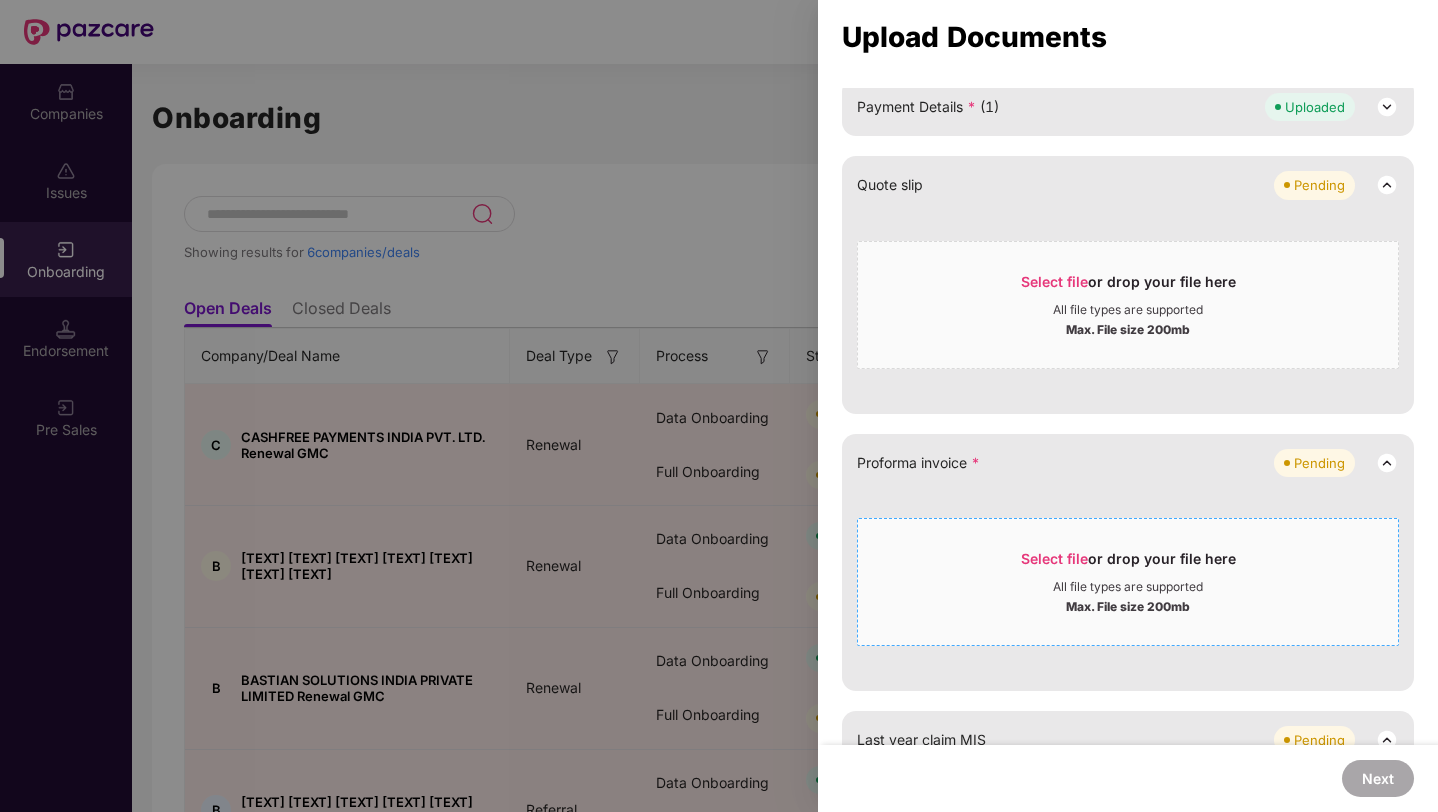 click on "Select file  or drop your file here" at bounding box center (1128, 564) 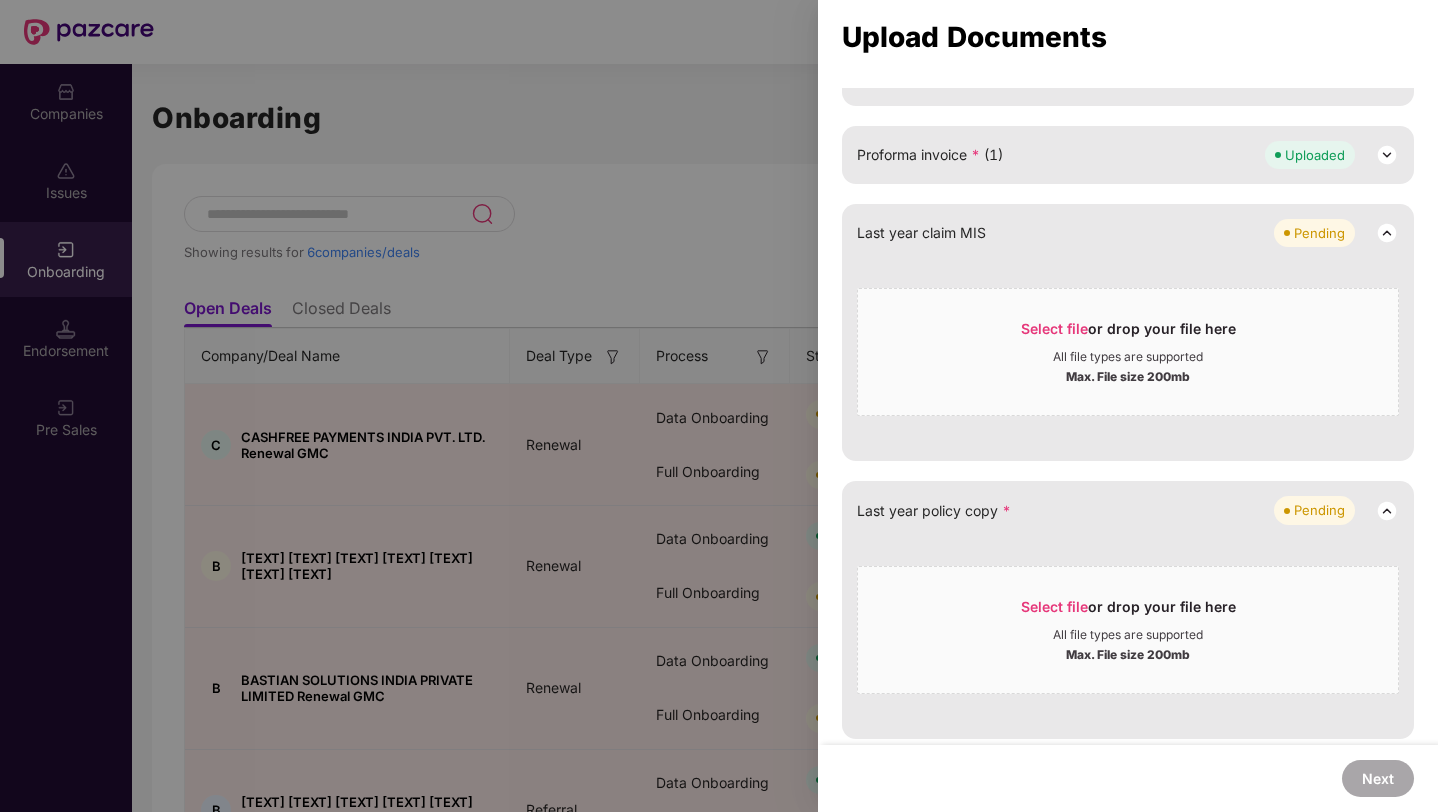 scroll, scrollTop: 852, scrollLeft: 0, axis: vertical 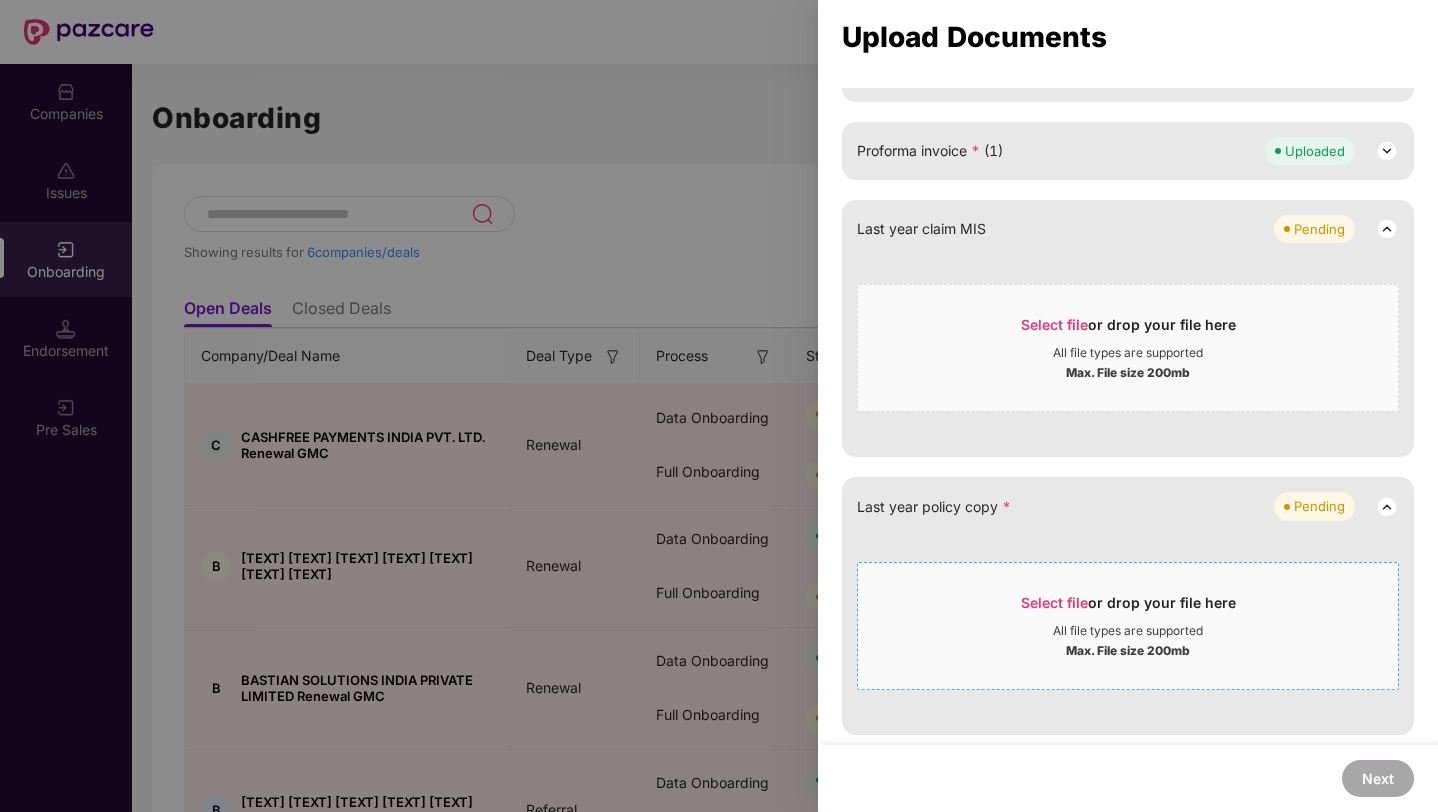 click on "Select file  or drop your file here All file types are supported Max. File size 200mb" at bounding box center (1128, 626) 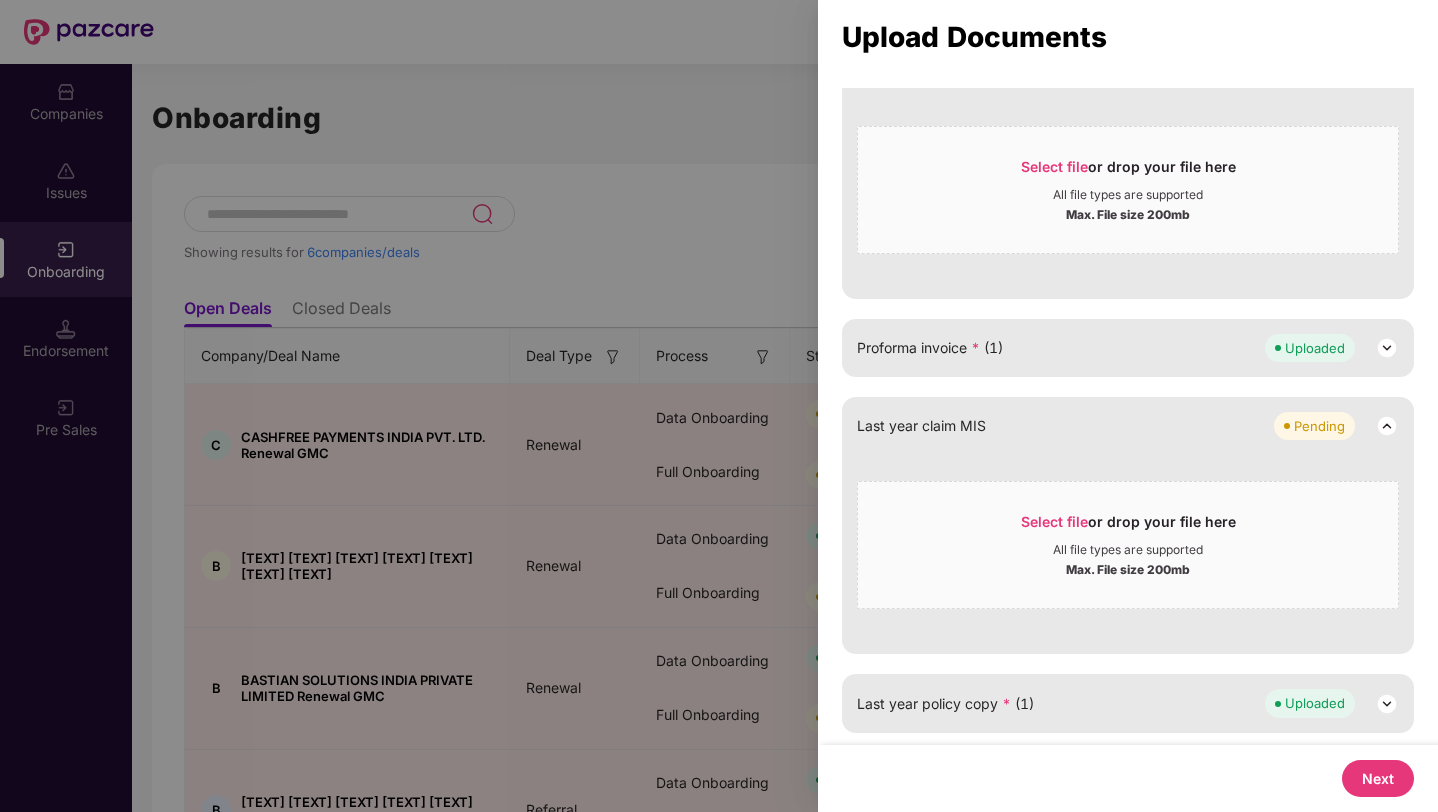 scroll, scrollTop: 653, scrollLeft: 0, axis: vertical 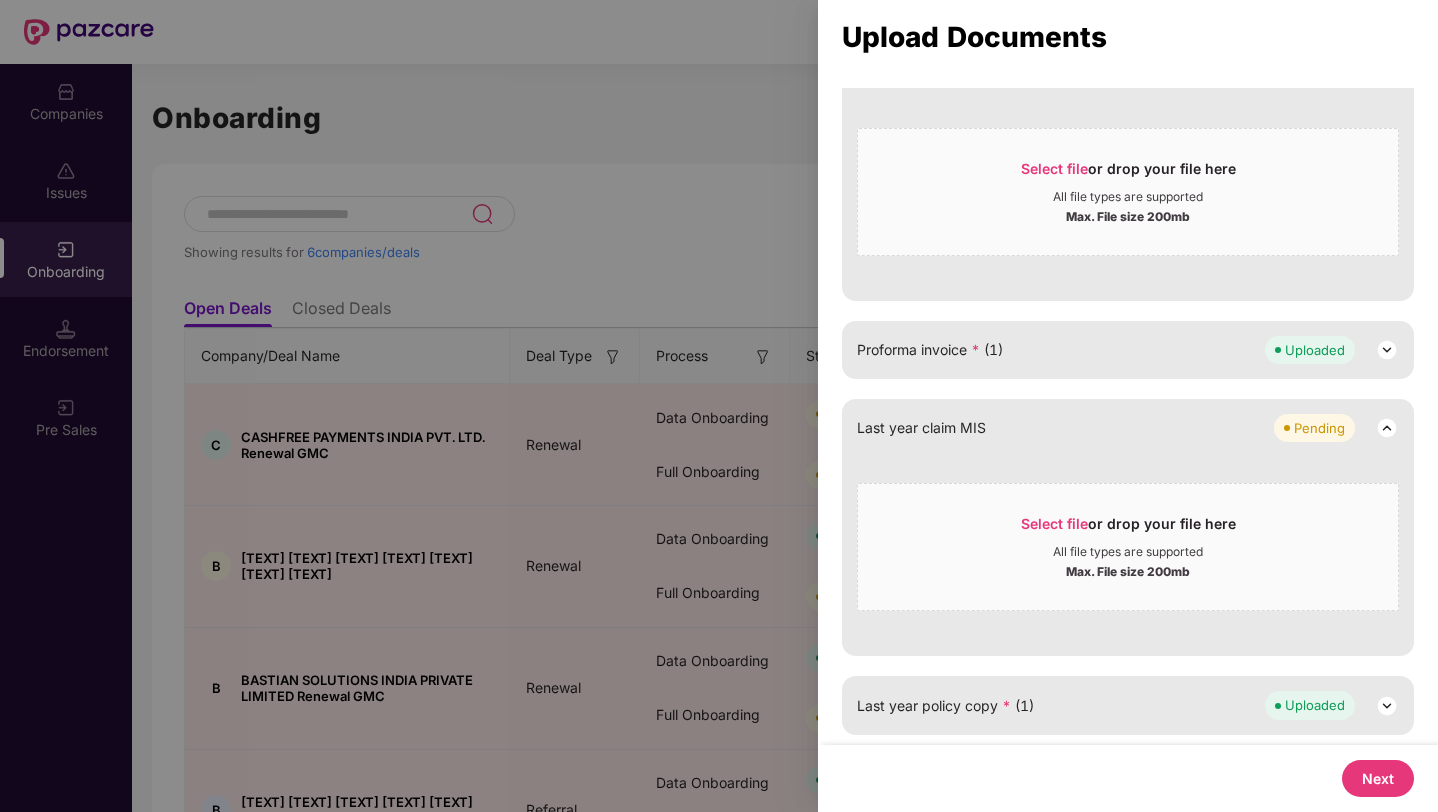 click on "Next" at bounding box center [1378, 778] 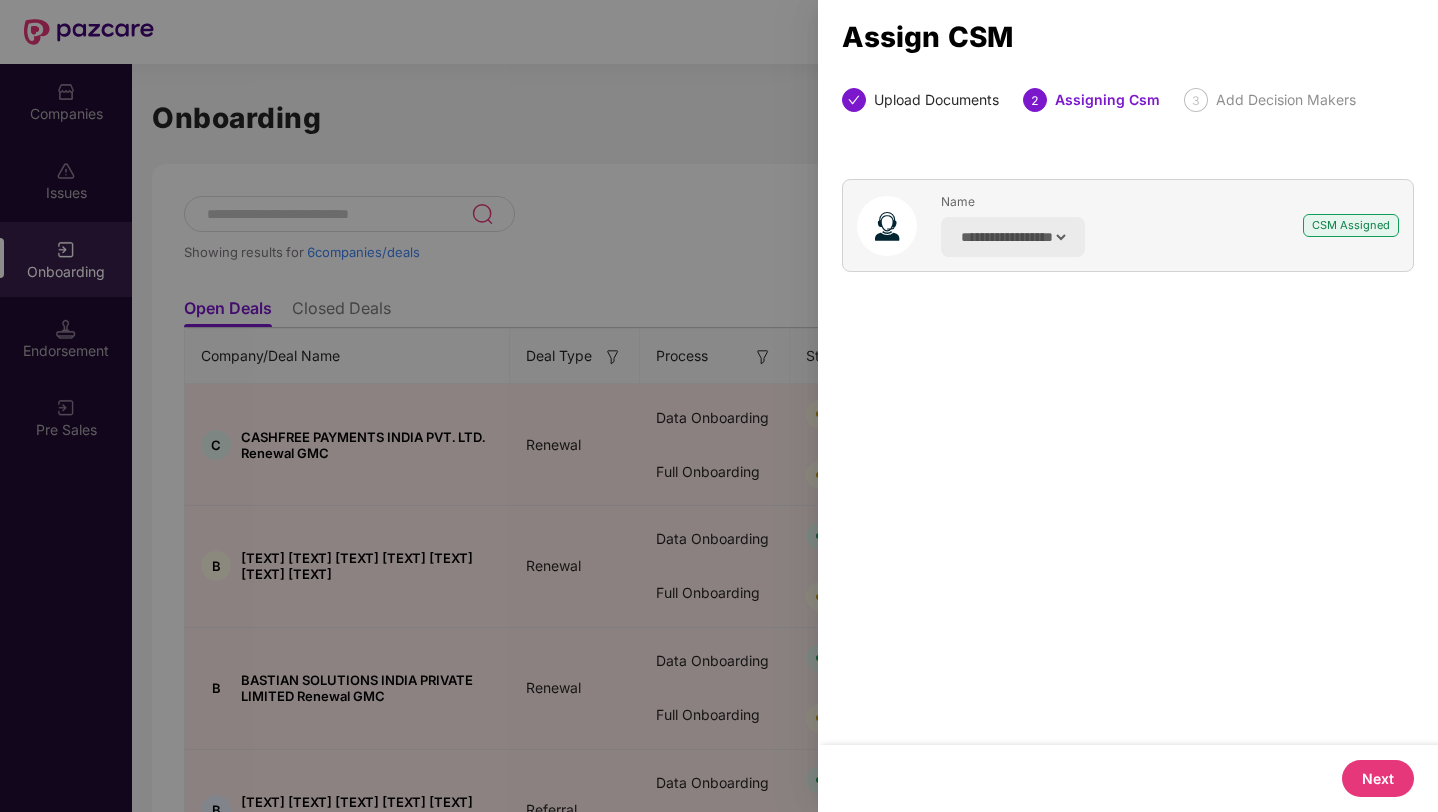 scroll, scrollTop: 0, scrollLeft: 0, axis: both 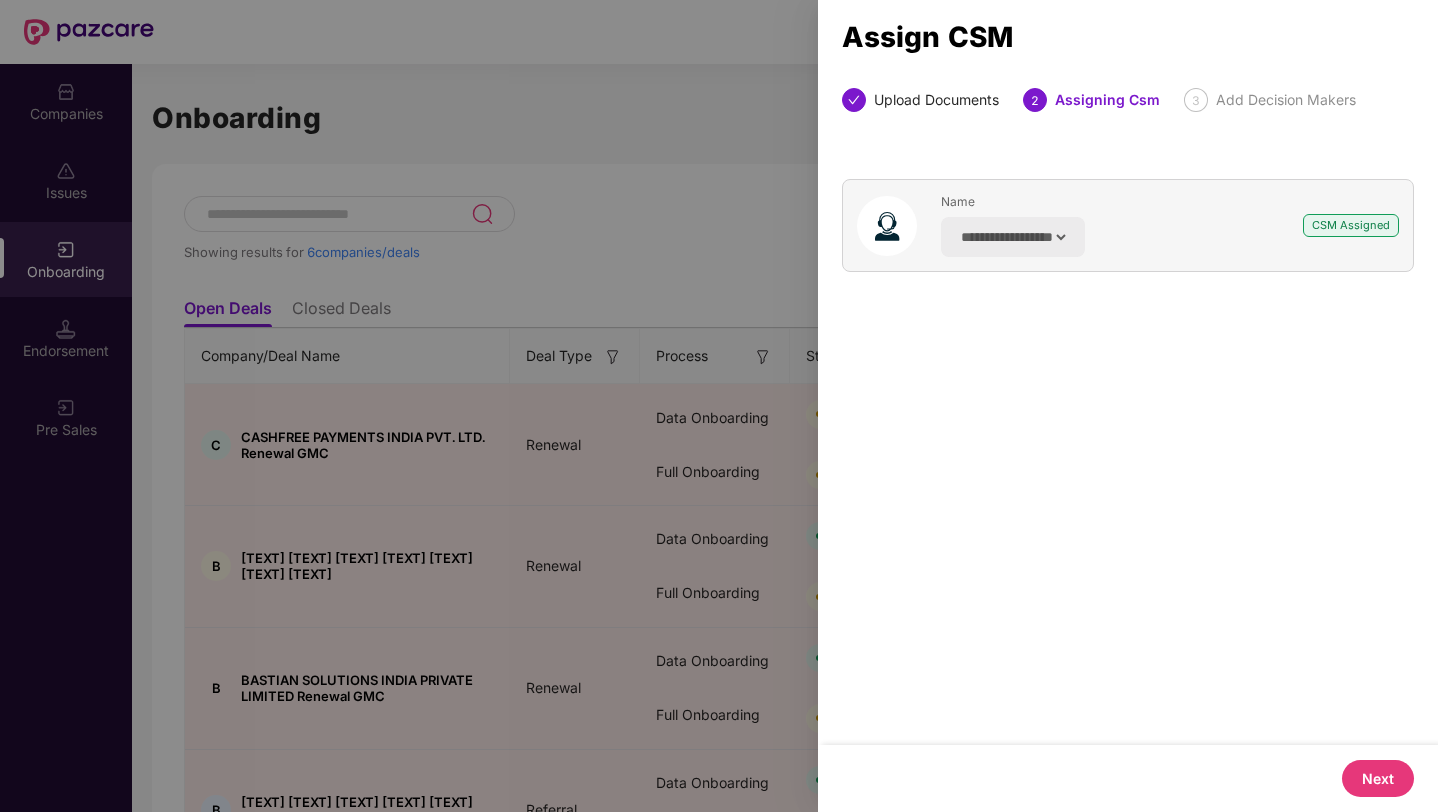 click on "Next" at bounding box center [1378, 778] 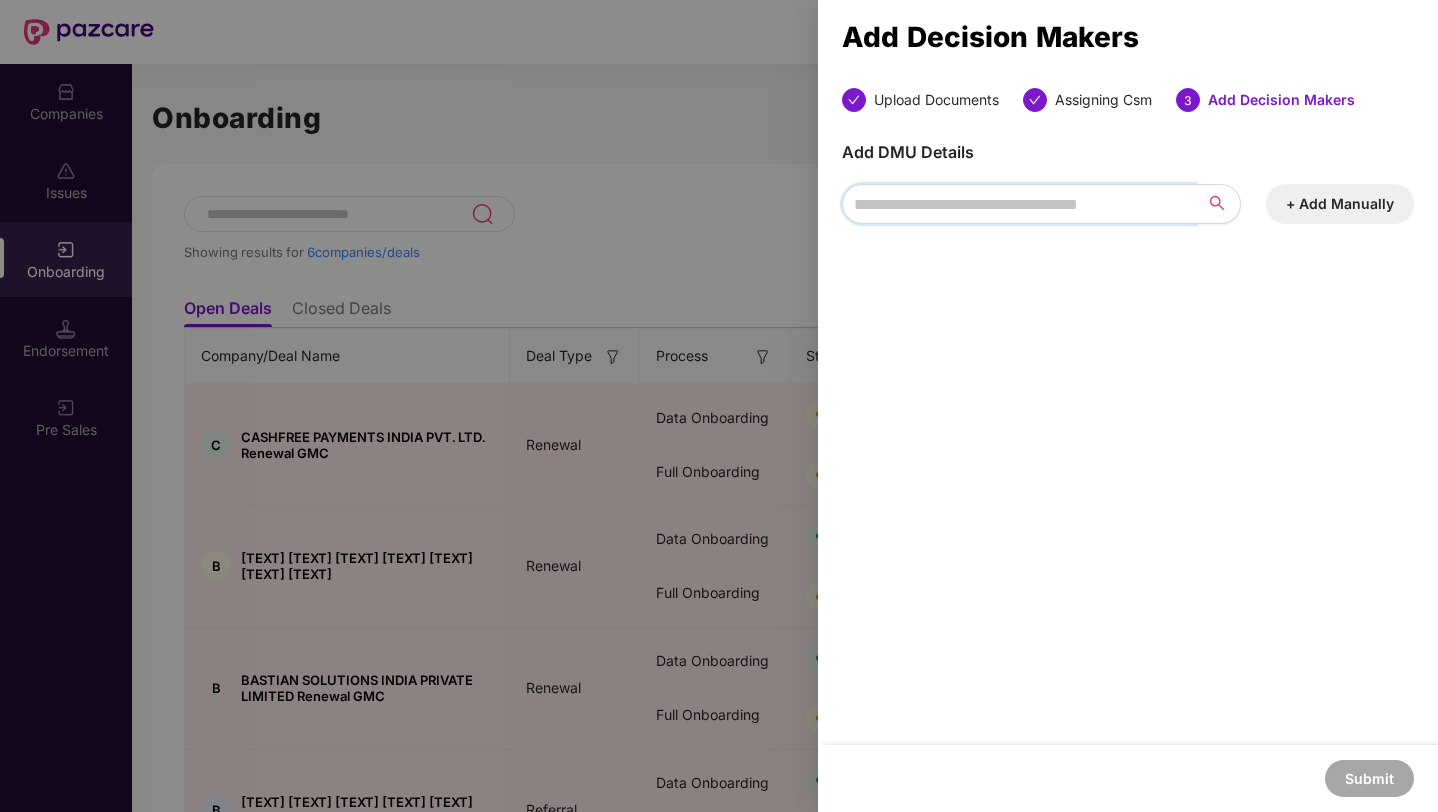 click at bounding box center [1018, 204] 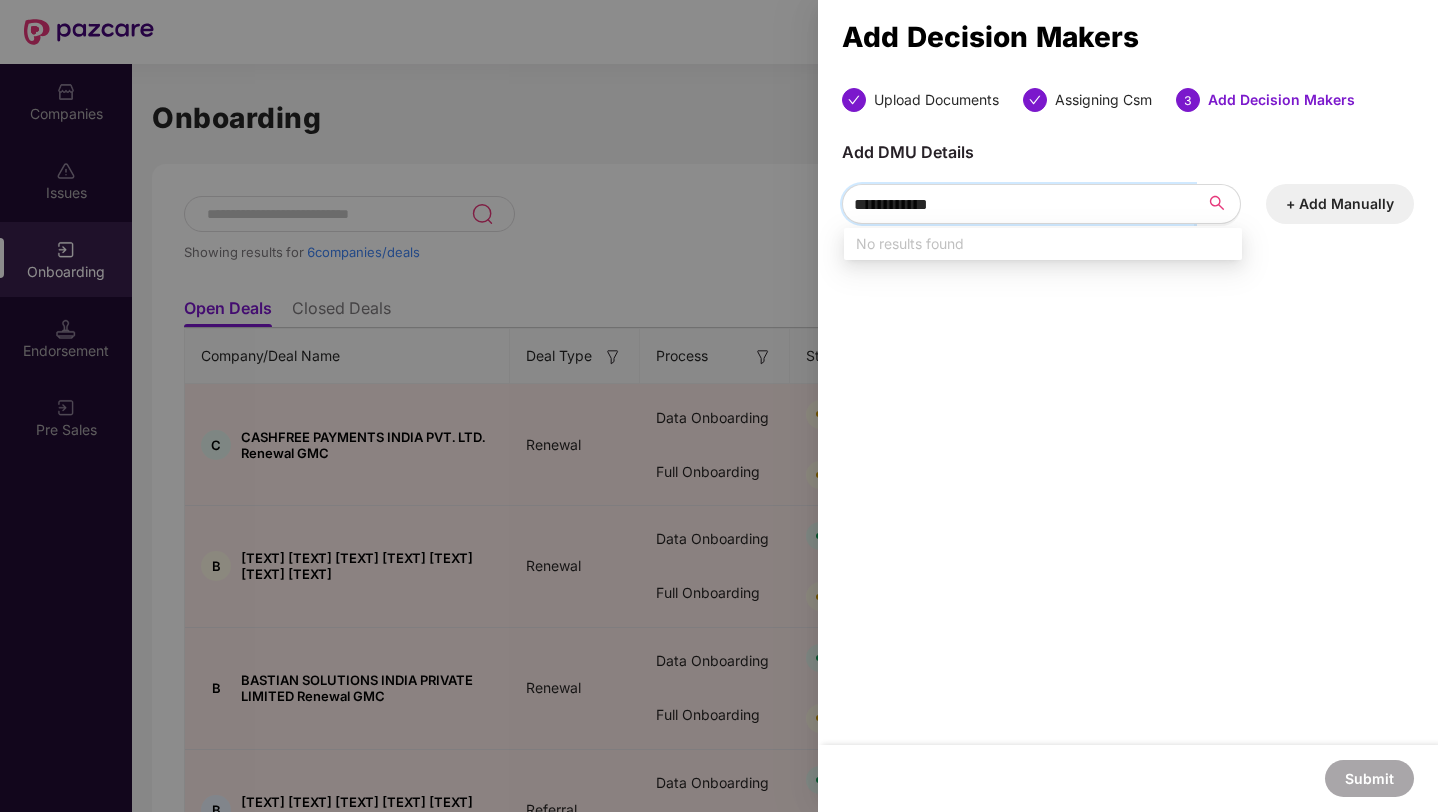 click on "**********" at bounding box center (1018, 204) 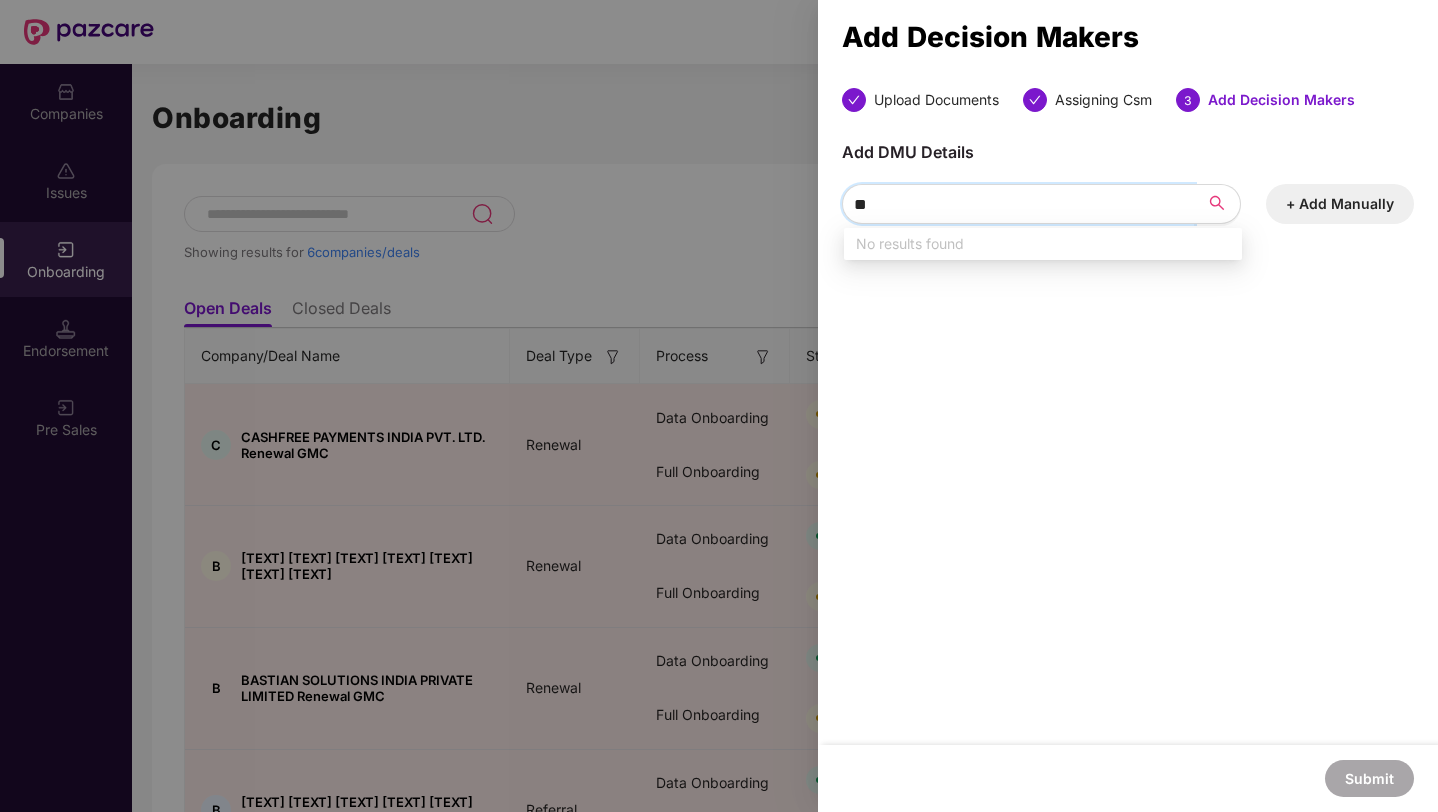 type on "*" 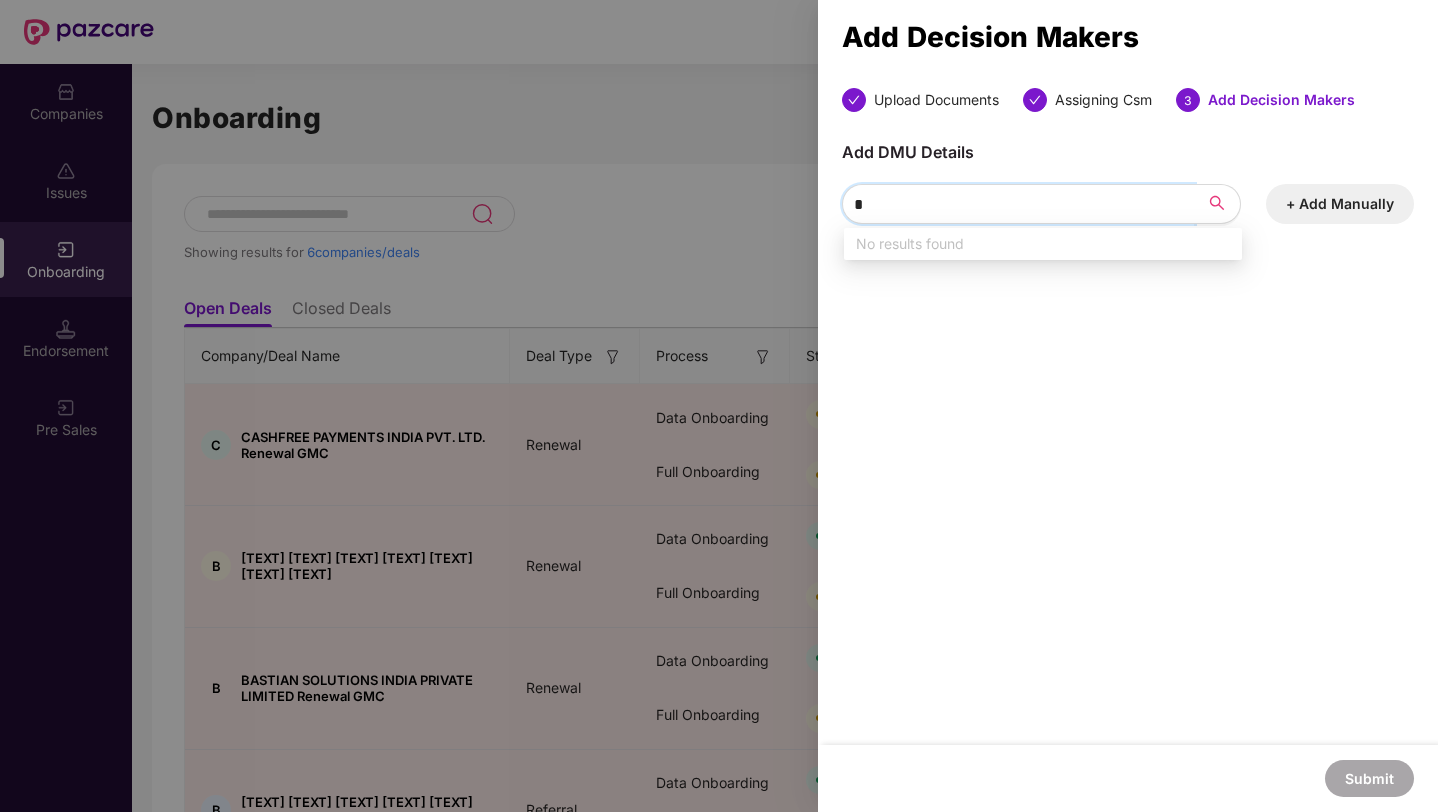 type 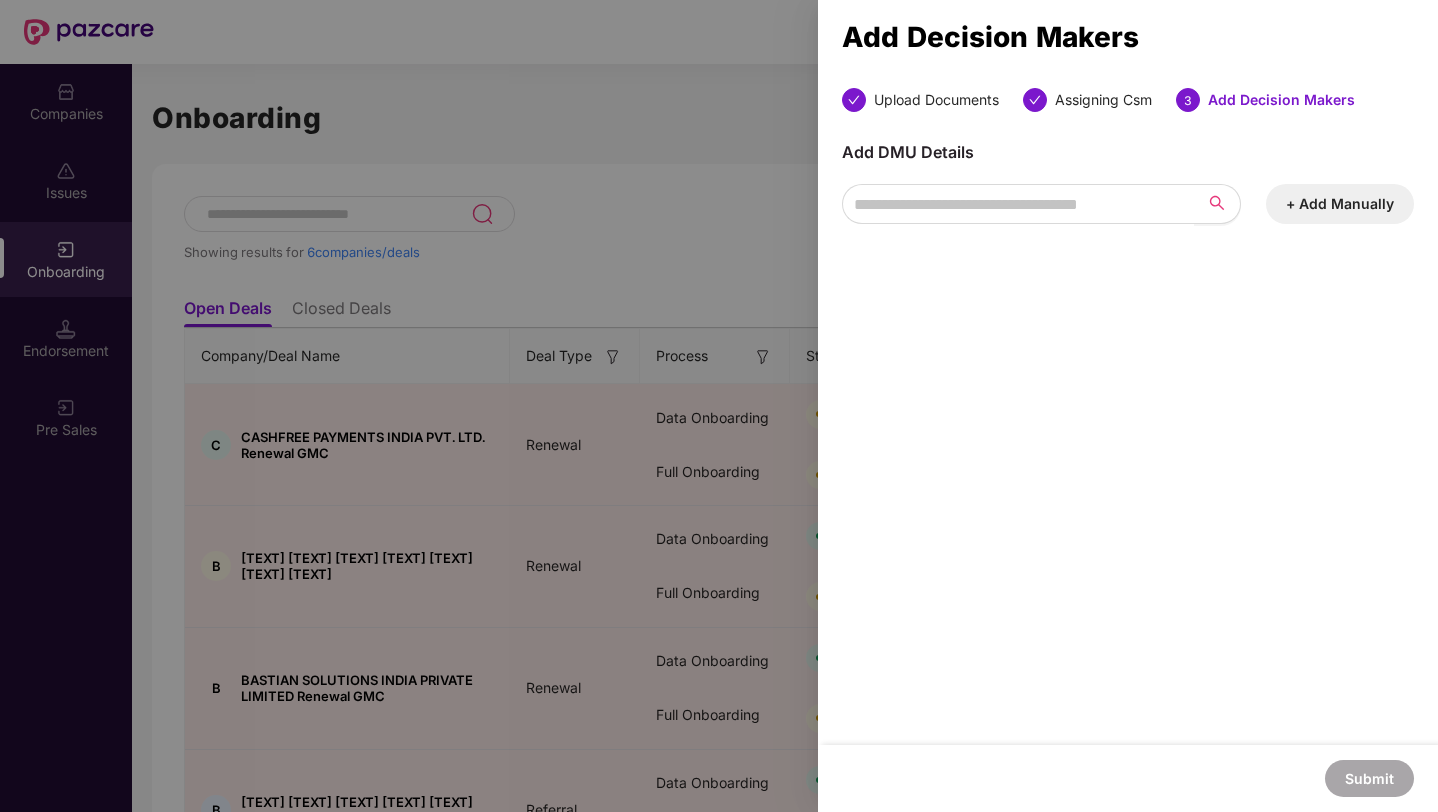 click on "+ Add Manually" at bounding box center [1340, 204] 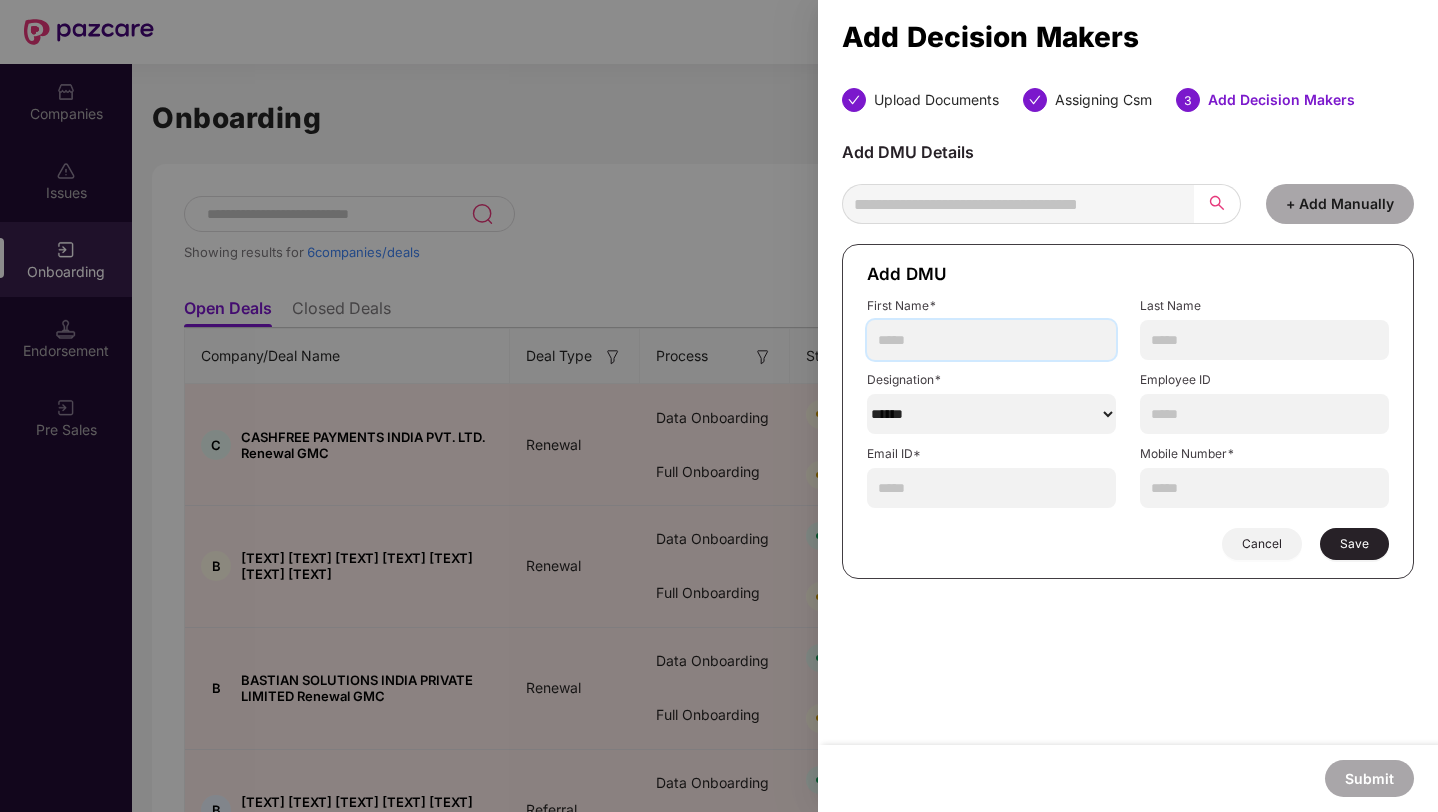 click at bounding box center [991, 340] 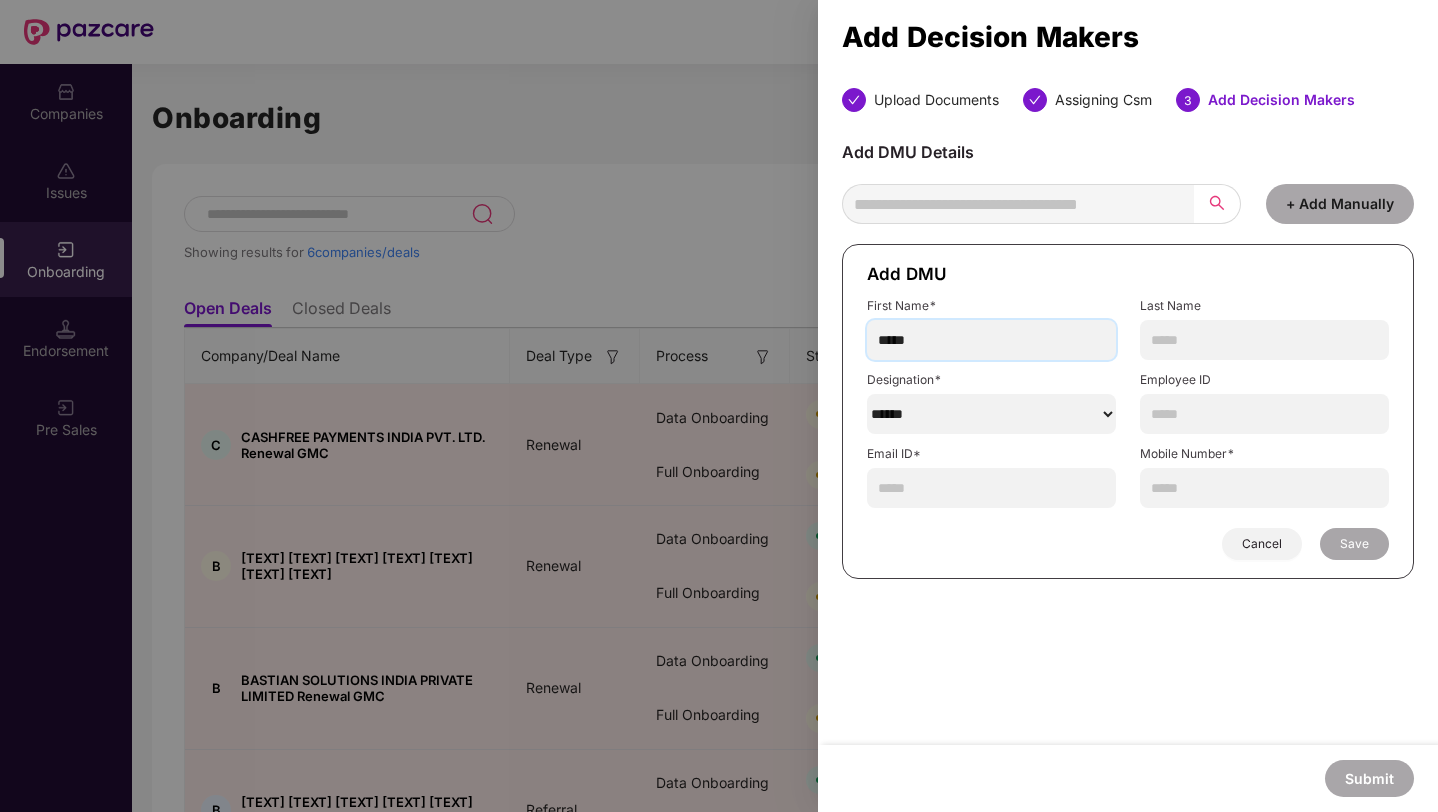 type on "*****" 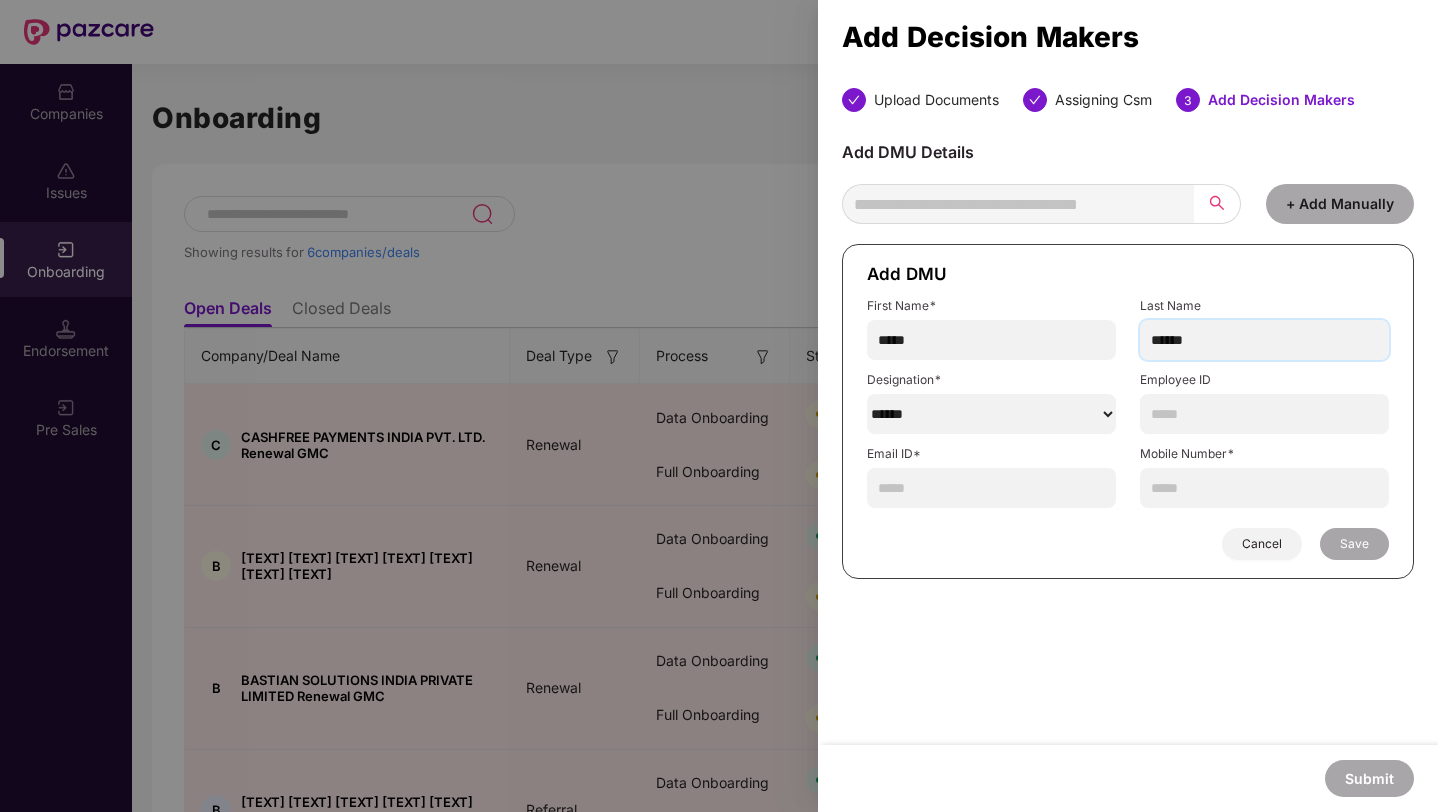 type on "******" 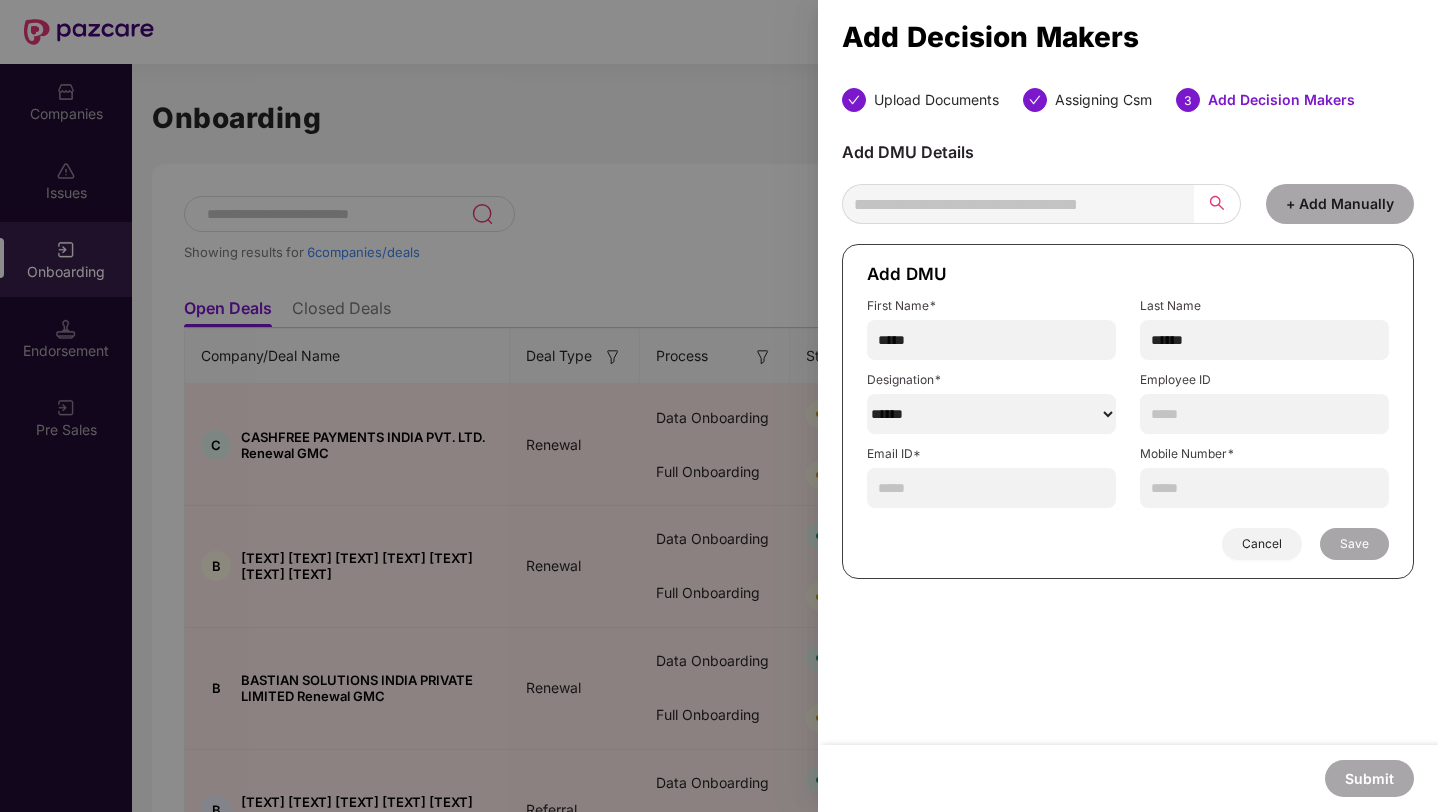 select on "********" 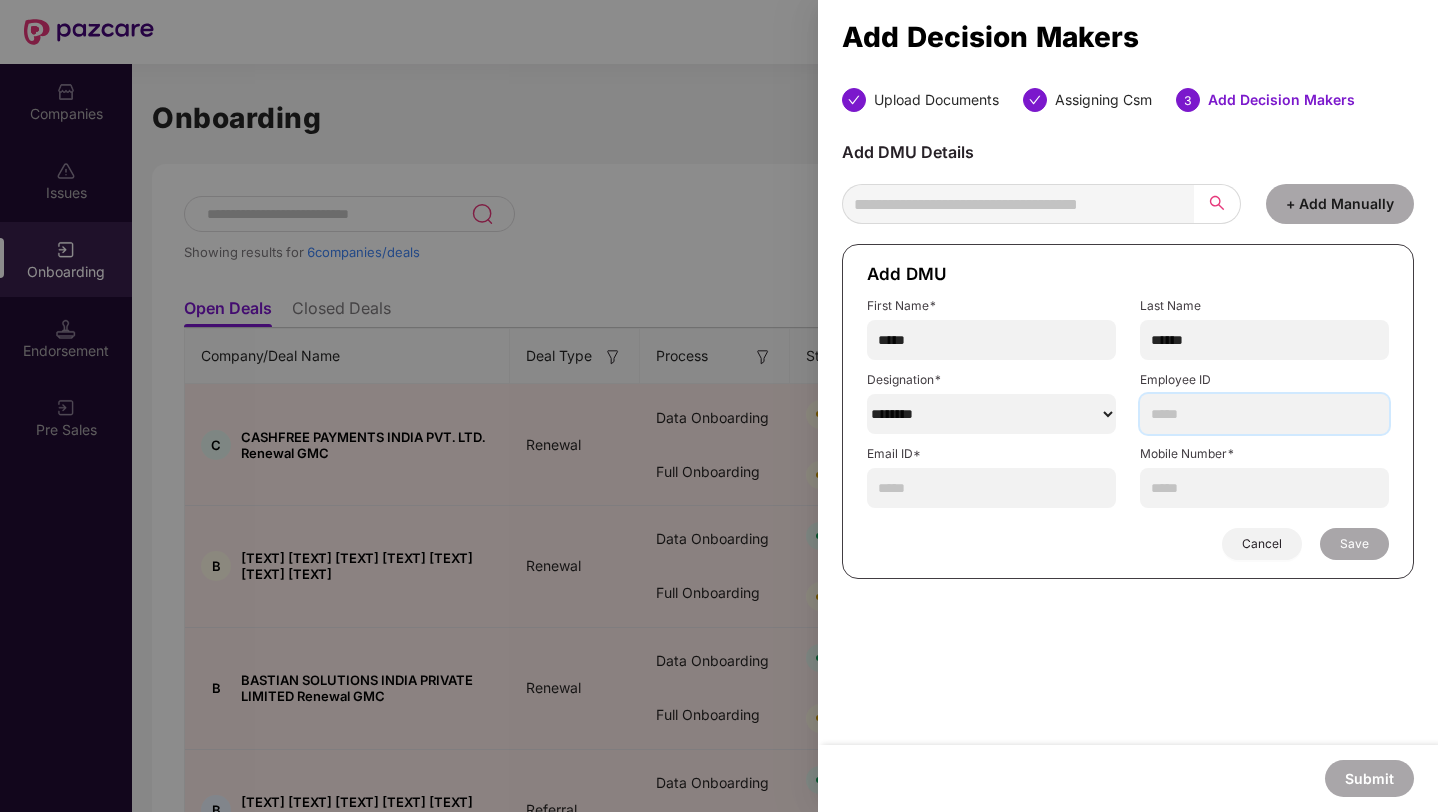paste on "***" 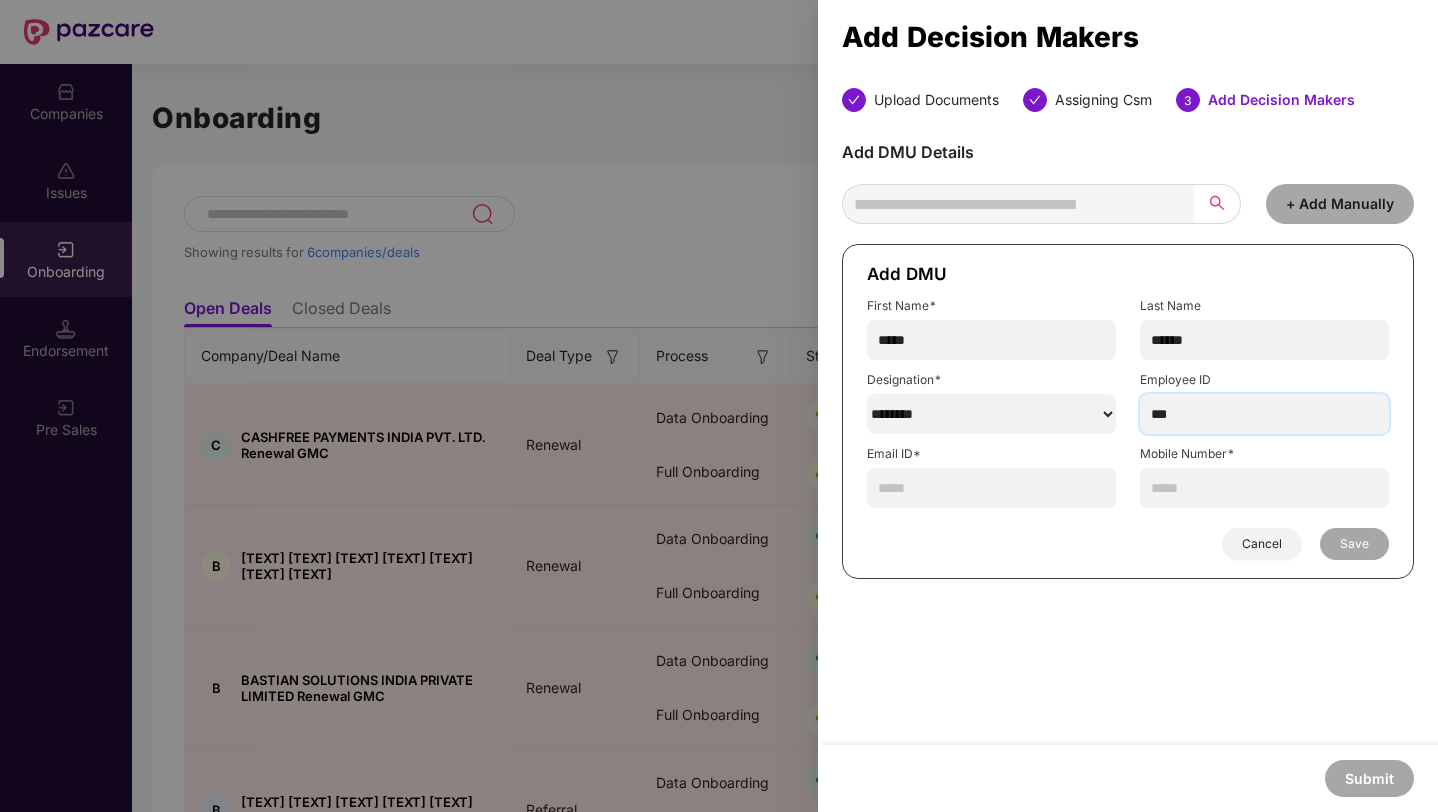 type on "***" 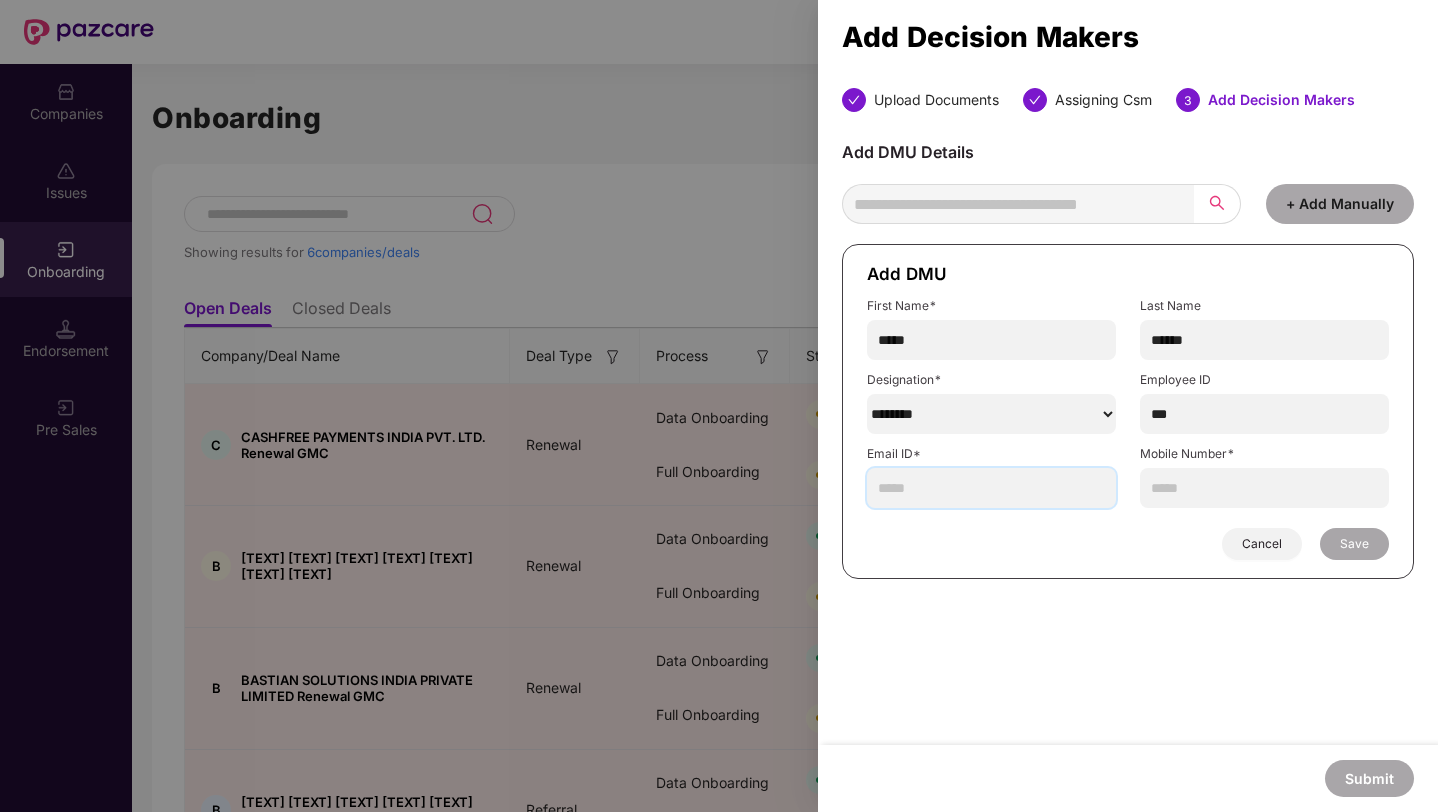click at bounding box center [991, 488] 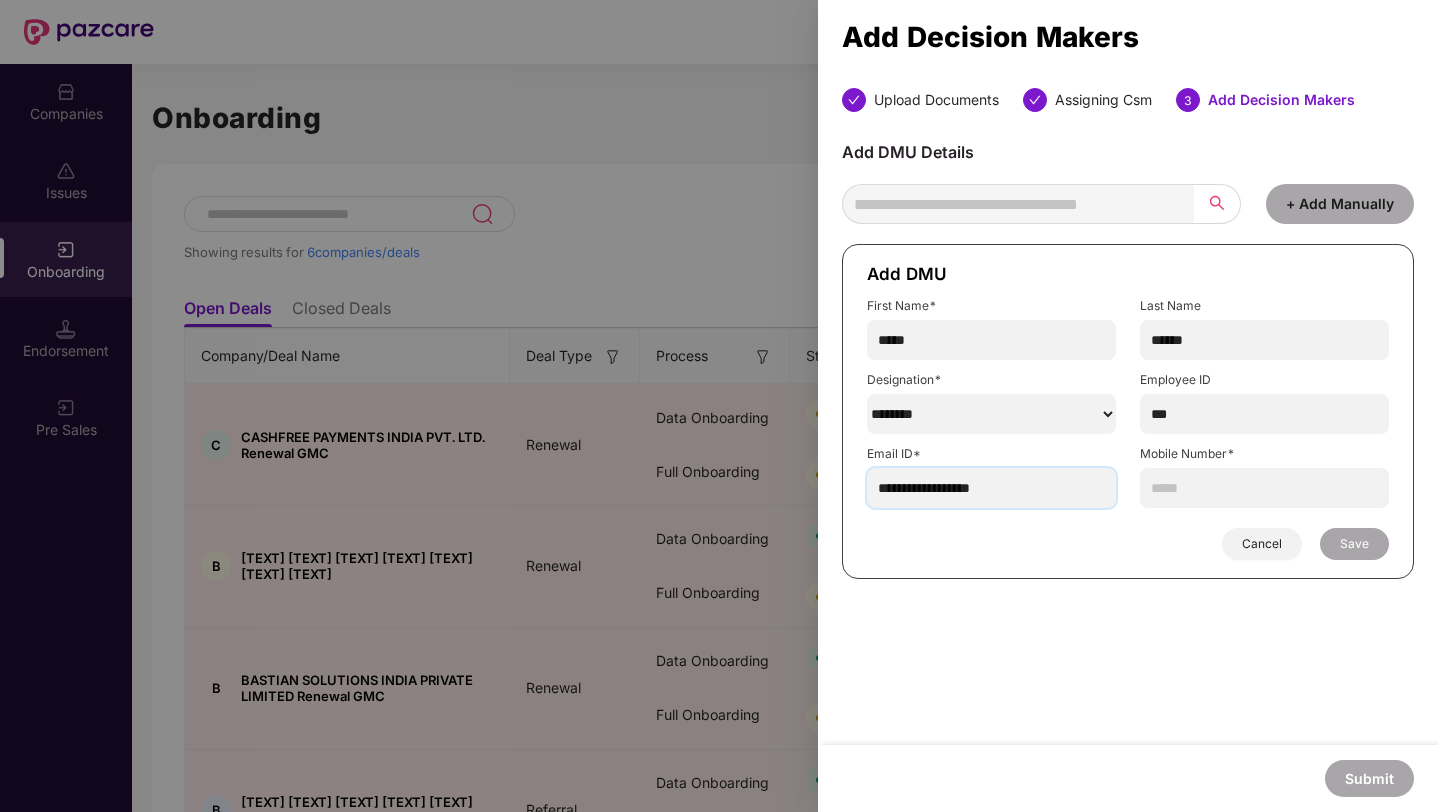 type on "**********" 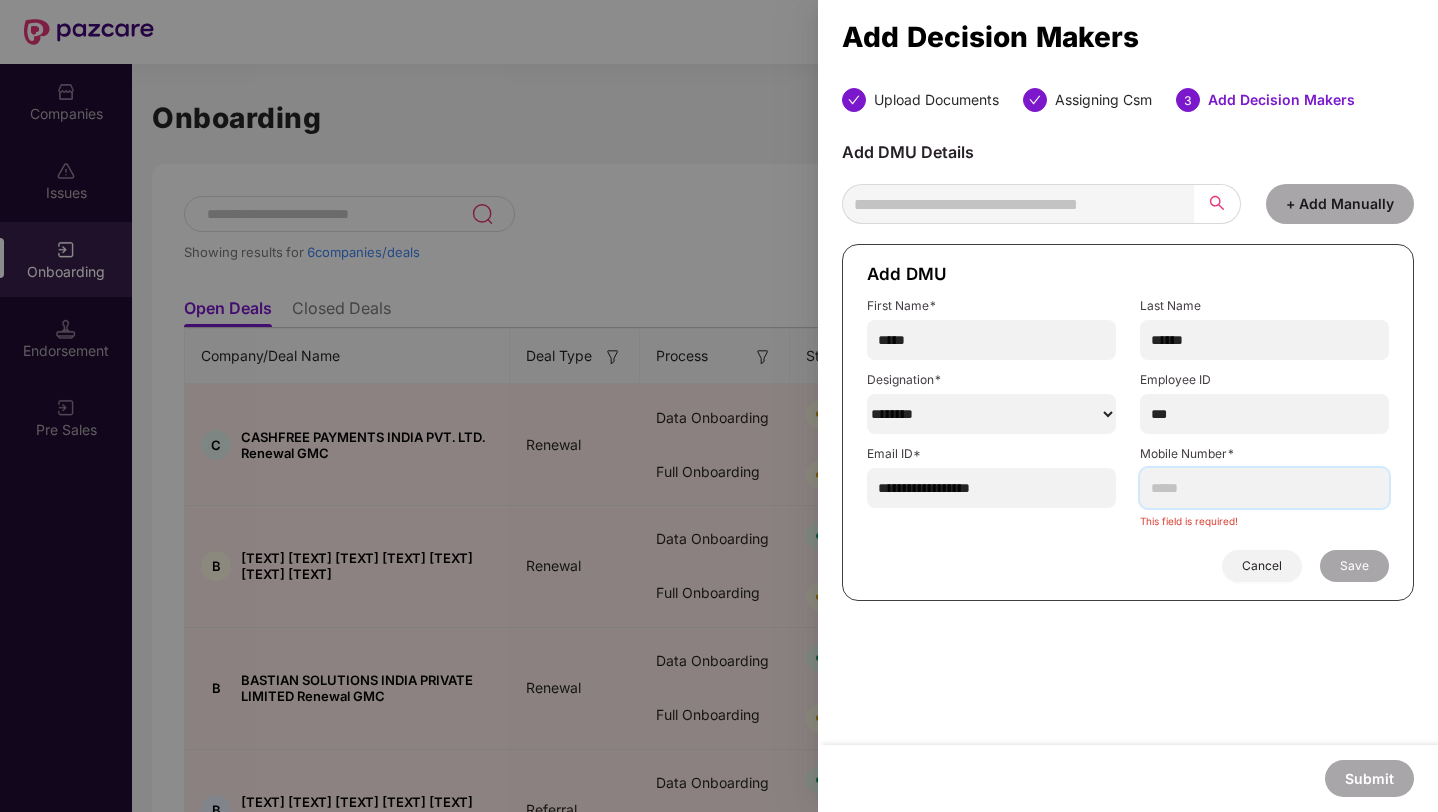 click at bounding box center (1264, 488) 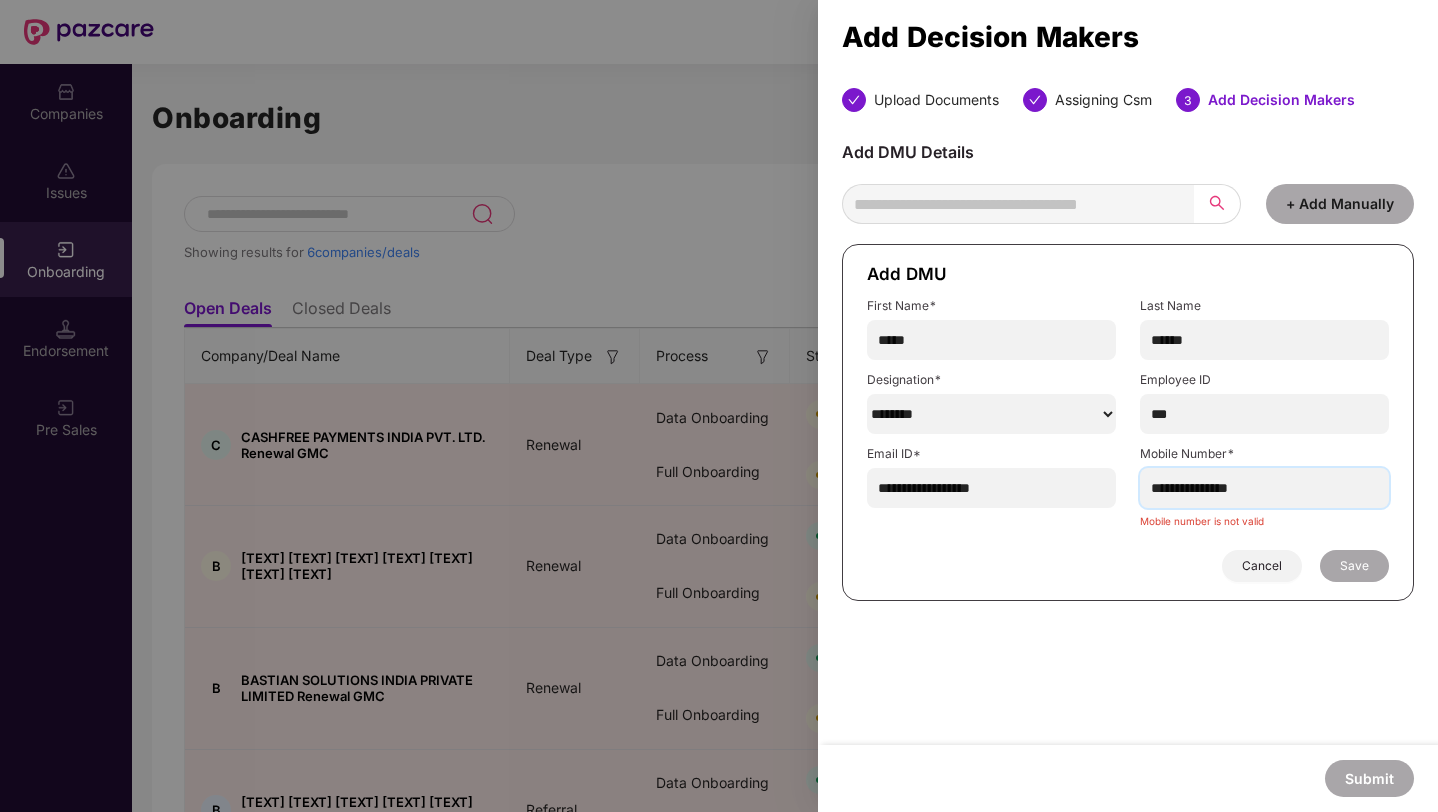 click on "**********" at bounding box center (1264, 488) 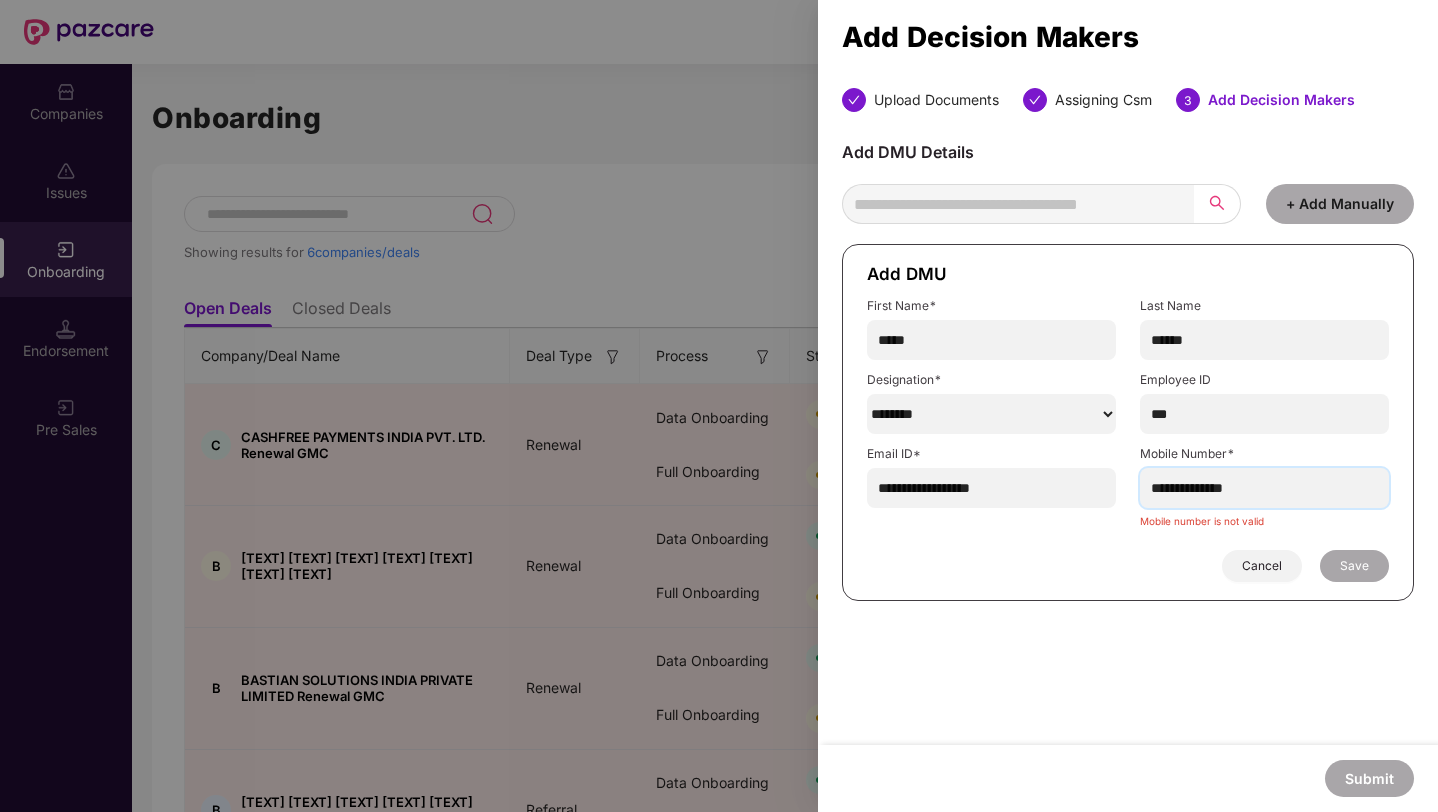 click on "**********" at bounding box center (1264, 488) 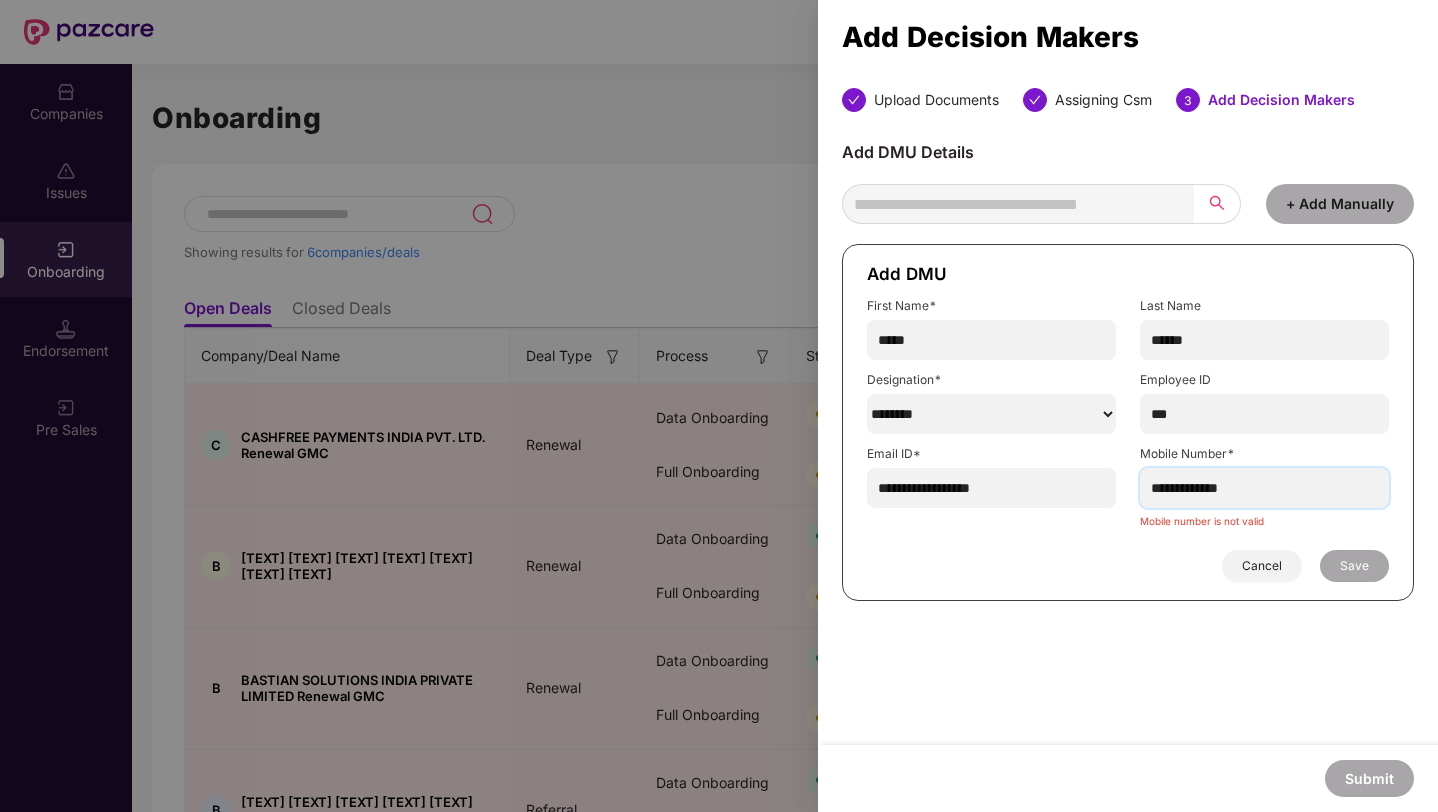 click on "**********" at bounding box center [1264, 488] 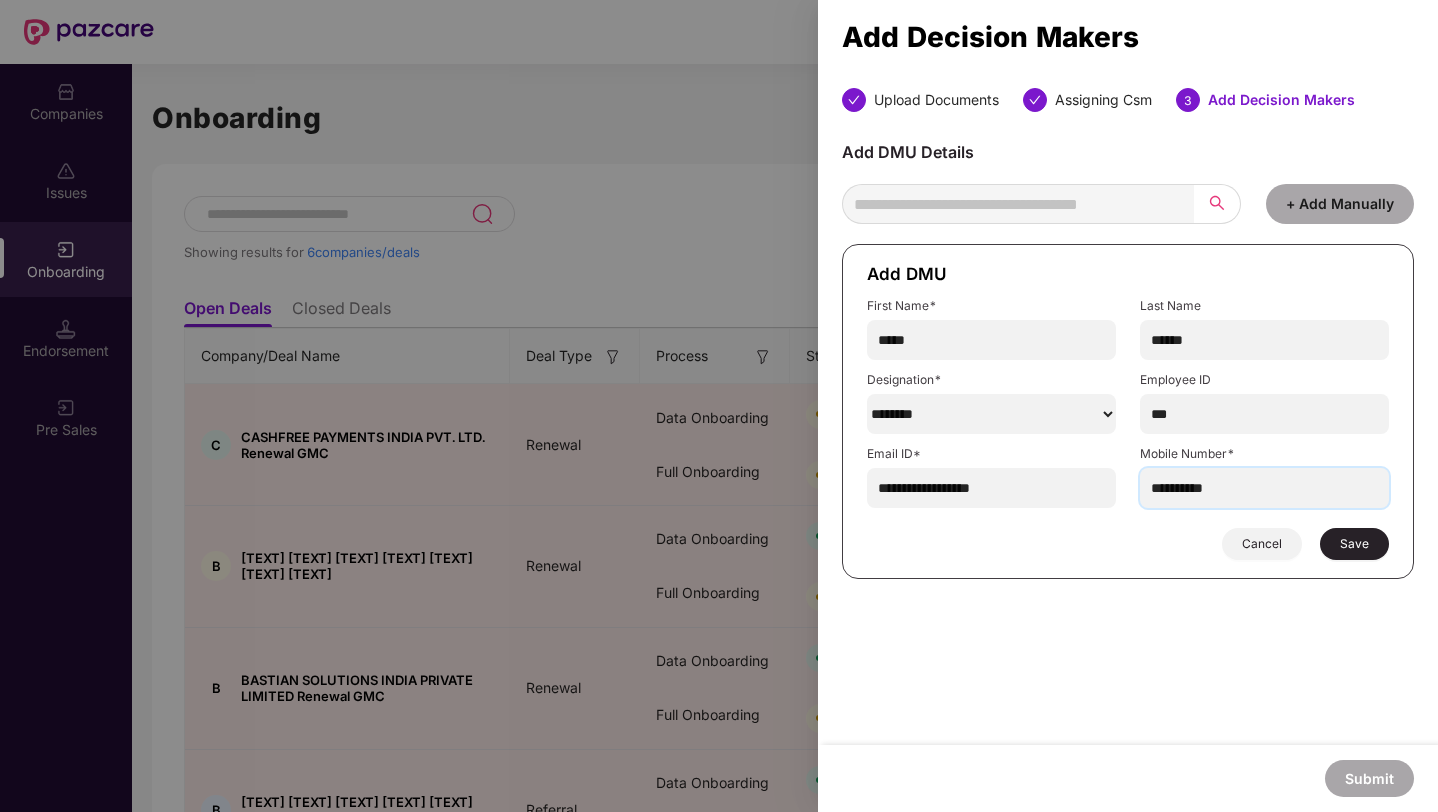 type on "**********" 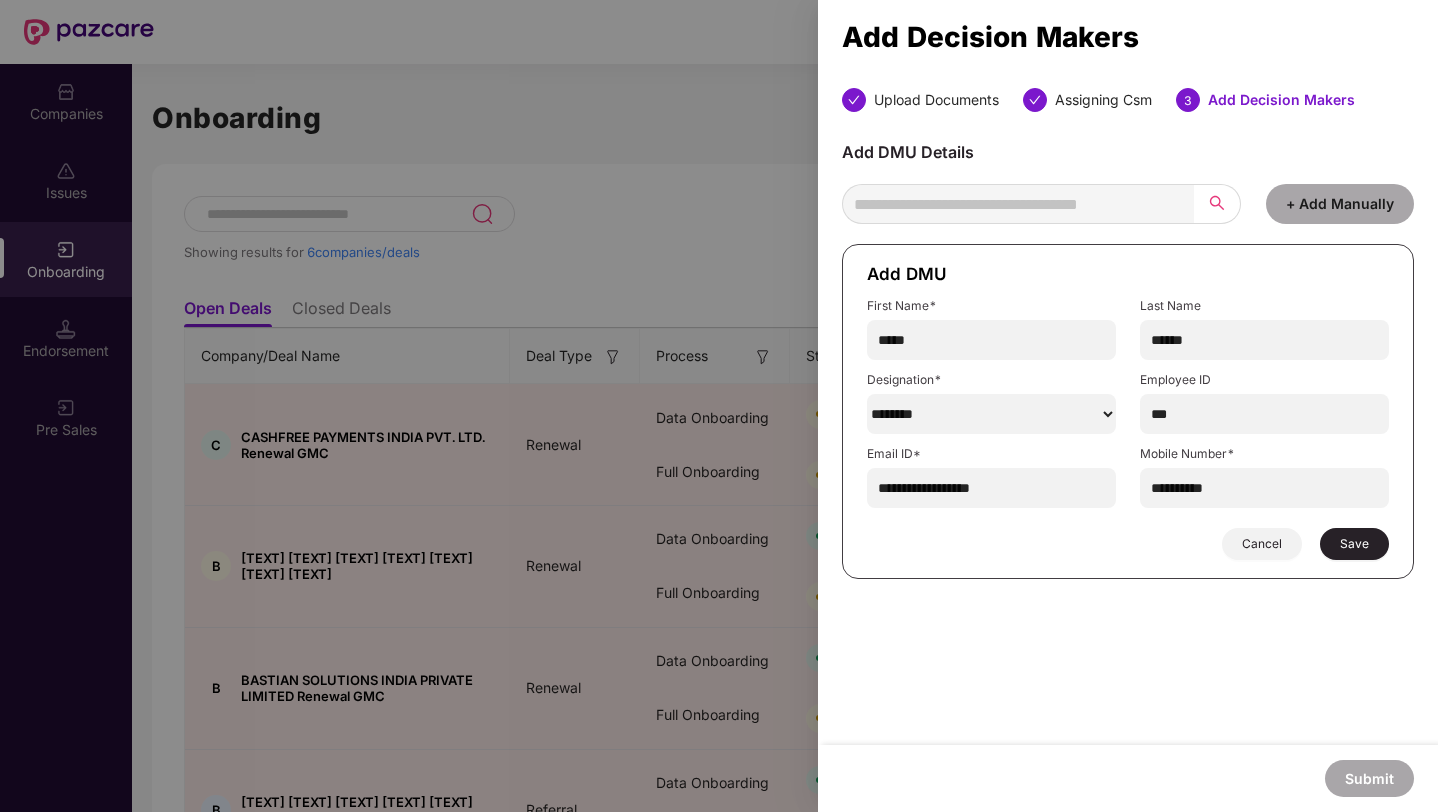 click on "Save" at bounding box center (1354, 544) 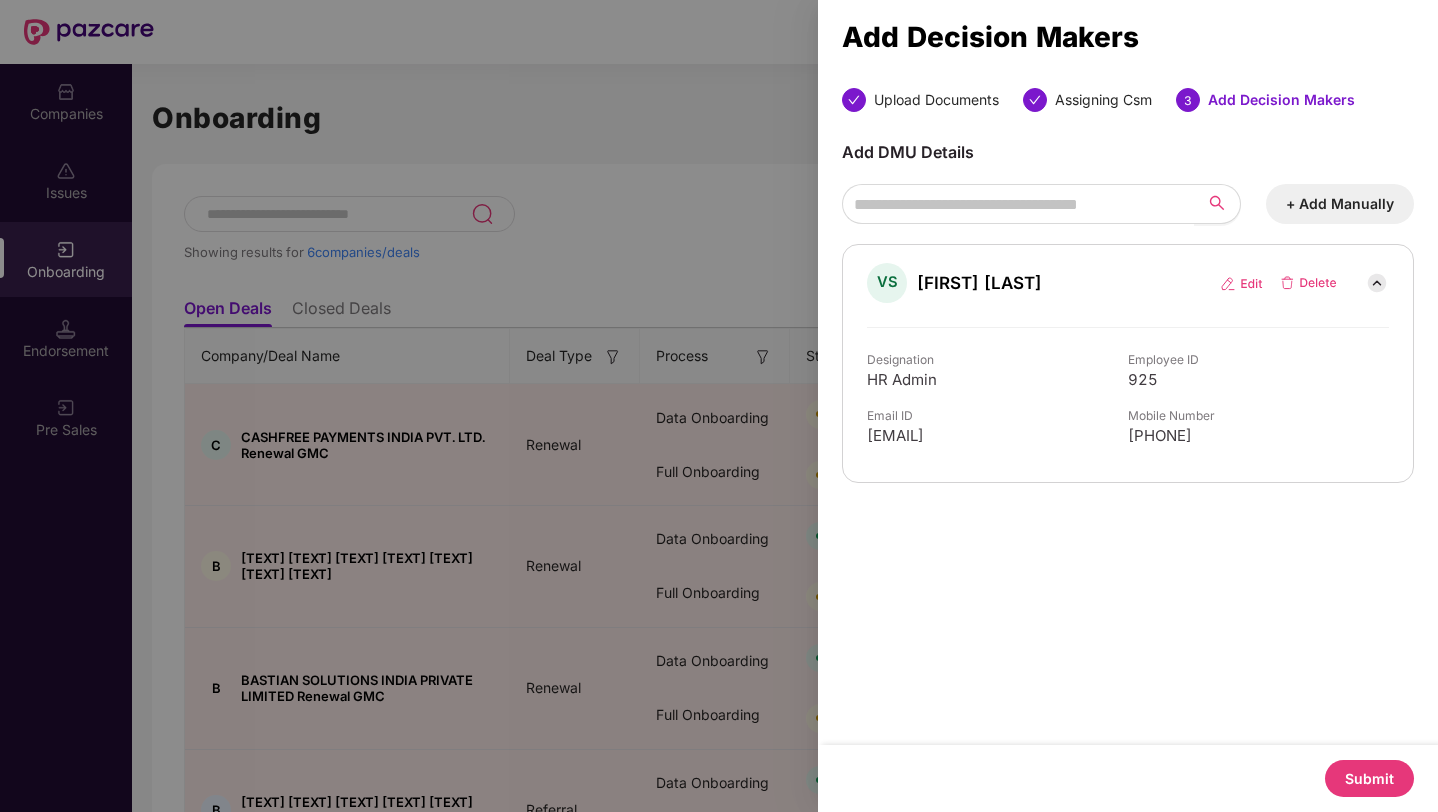 click on "+ Add Manually" at bounding box center [1340, 204] 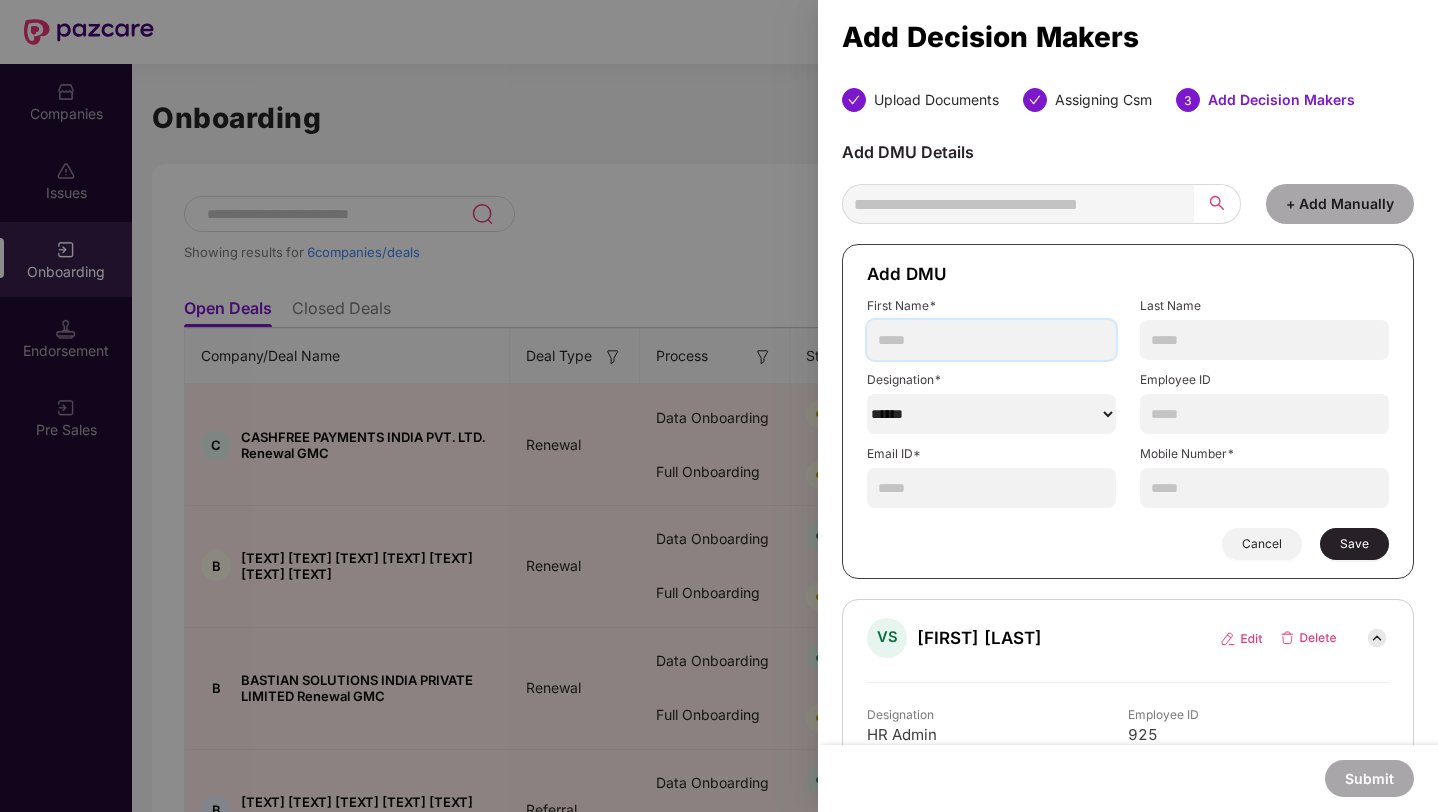 click at bounding box center (991, 340) 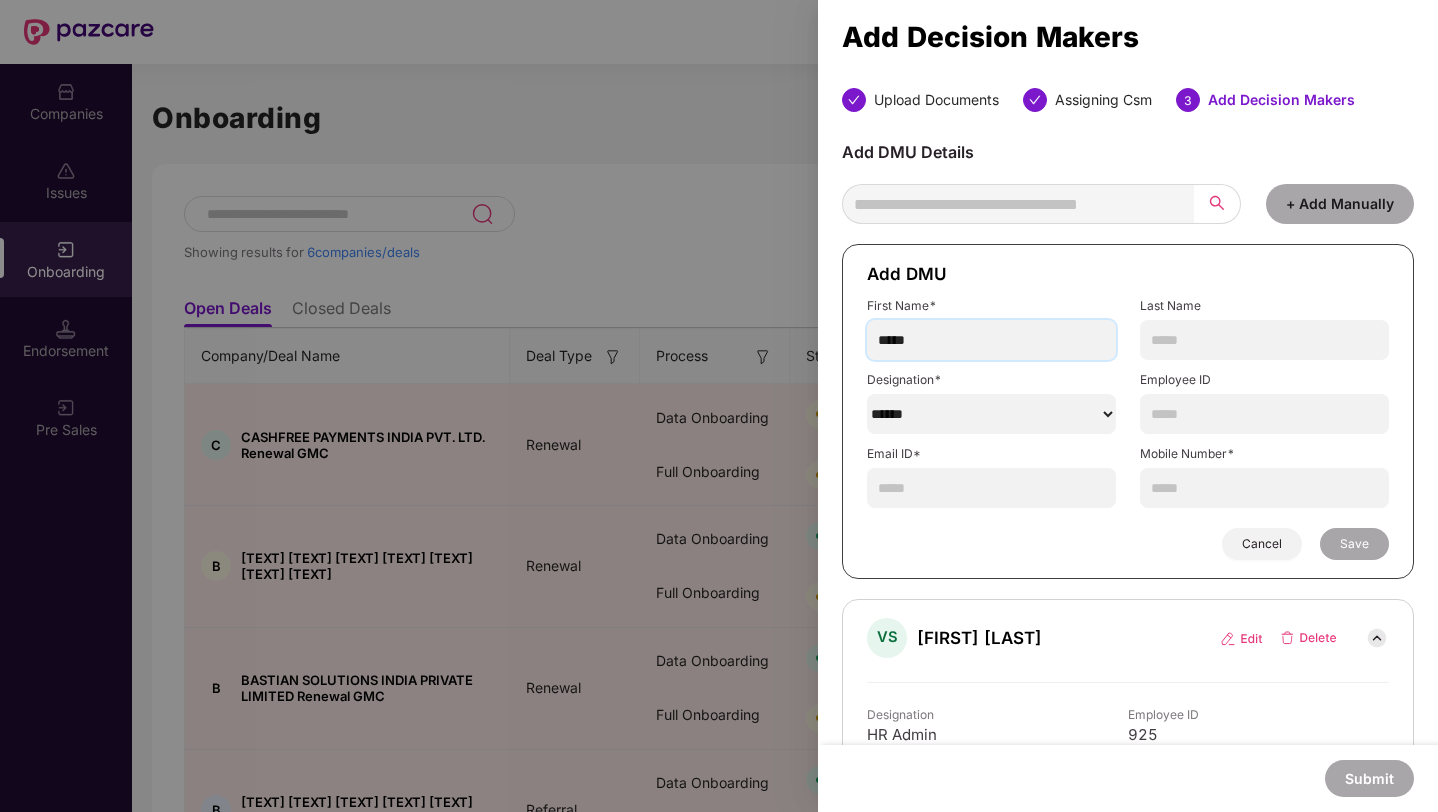 type on "*****" 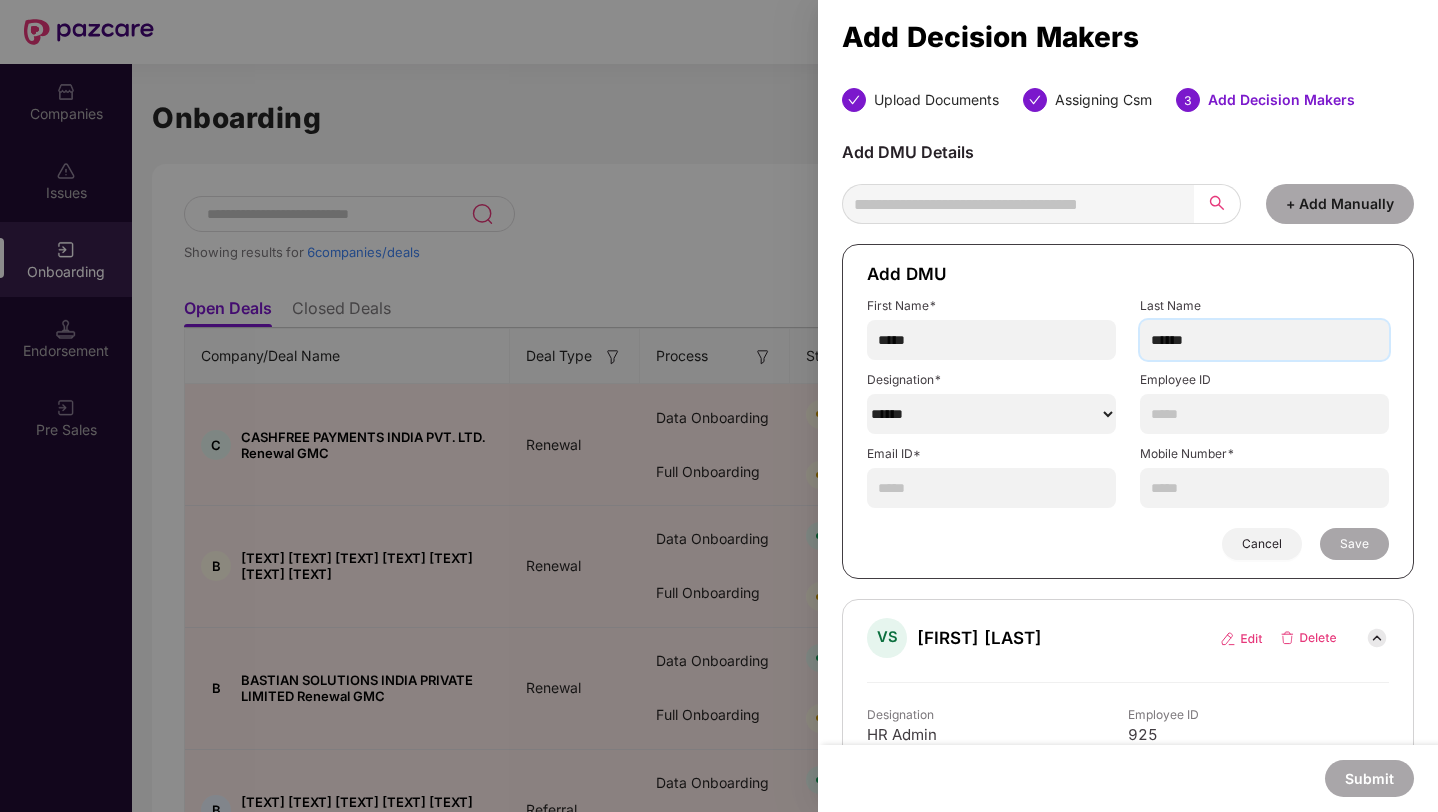 type on "******" 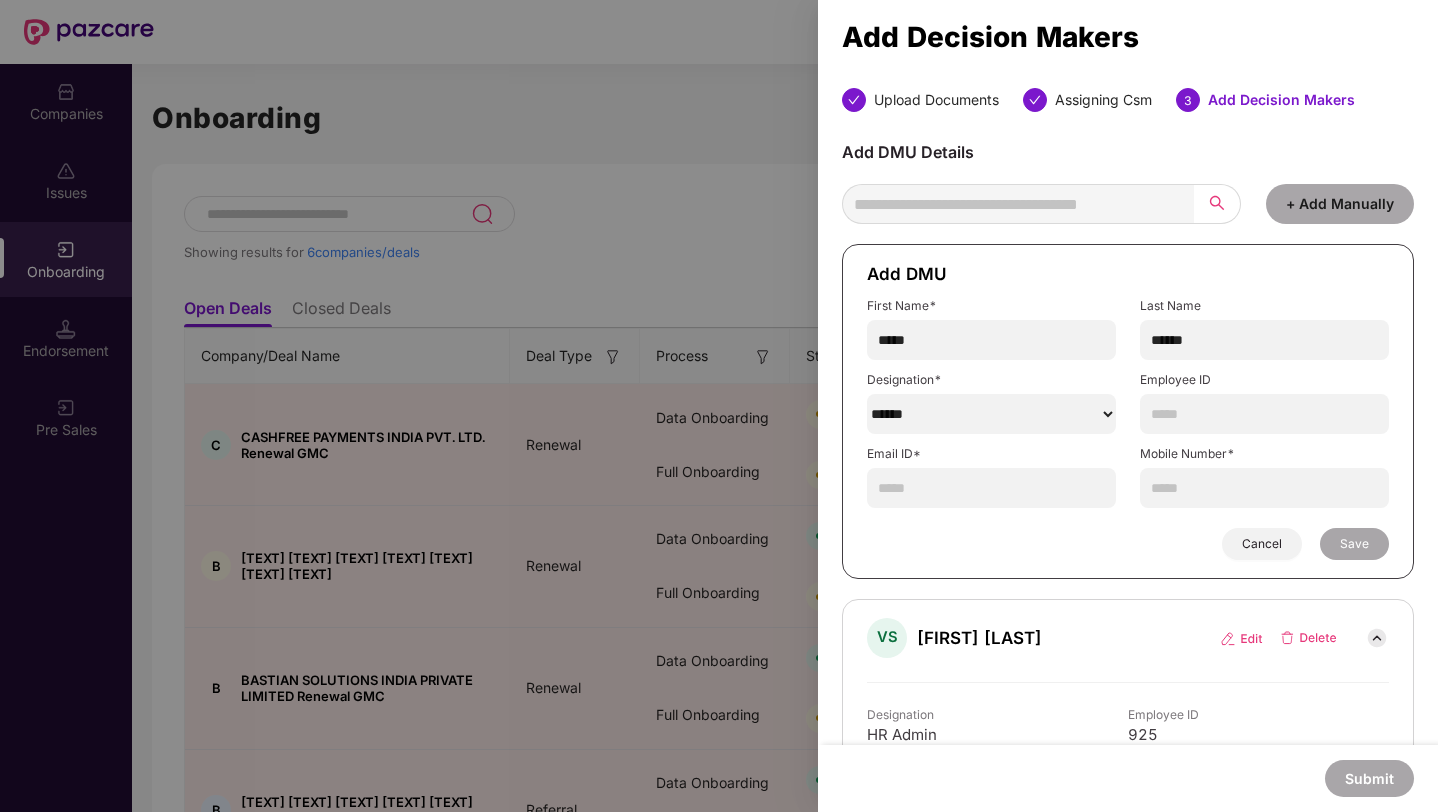 select on "**********" 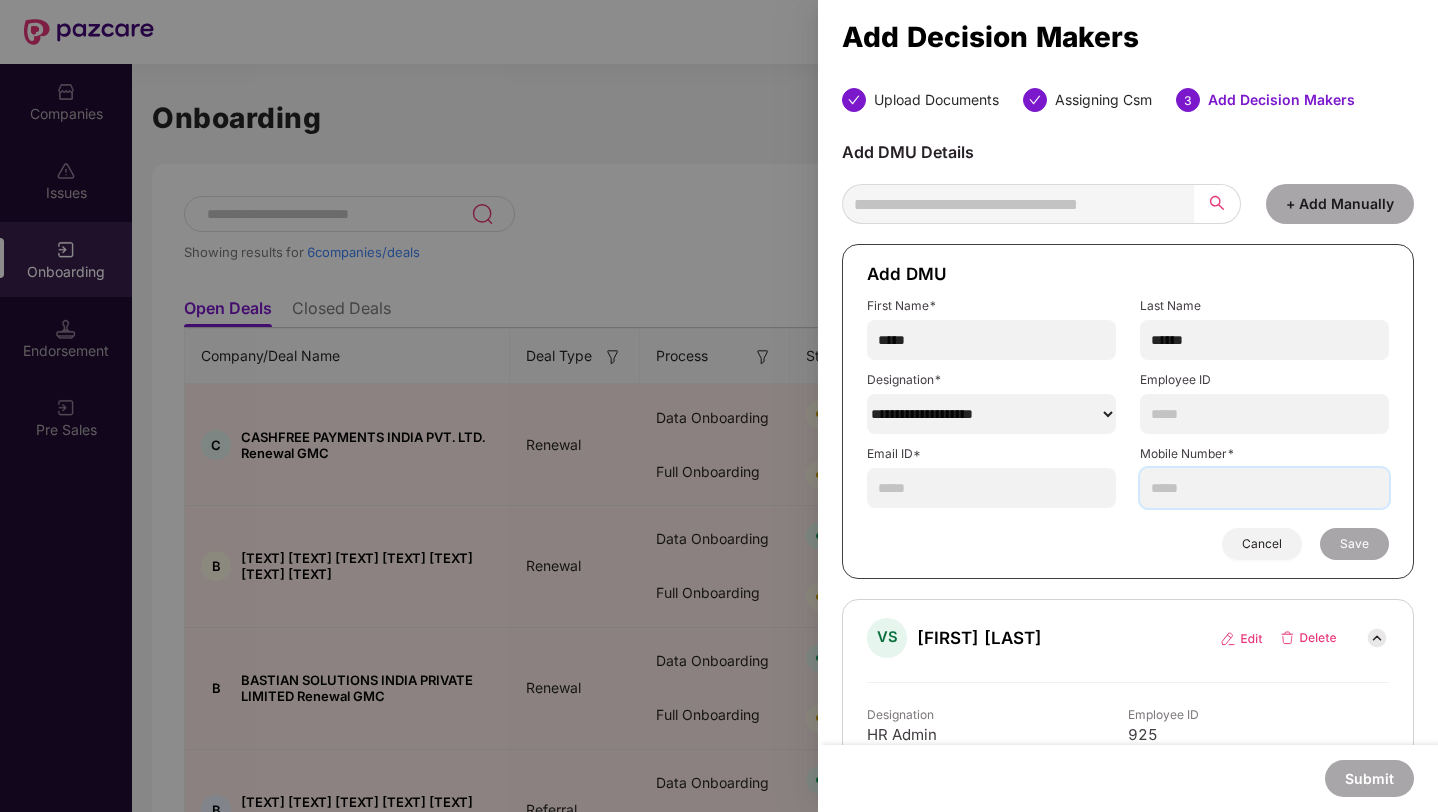 click at bounding box center (1264, 488) 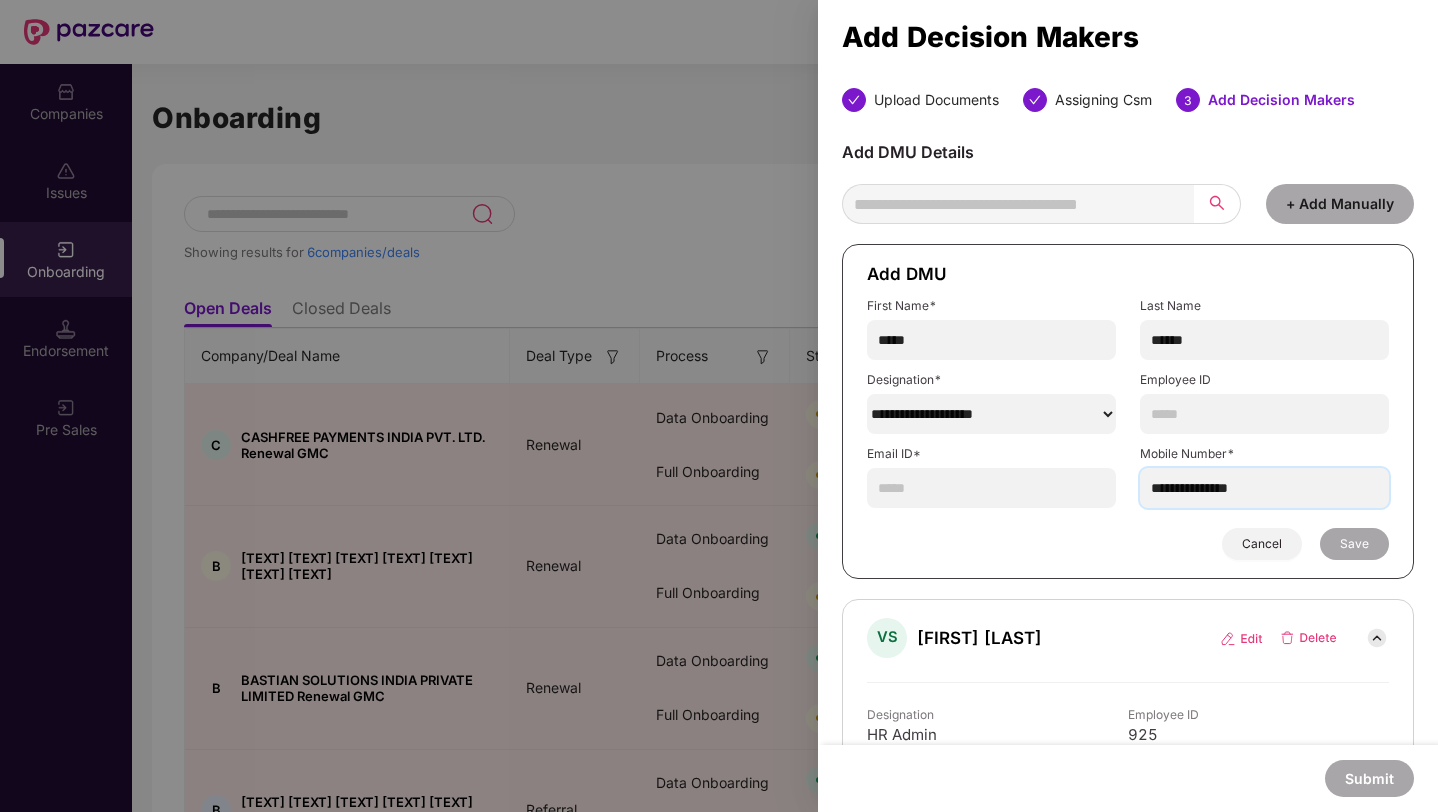 click on "**********" at bounding box center (1264, 488) 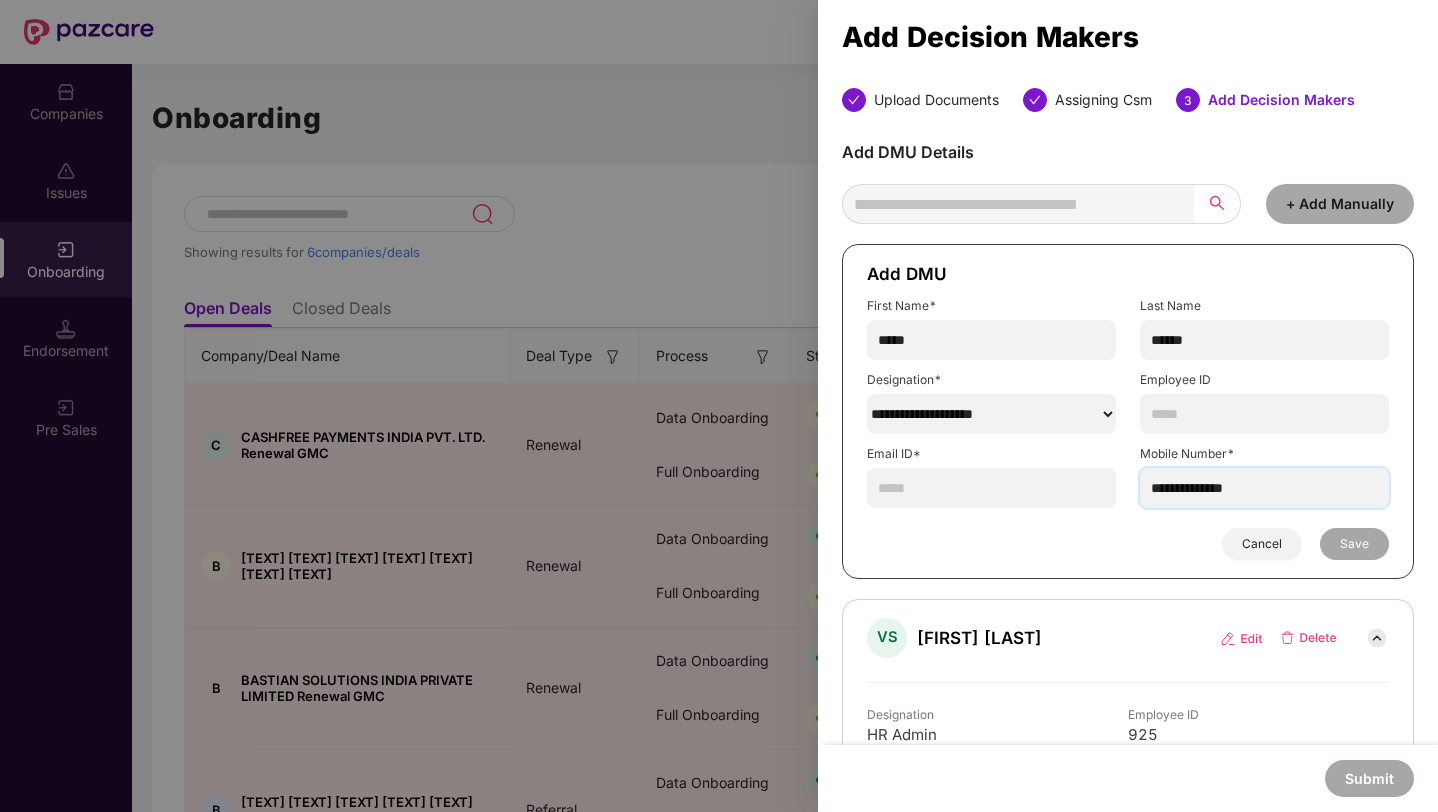 click on "**********" at bounding box center (1264, 488) 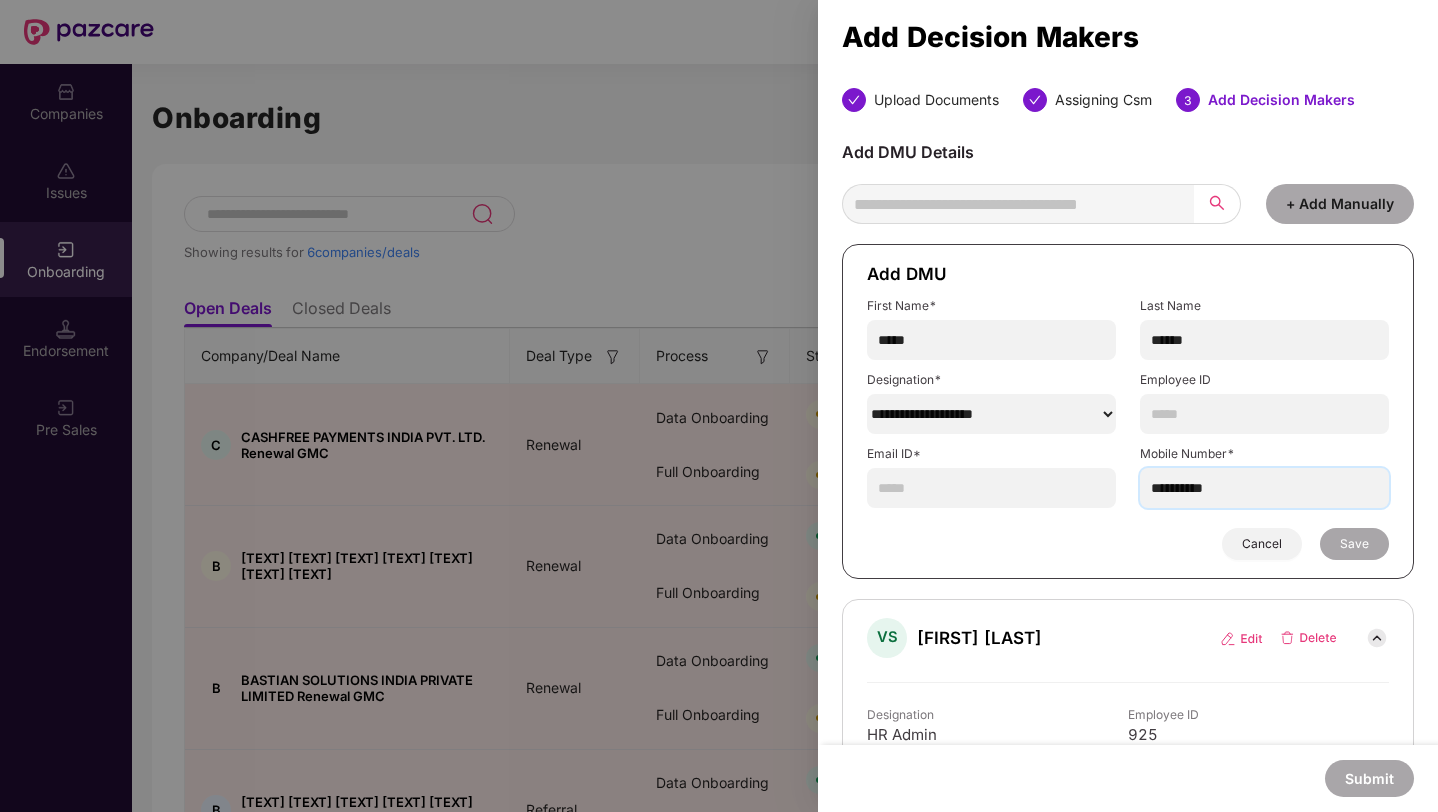 type on "**********" 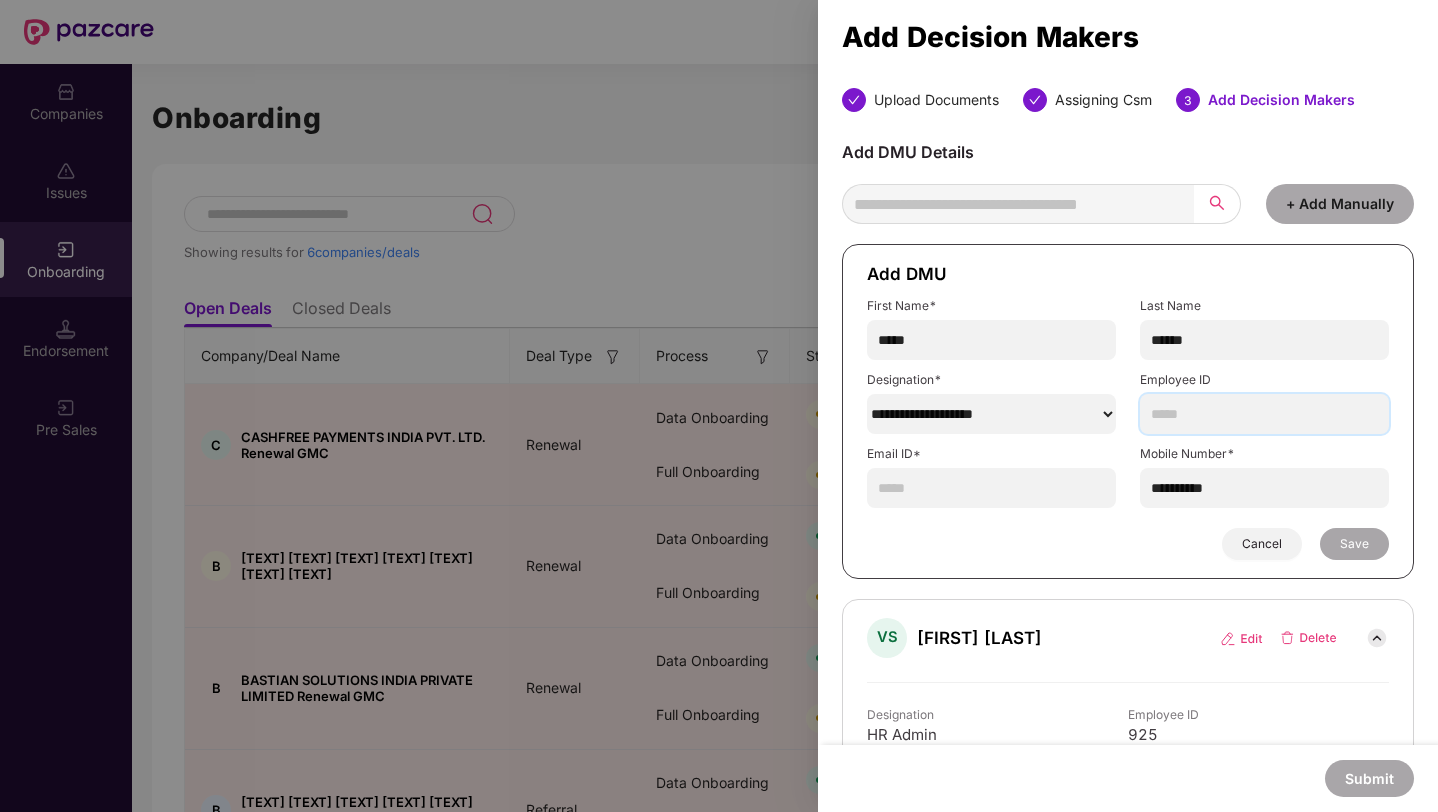 click at bounding box center [1264, 414] 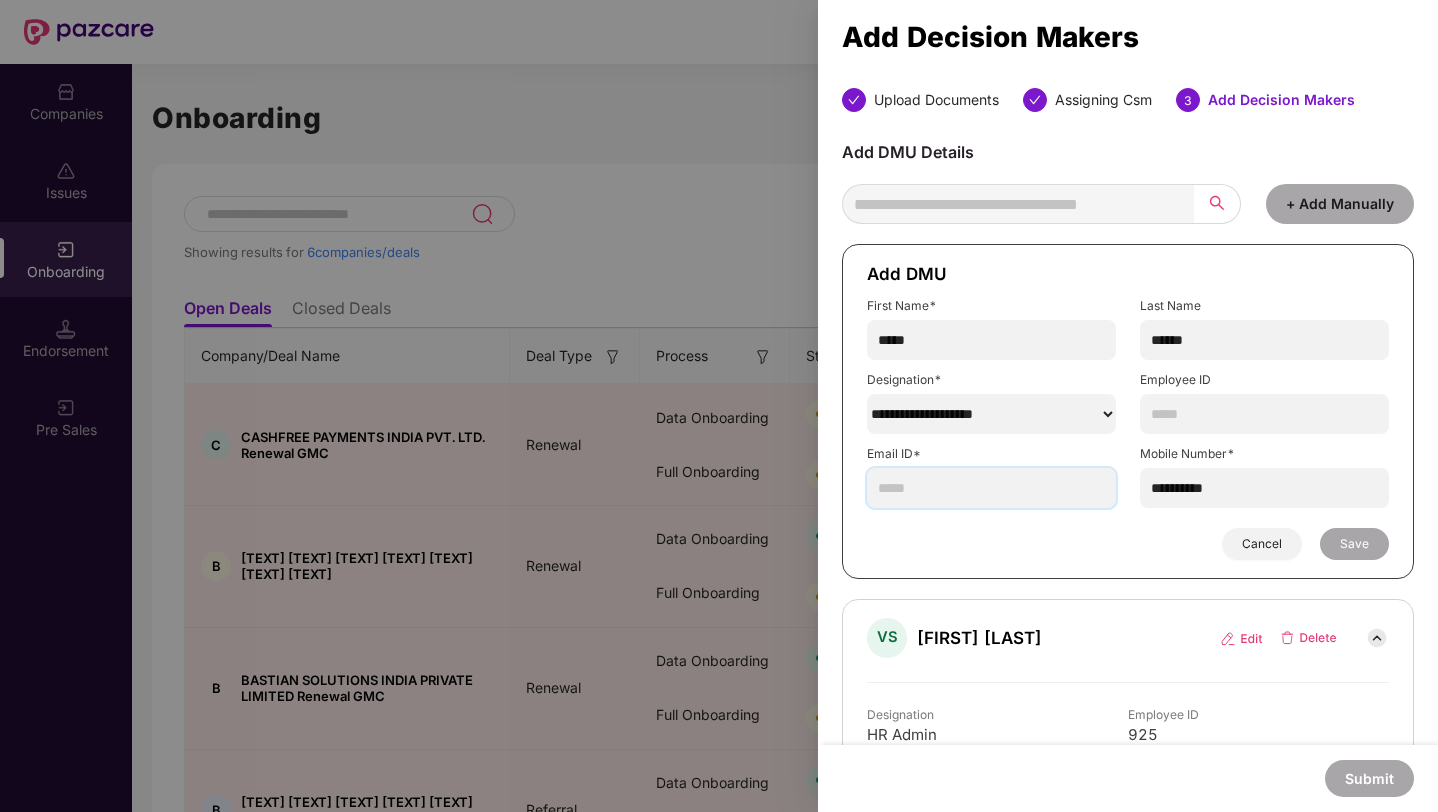 click at bounding box center [991, 488] 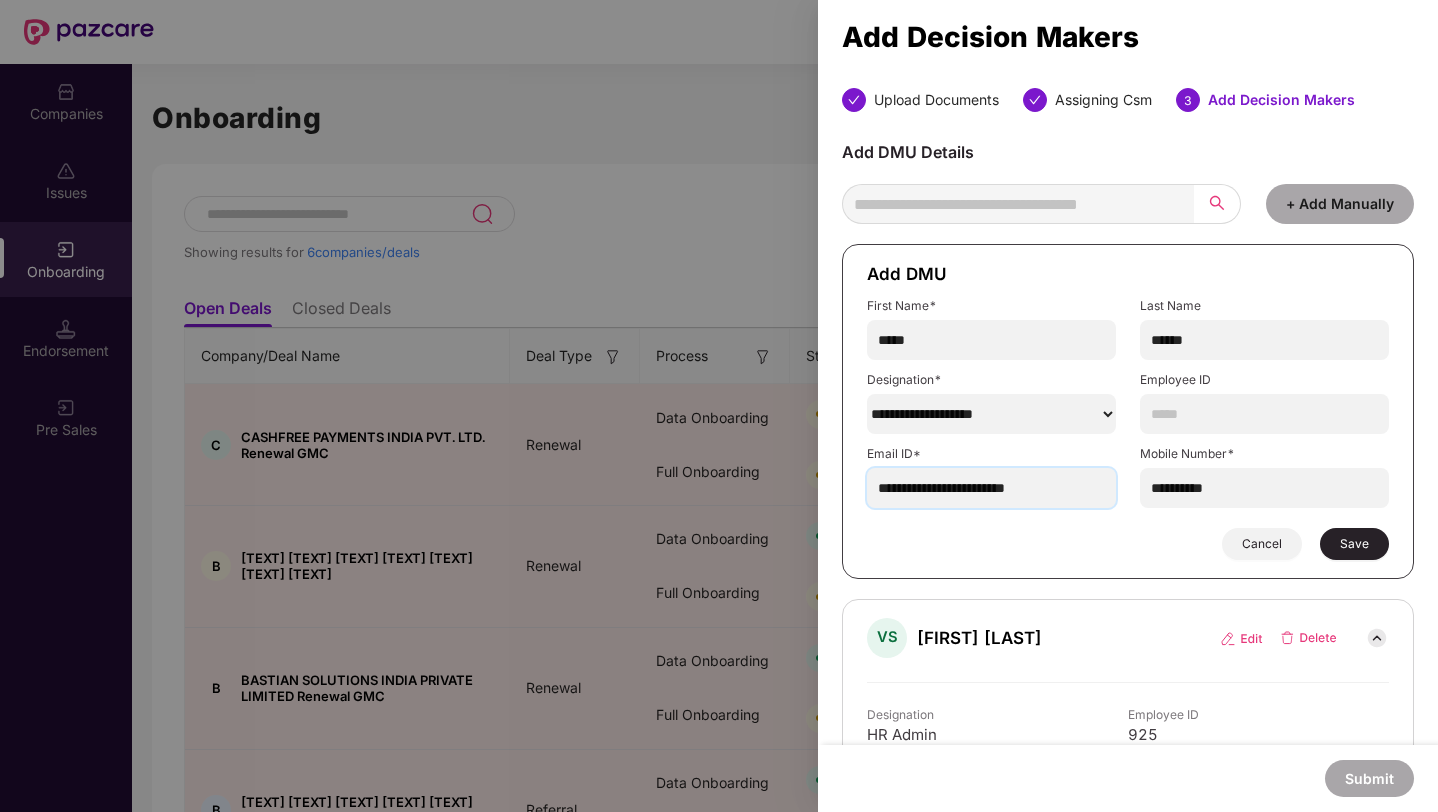 type on "**********" 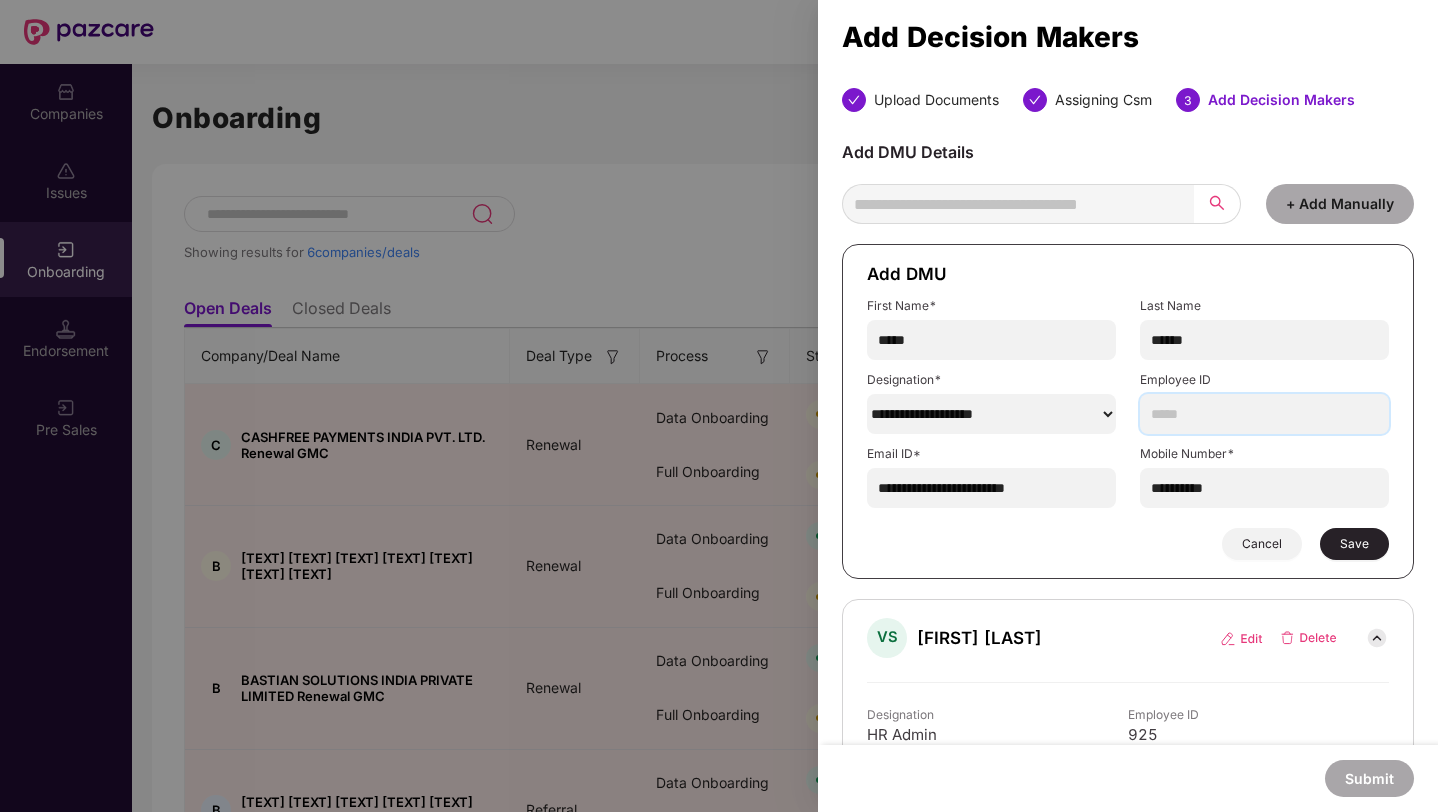 click at bounding box center [1264, 414] 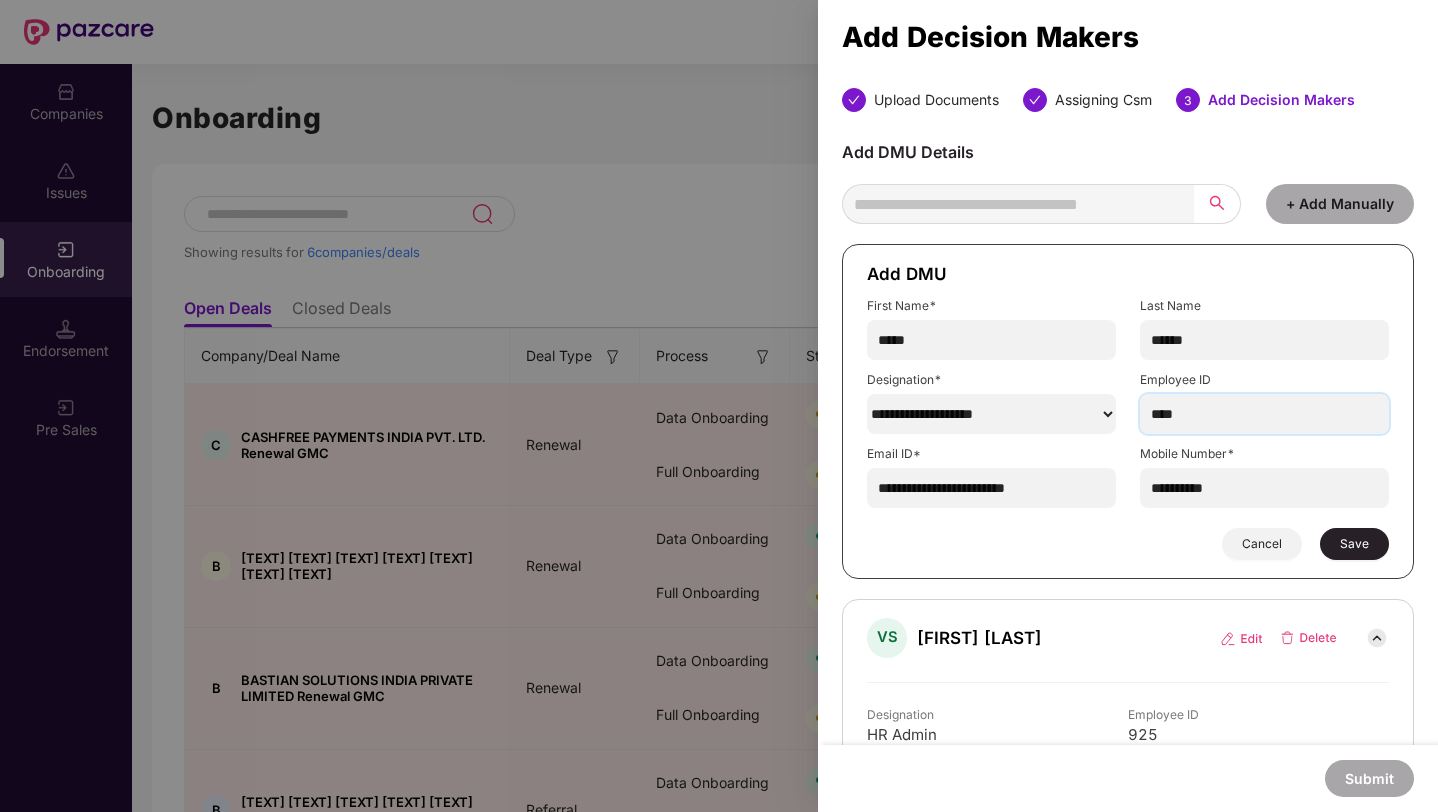 type on "****" 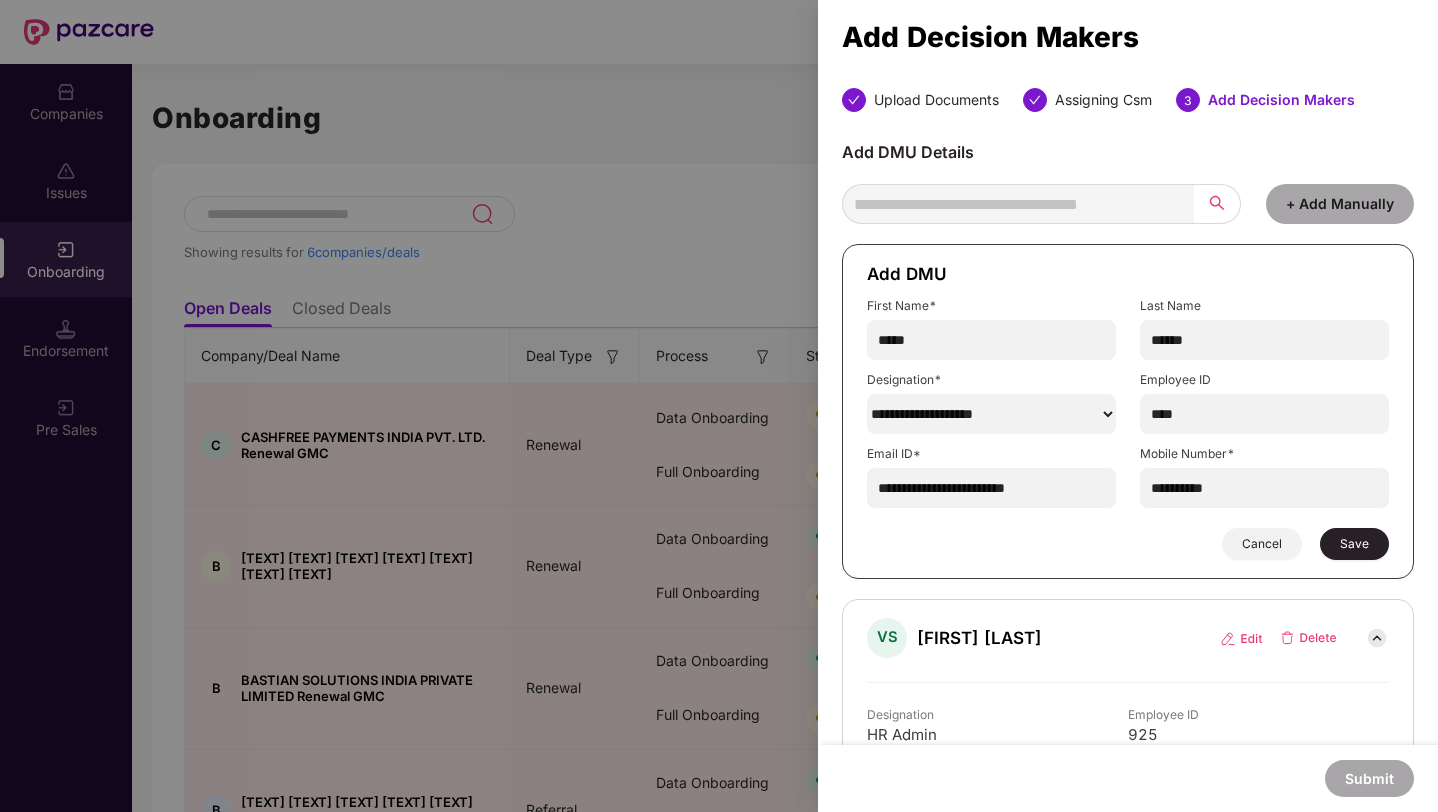 click on "Save" at bounding box center (1354, 544) 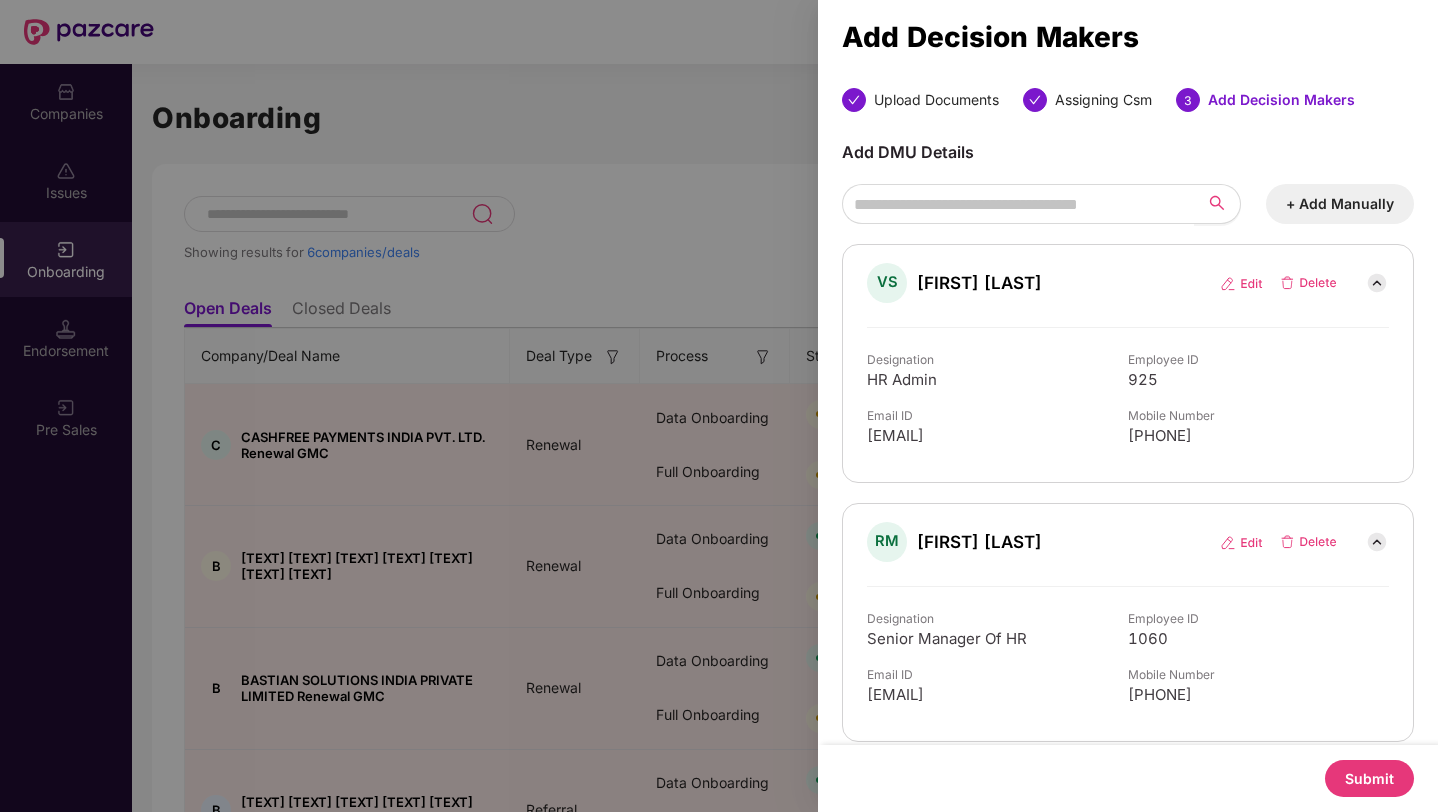 scroll, scrollTop: 9, scrollLeft: 0, axis: vertical 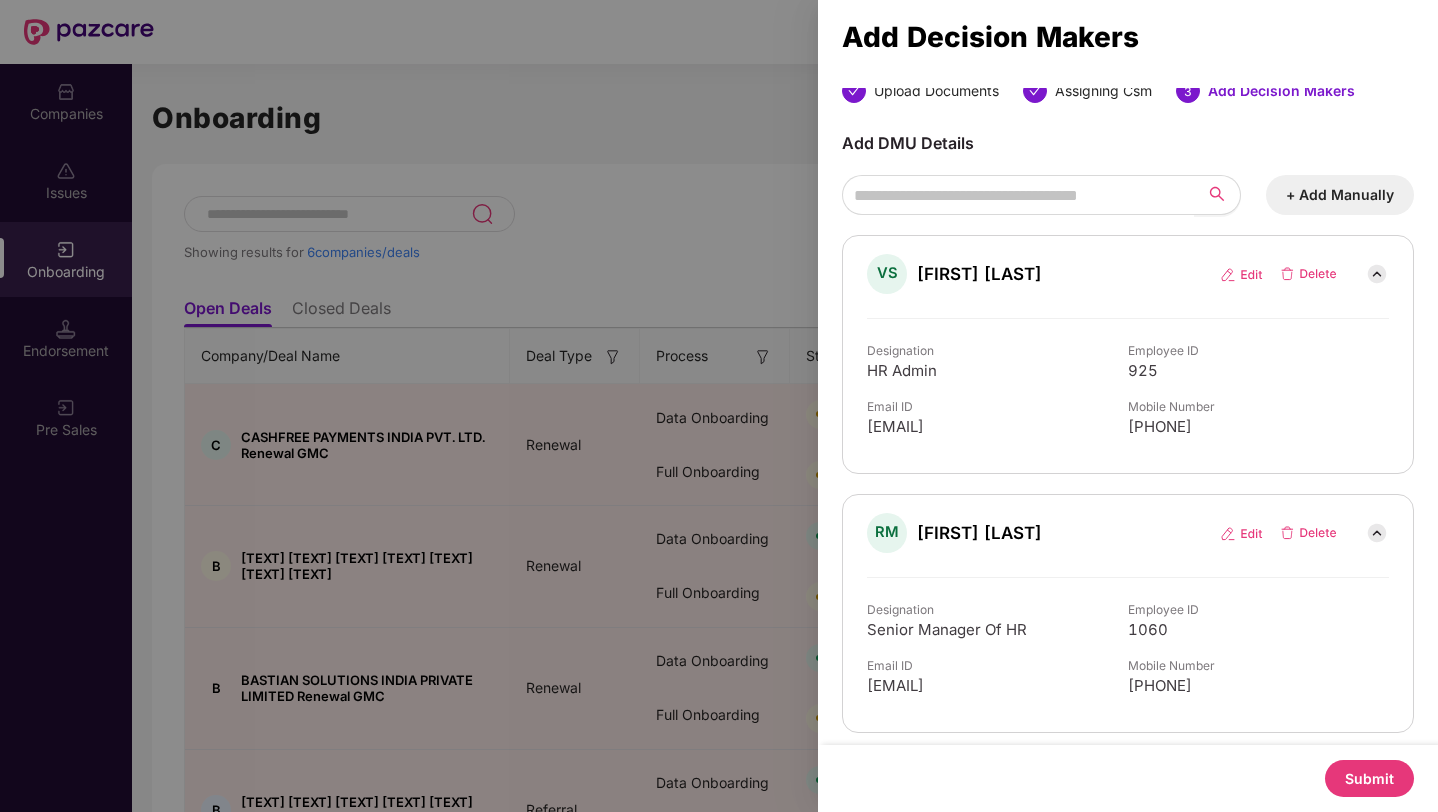 click on "Submit" at bounding box center [1369, 778] 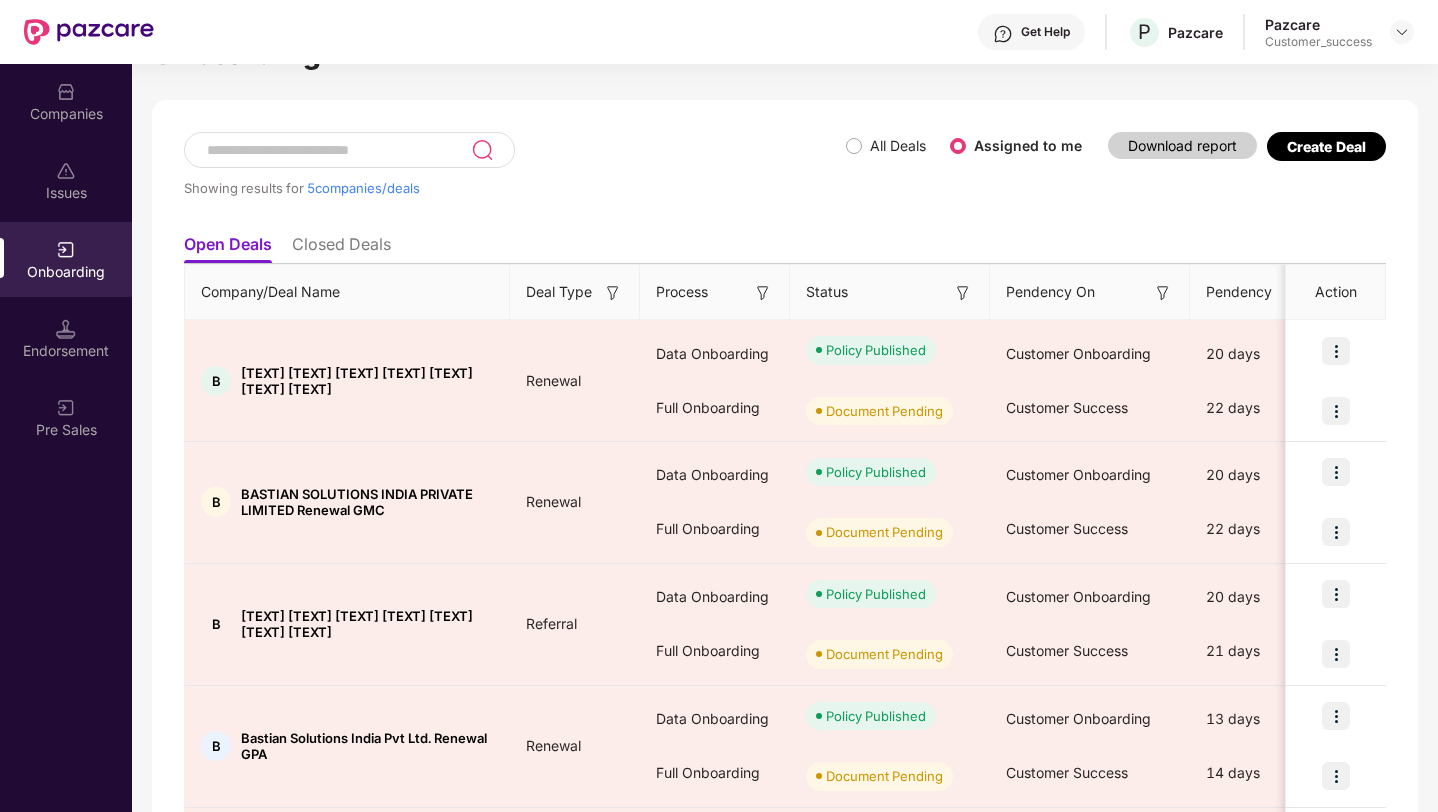 scroll, scrollTop: 0, scrollLeft: 0, axis: both 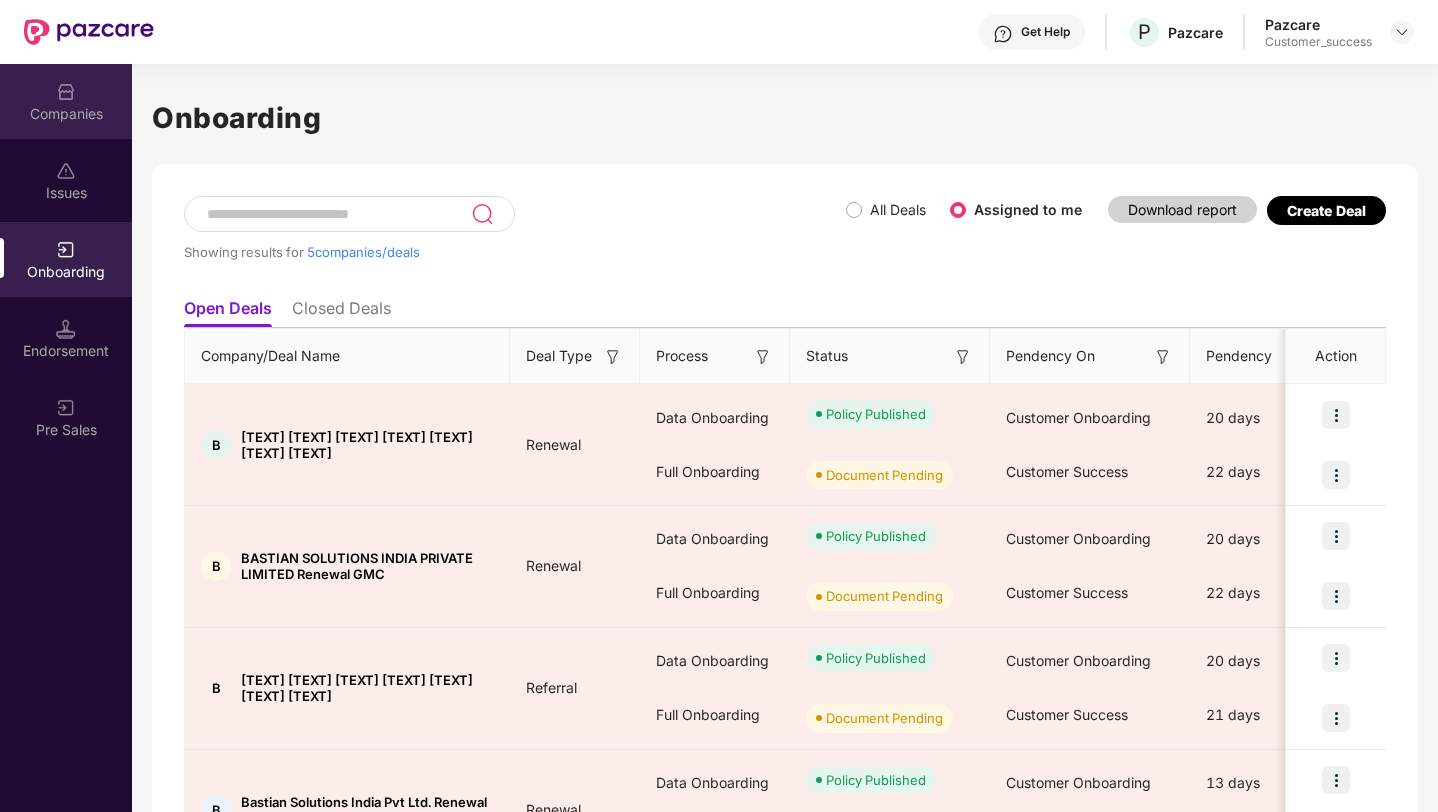 click on "Companies" at bounding box center [66, 114] 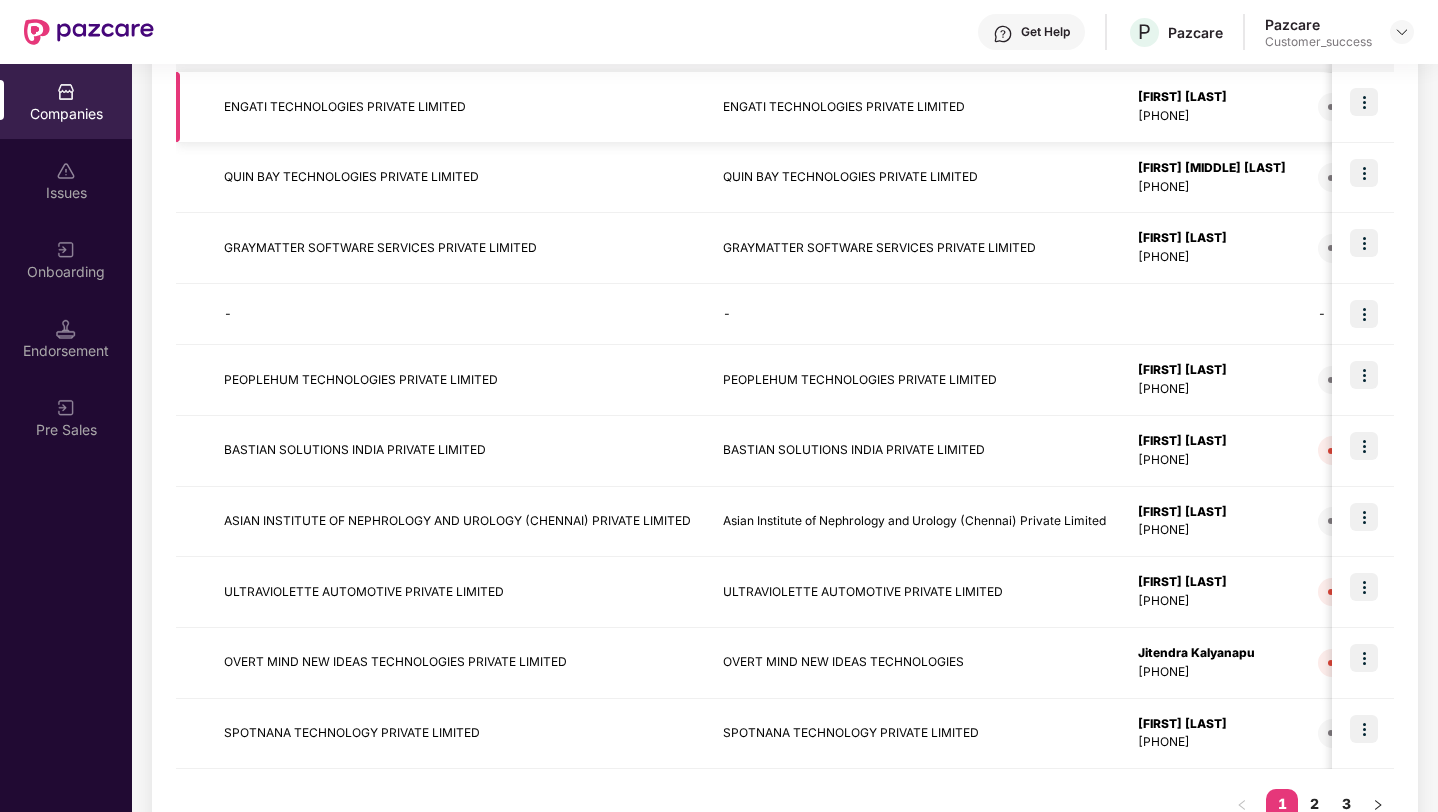 scroll, scrollTop: 0, scrollLeft: 0, axis: both 